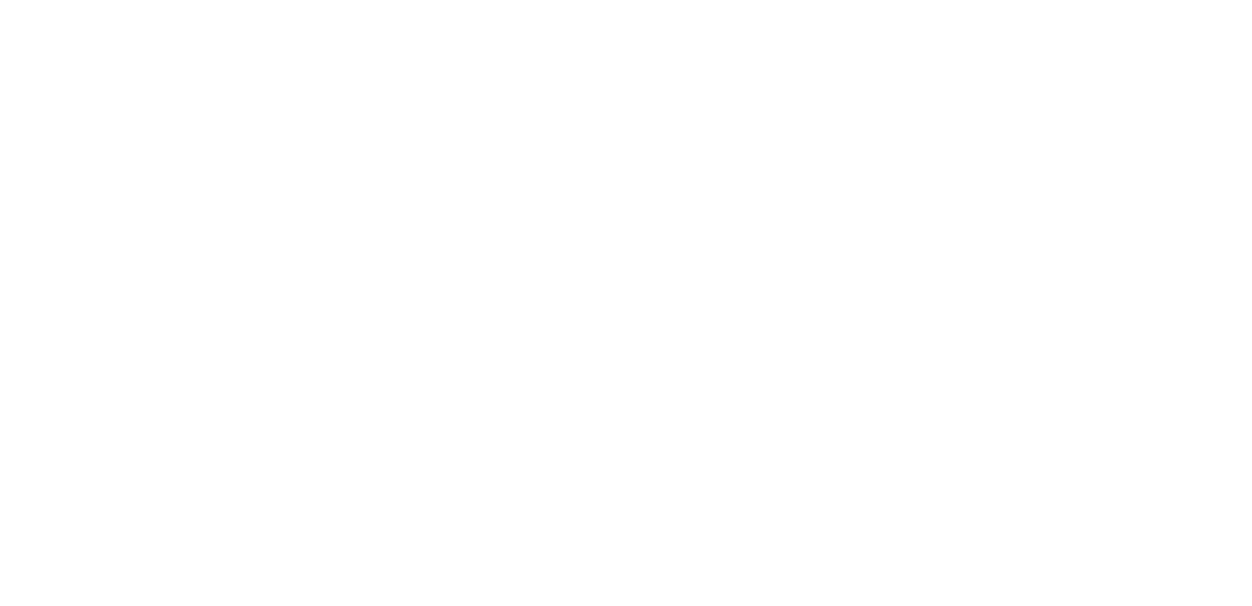 scroll, scrollTop: 0, scrollLeft: 0, axis: both 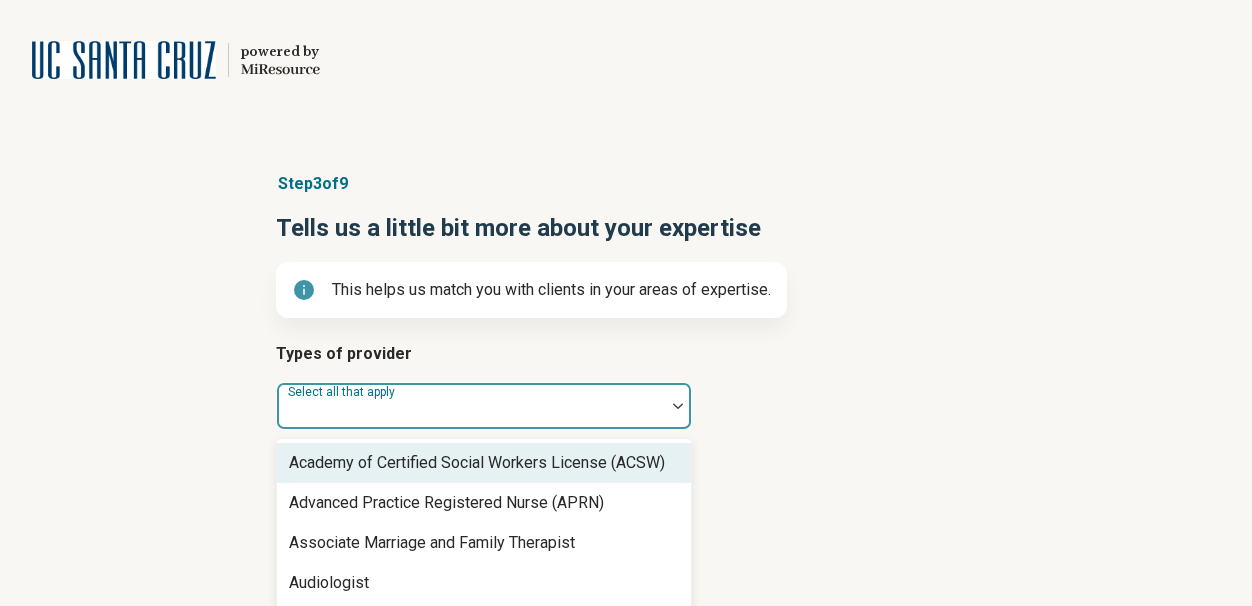click at bounding box center (678, 406) 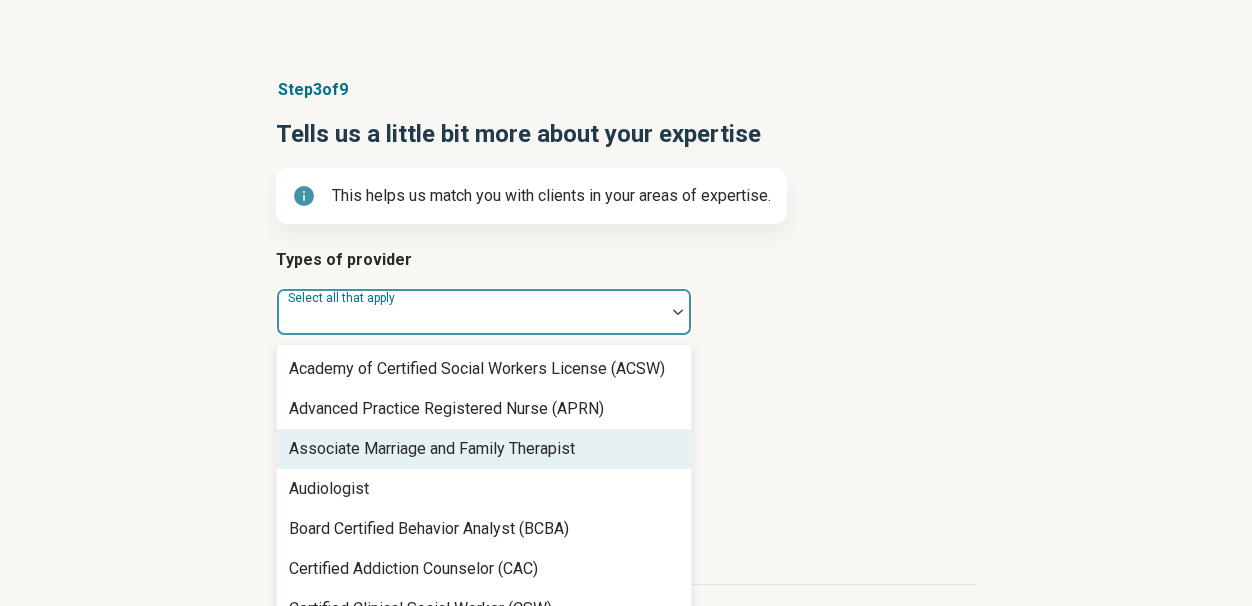 scroll, scrollTop: 162, scrollLeft: 0, axis: vertical 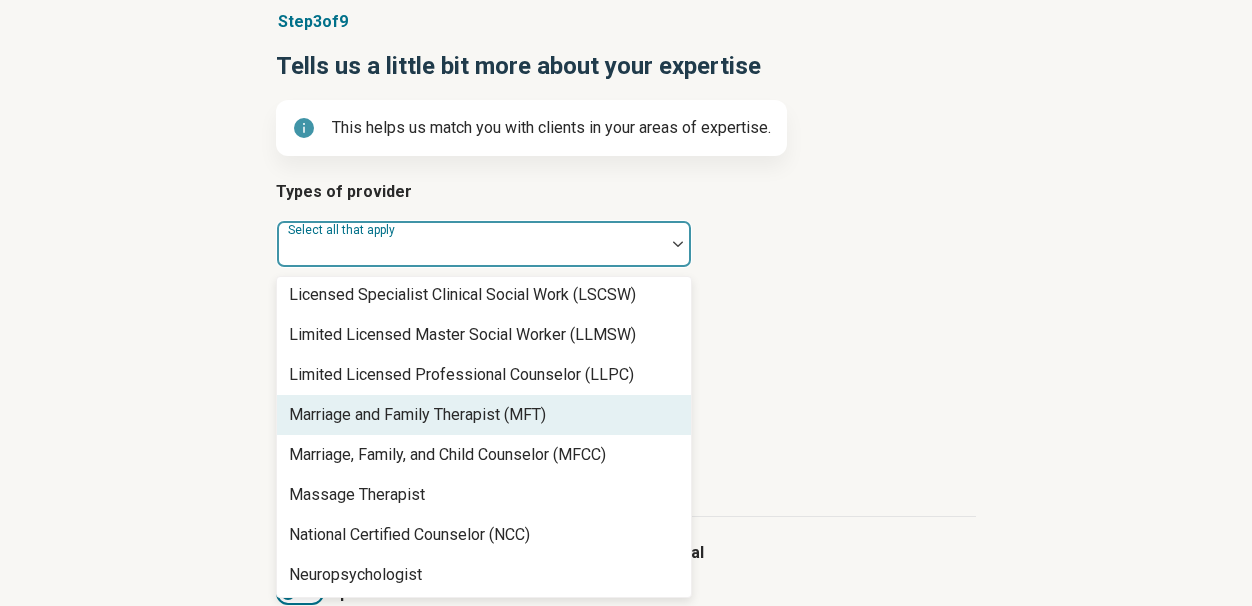 click on "Marriage and Family Therapist (MFT)" at bounding box center (417, 415) 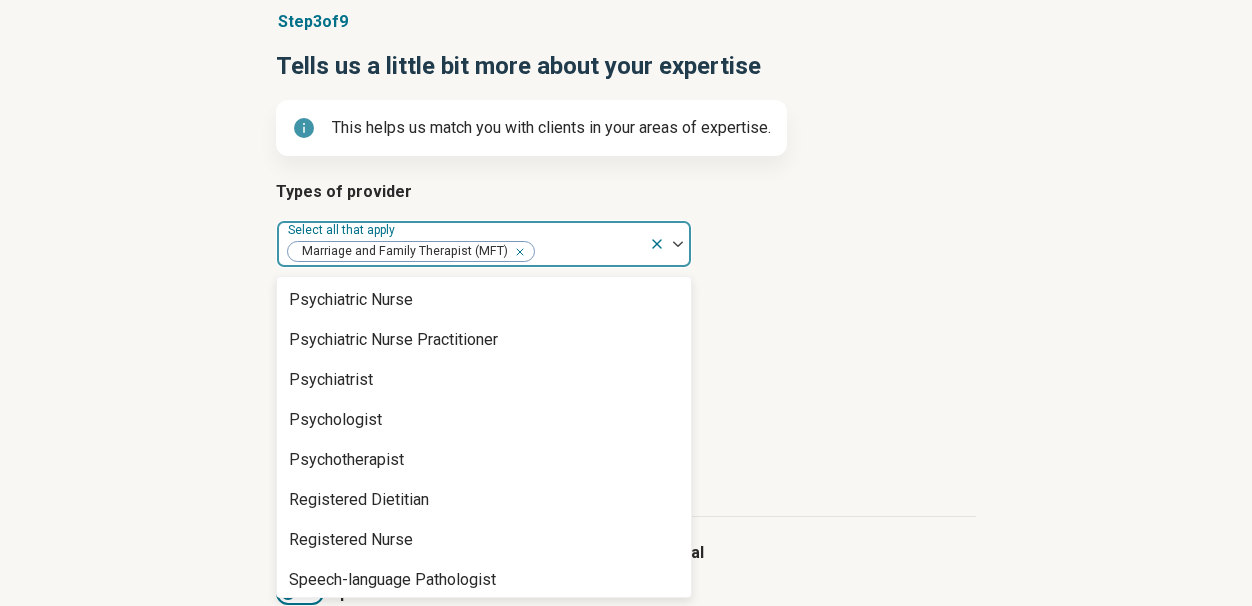 scroll, scrollTop: 2368, scrollLeft: 0, axis: vertical 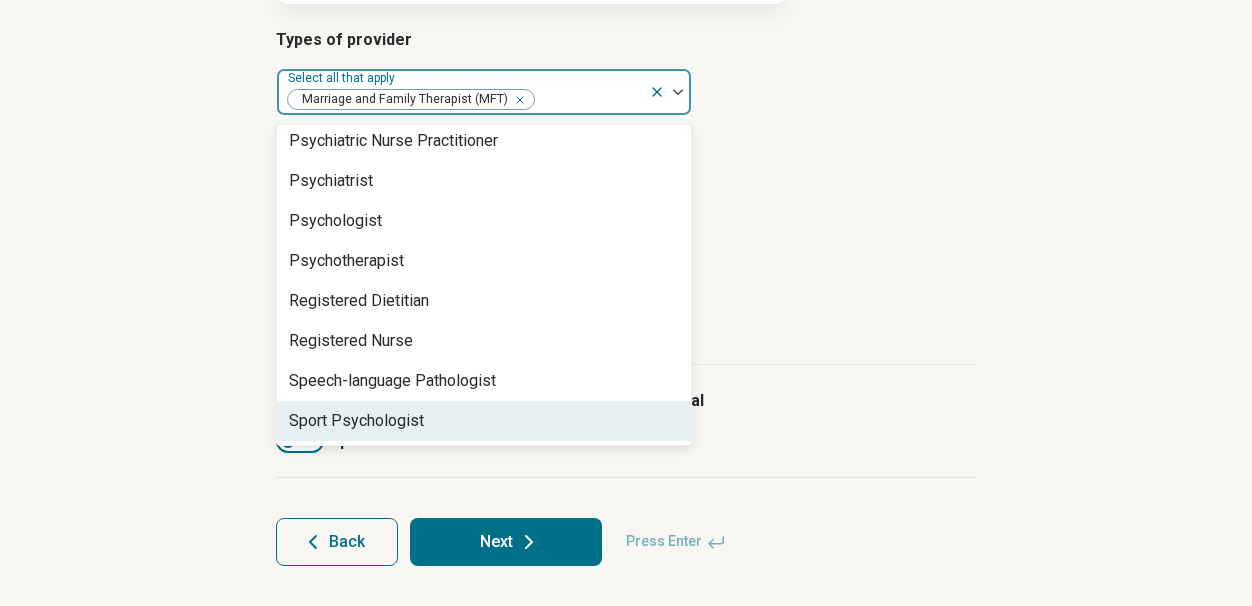 click on "Next" at bounding box center [506, 542] 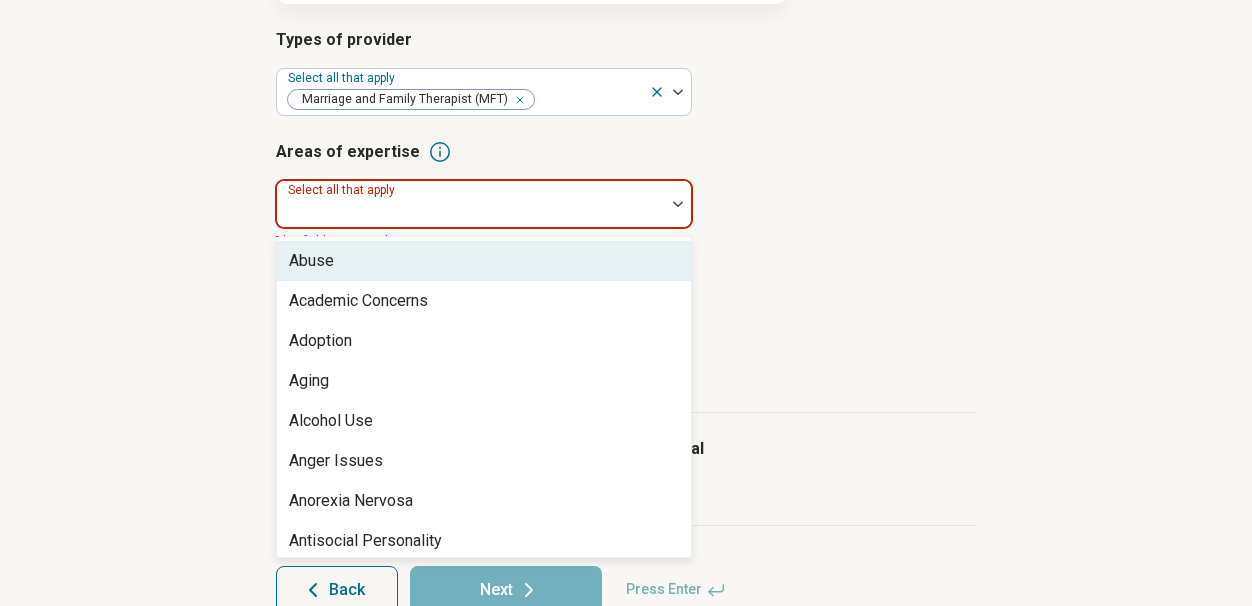 click at bounding box center [678, 204] 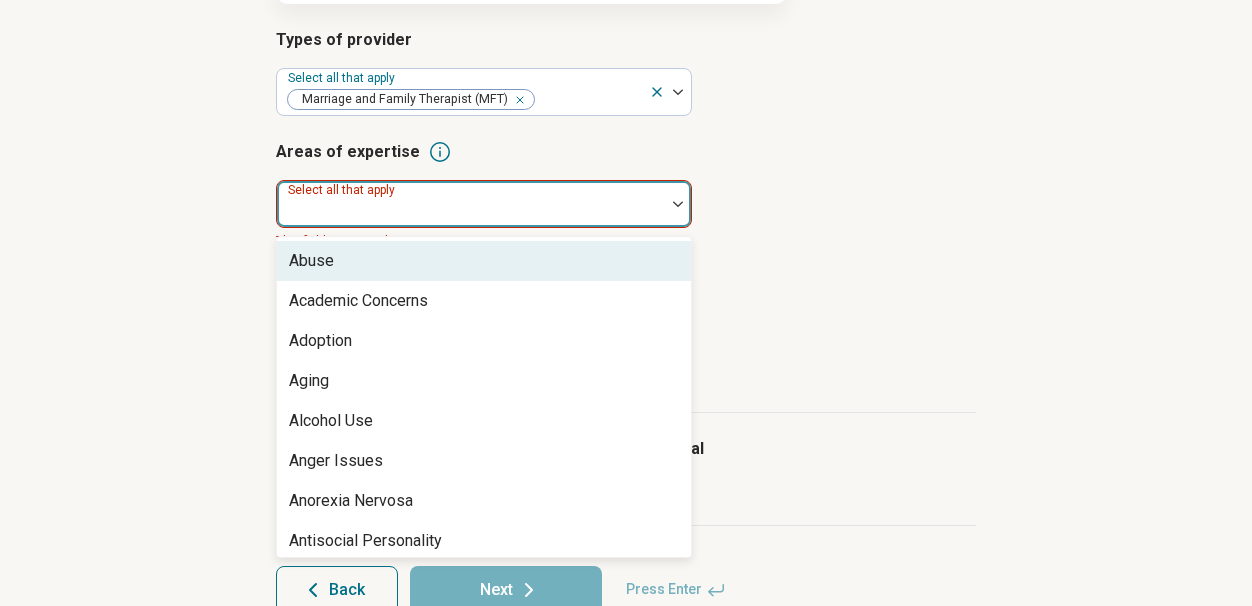 click on "Abuse" at bounding box center (484, 261) 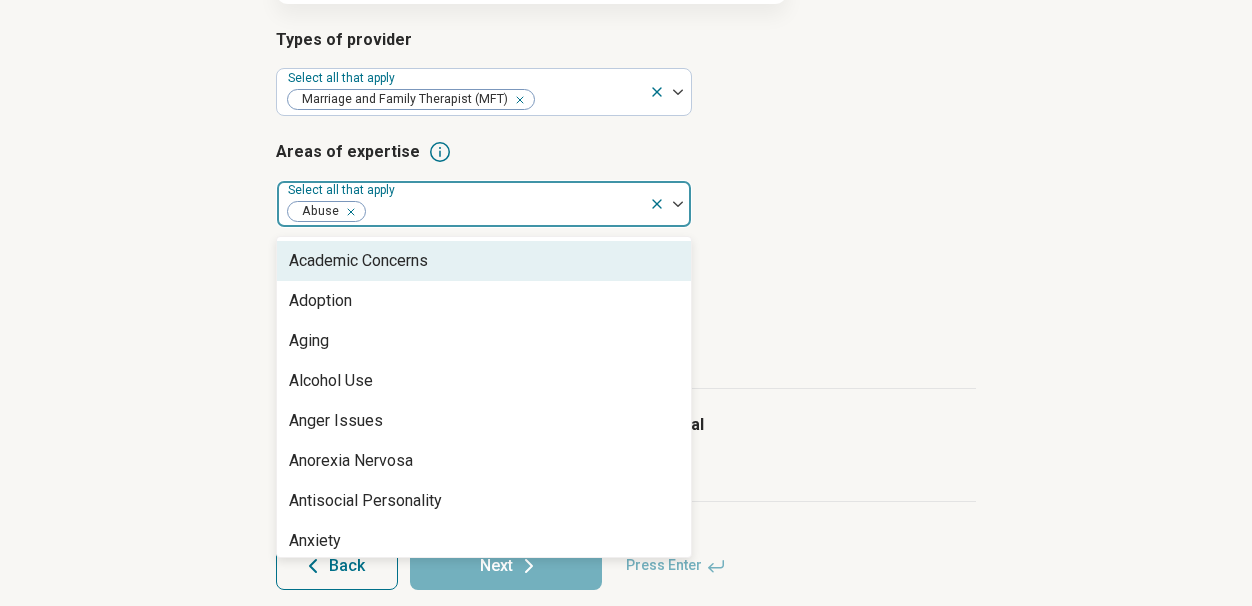 click on "Academic Concerns" at bounding box center (484, 261) 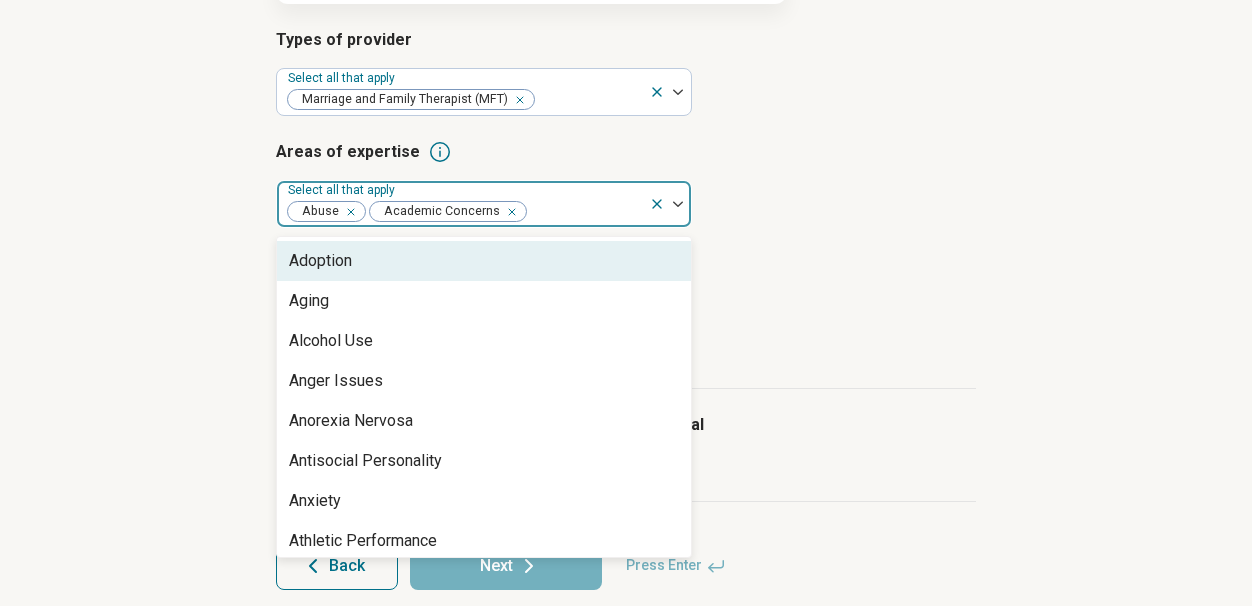 click on "Adoption" at bounding box center [484, 261] 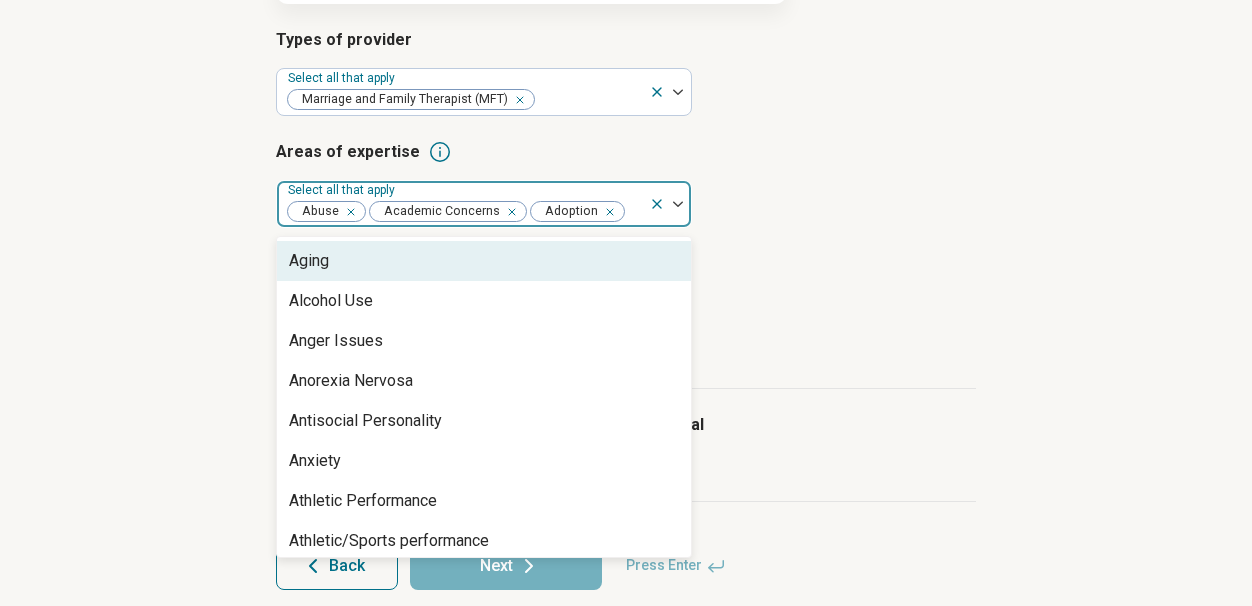 click on "Aging" at bounding box center [484, 261] 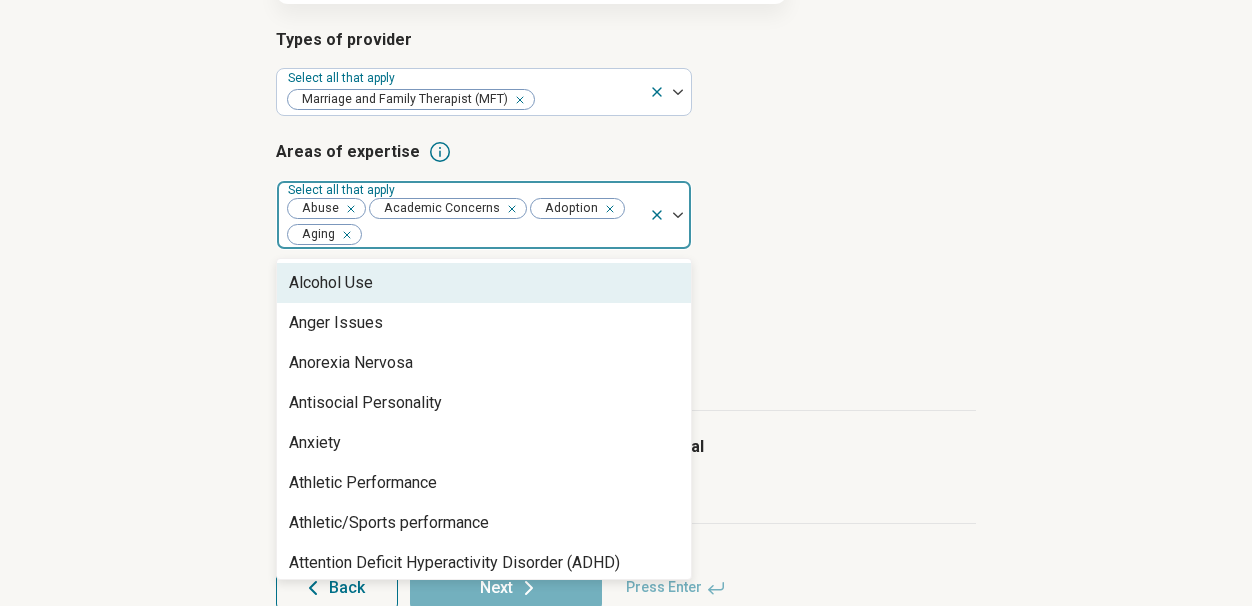 click on "Alcohol Use" at bounding box center (484, 283) 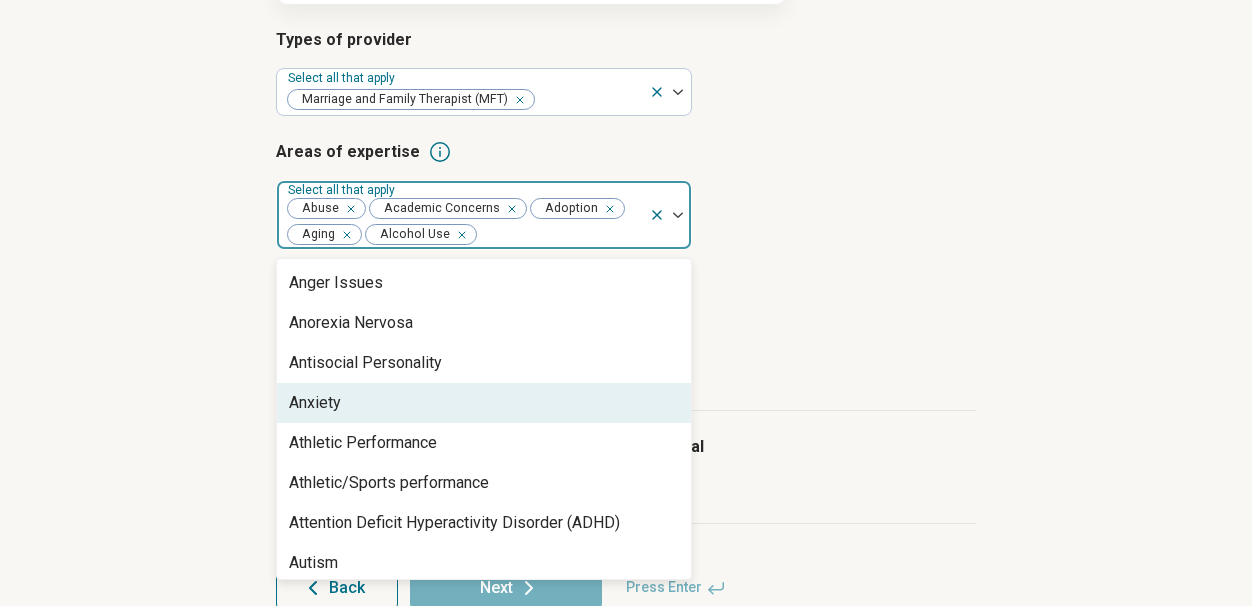 click on "Anxiety" at bounding box center [484, 403] 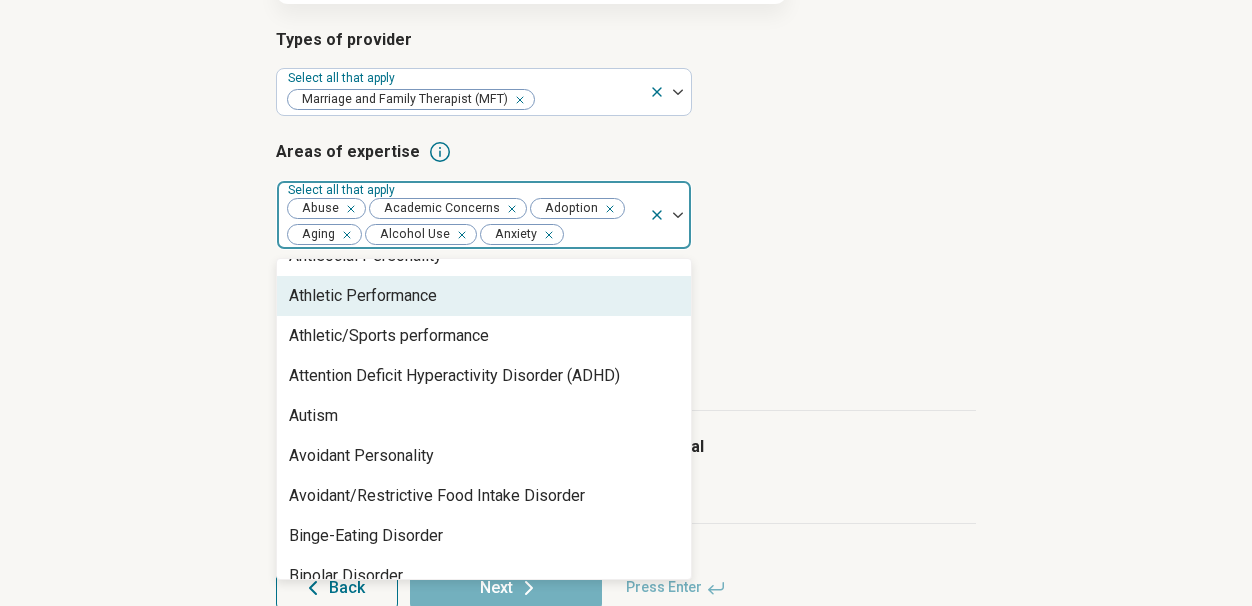scroll, scrollTop: 106, scrollLeft: 0, axis: vertical 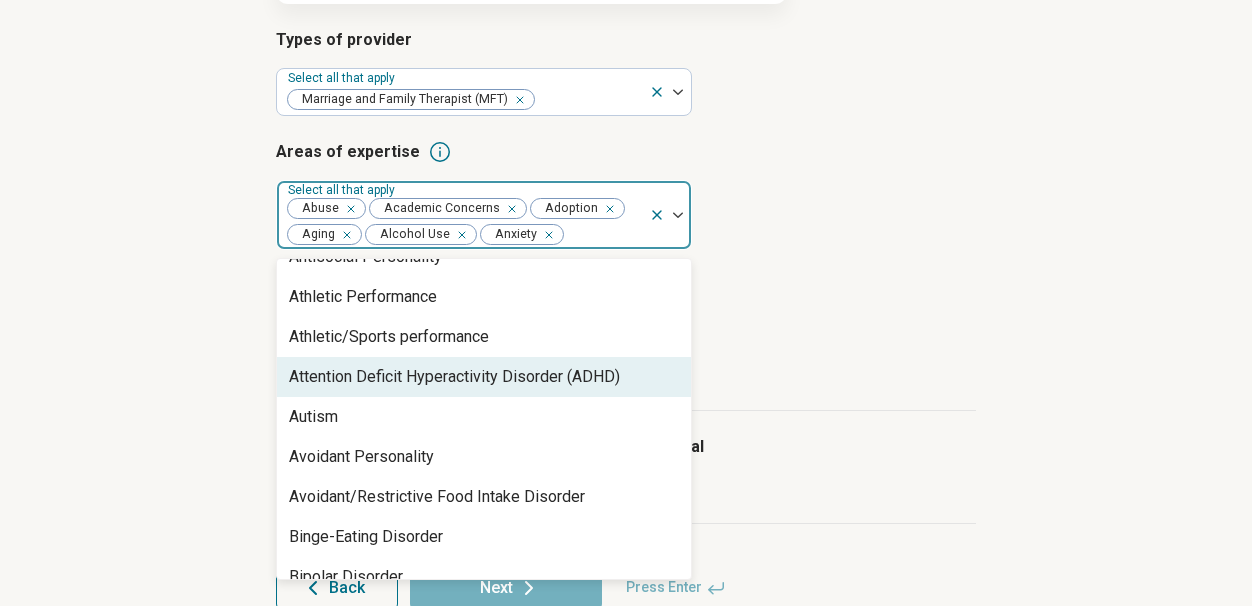 click on "Attention Deficit Hyperactivity Disorder (ADHD)" at bounding box center (454, 377) 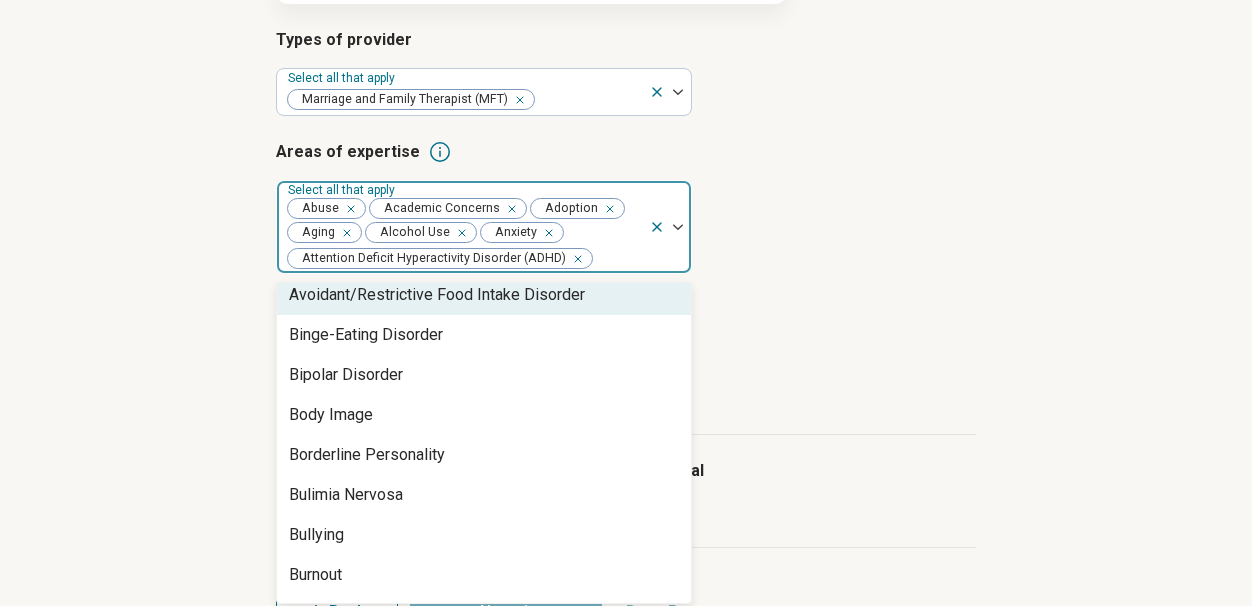 scroll, scrollTop: 289, scrollLeft: 0, axis: vertical 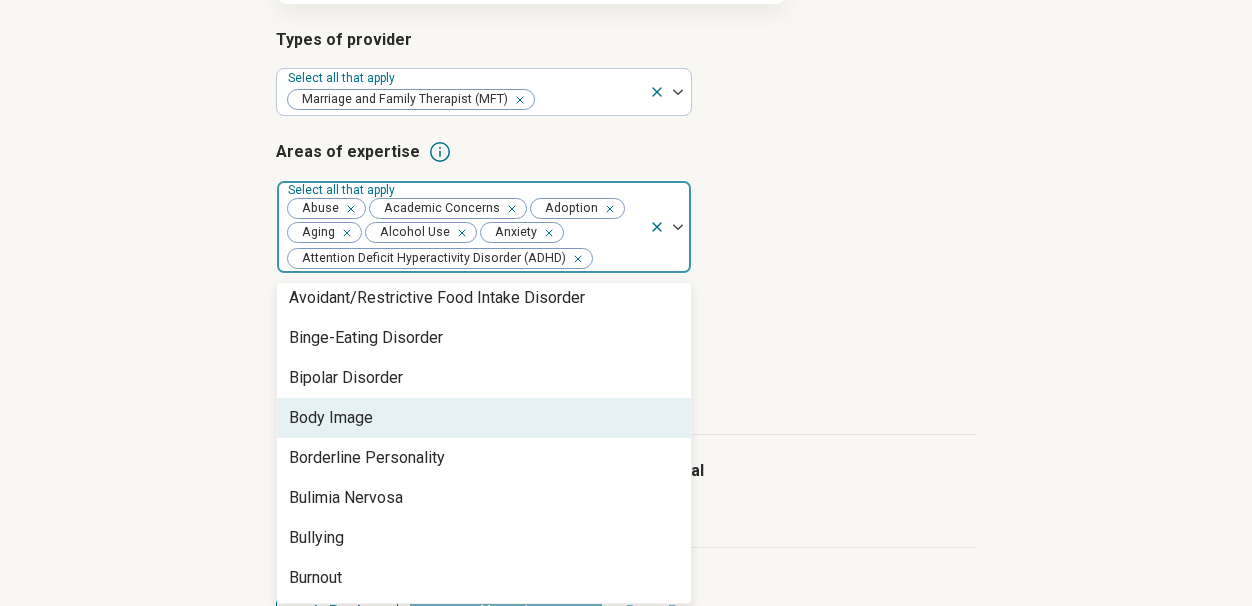 click on "Body Image" at bounding box center (484, 418) 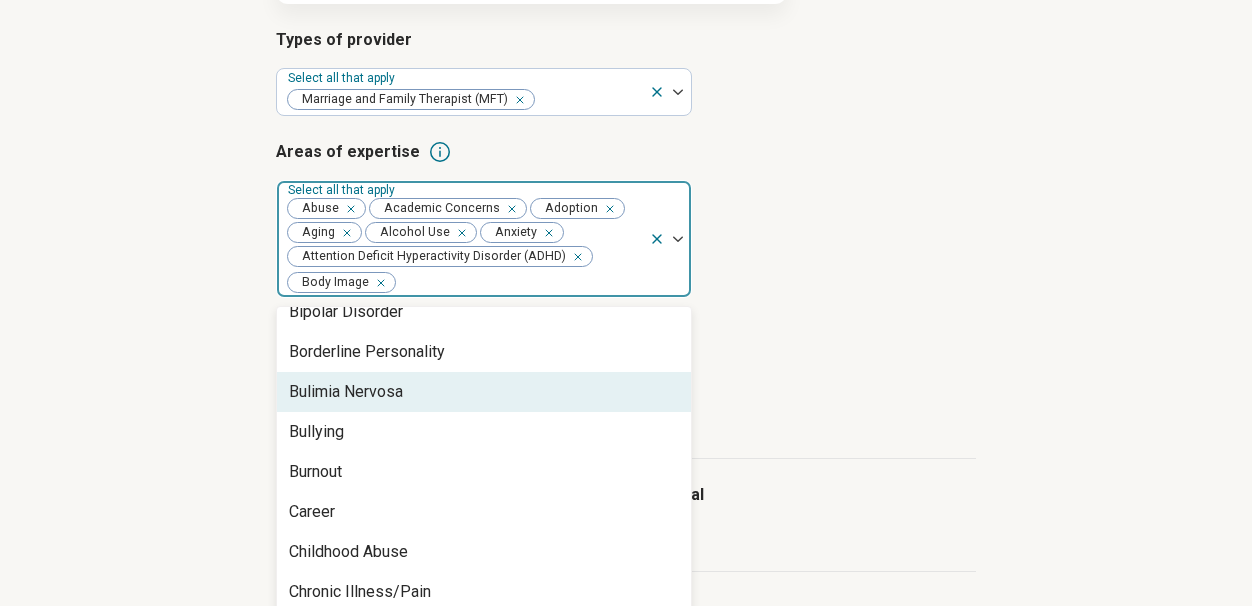 scroll, scrollTop: 384, scrollLeft: 0, axis: vertical 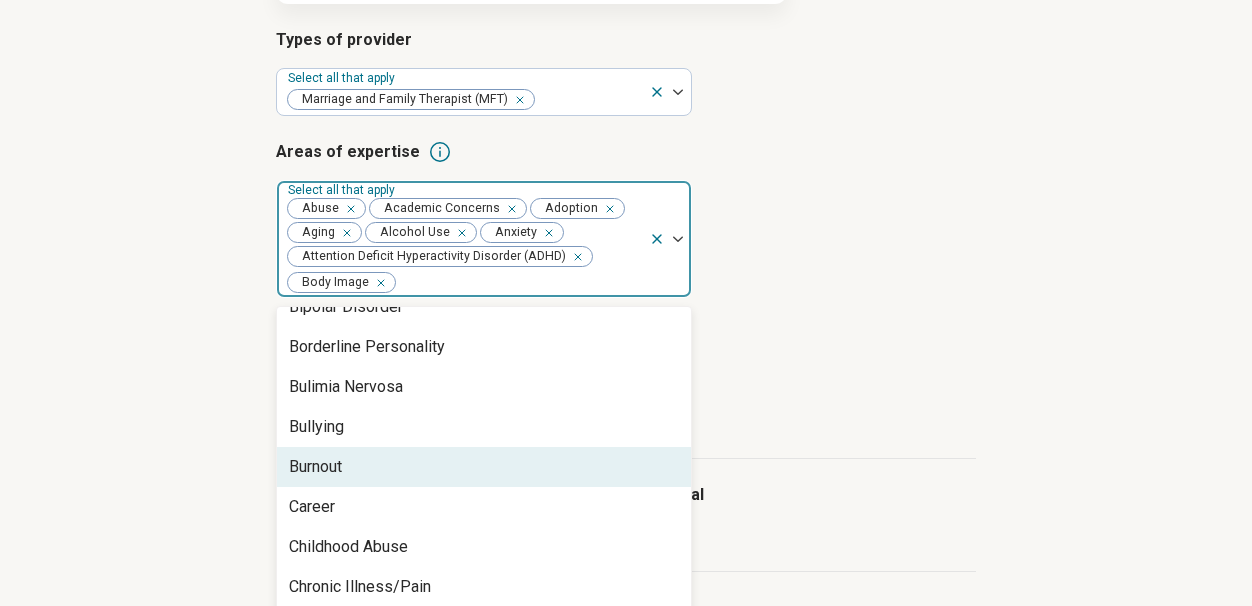 click on "Burnout" at bounding box center (484, 467) 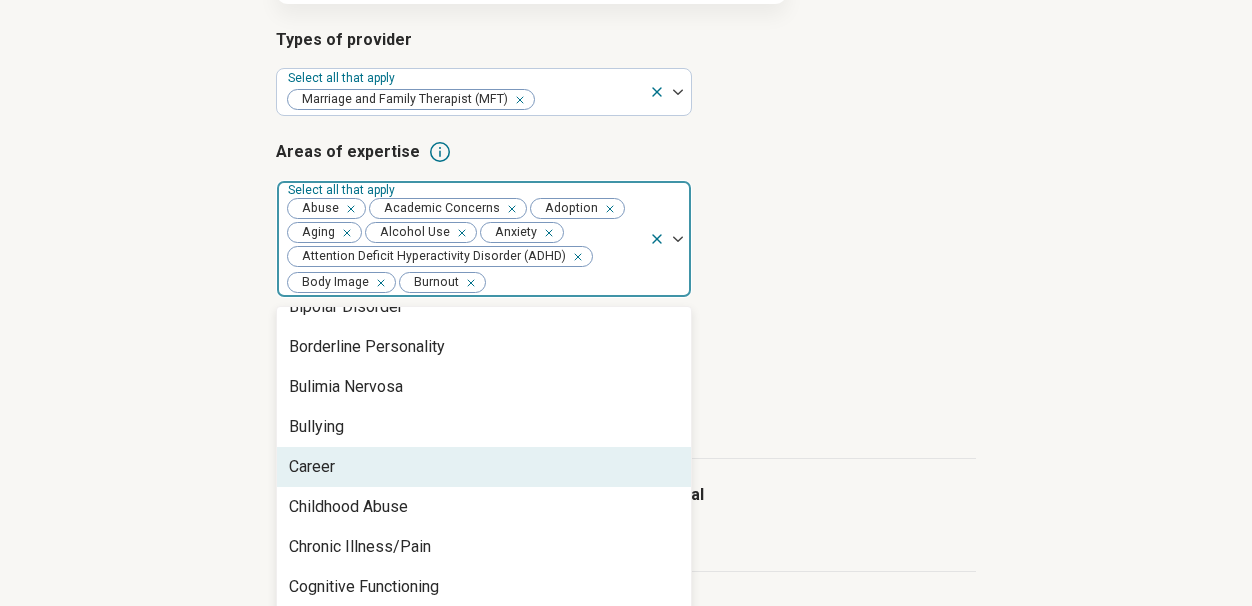 click on "Career" at bounding box center (484, 467) 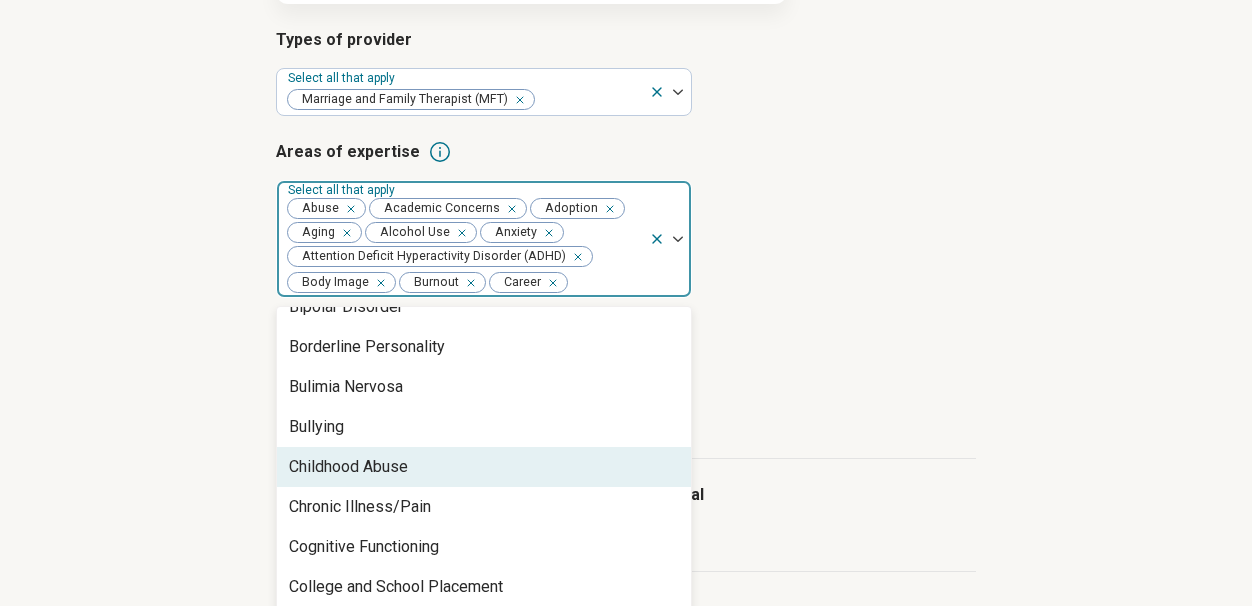 click on "Childhood Abuse" at bounding box center (348, 467) 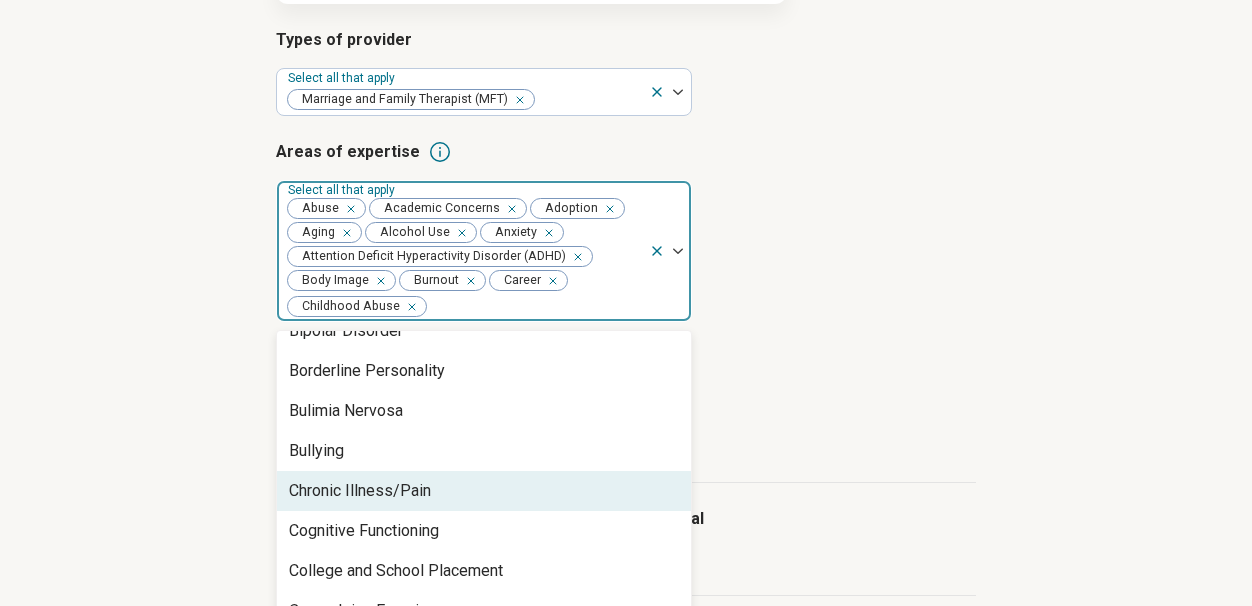 click on "Chronic Illness/Pain" at bounding box center [360, 491] 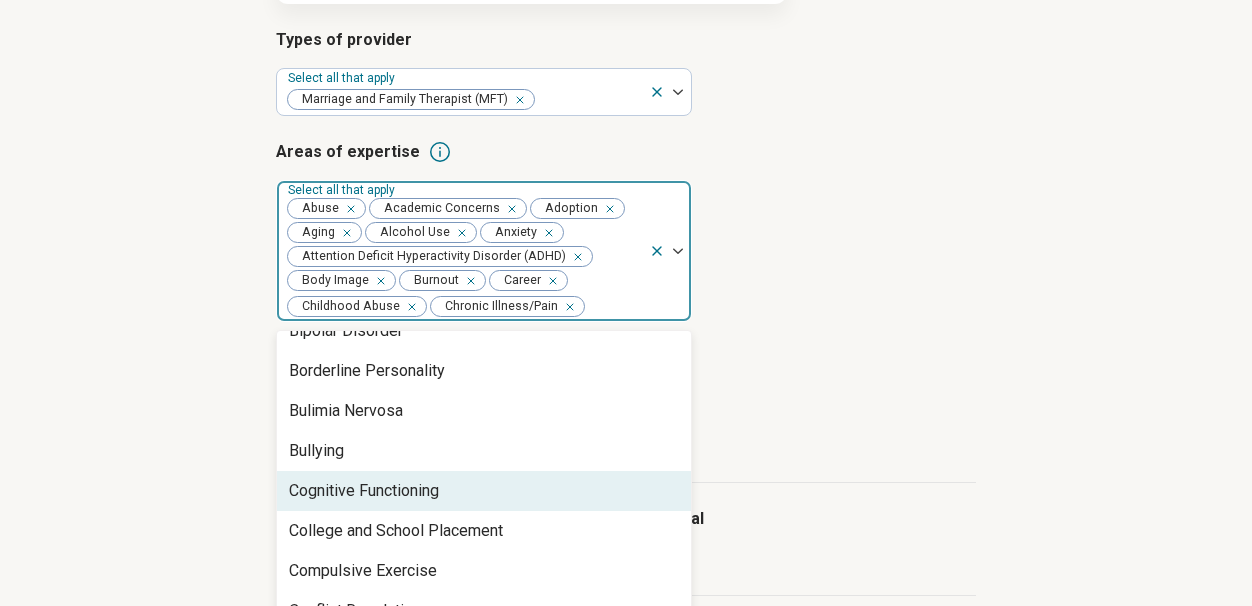 click on "Cognitive Functioning" at bounding box center [364, 491] 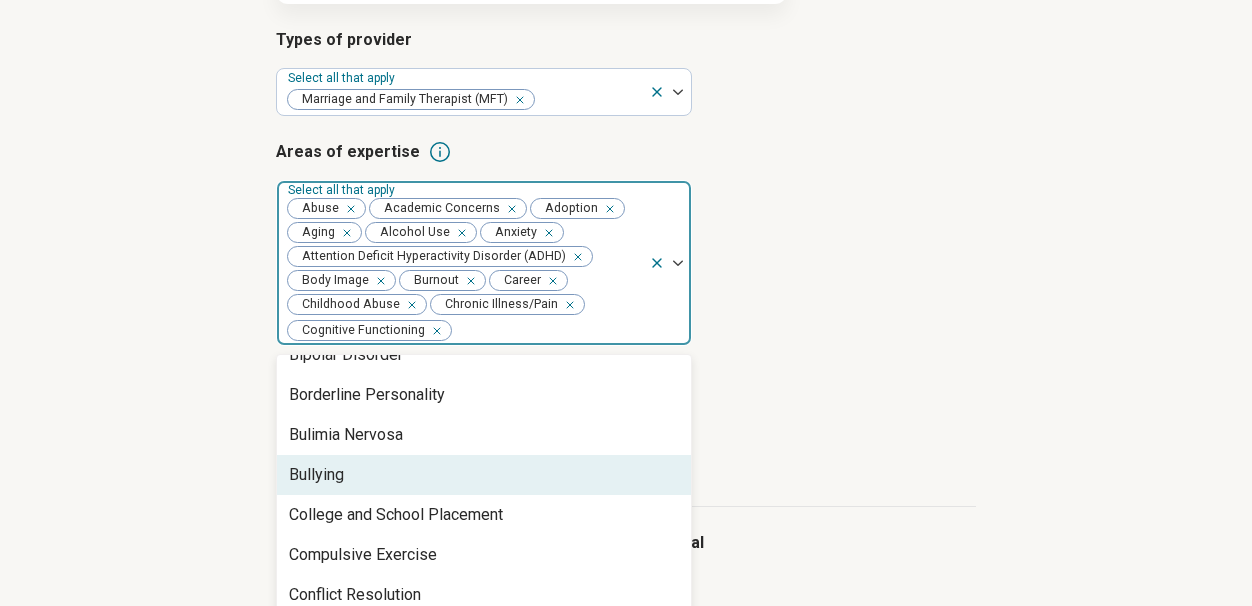 click on "Bullying" at bounding box center (484, 475) 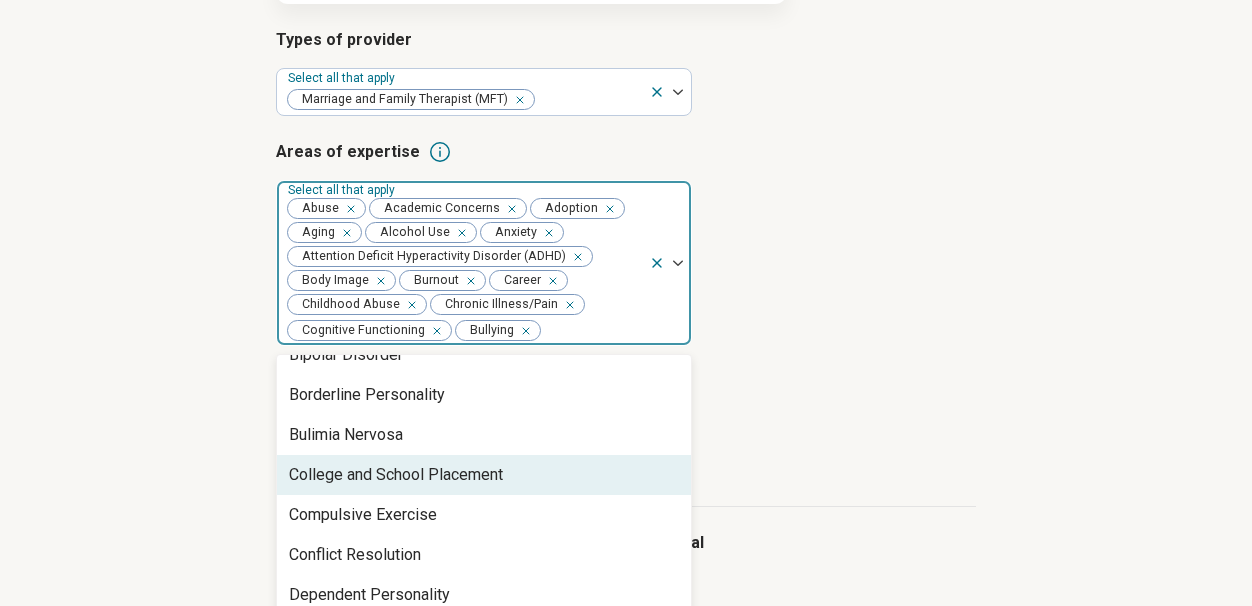 click on "College and School Placement" at bounding box center (396, 475) 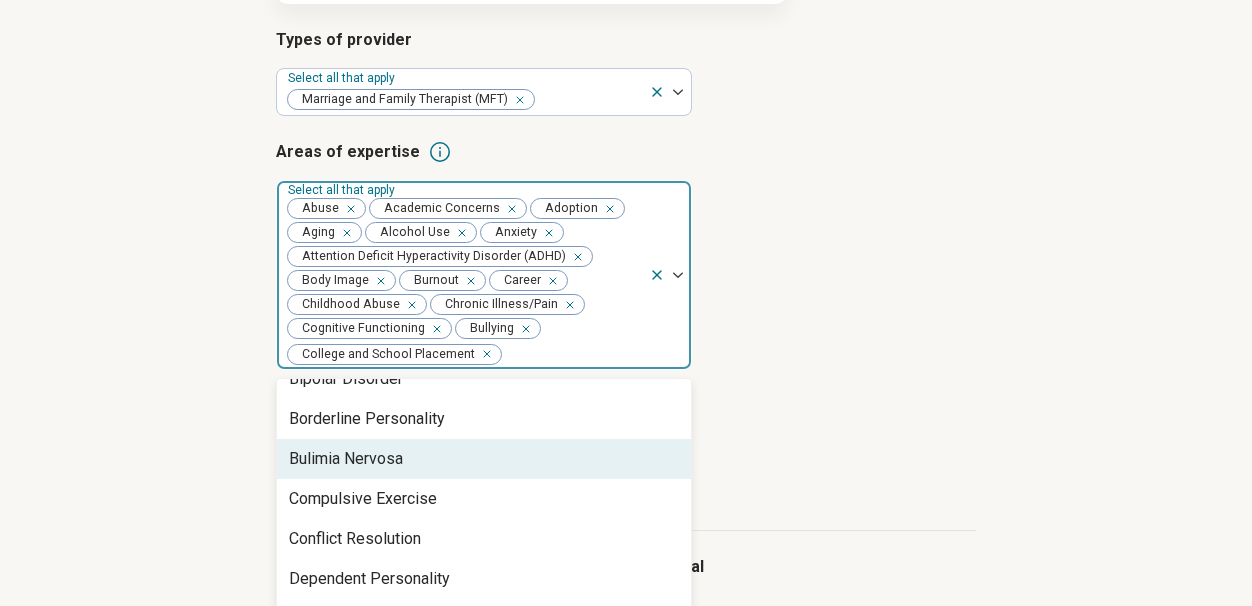 scroll, scrollTop: 407, scrollLeft: 0, axis: vertical 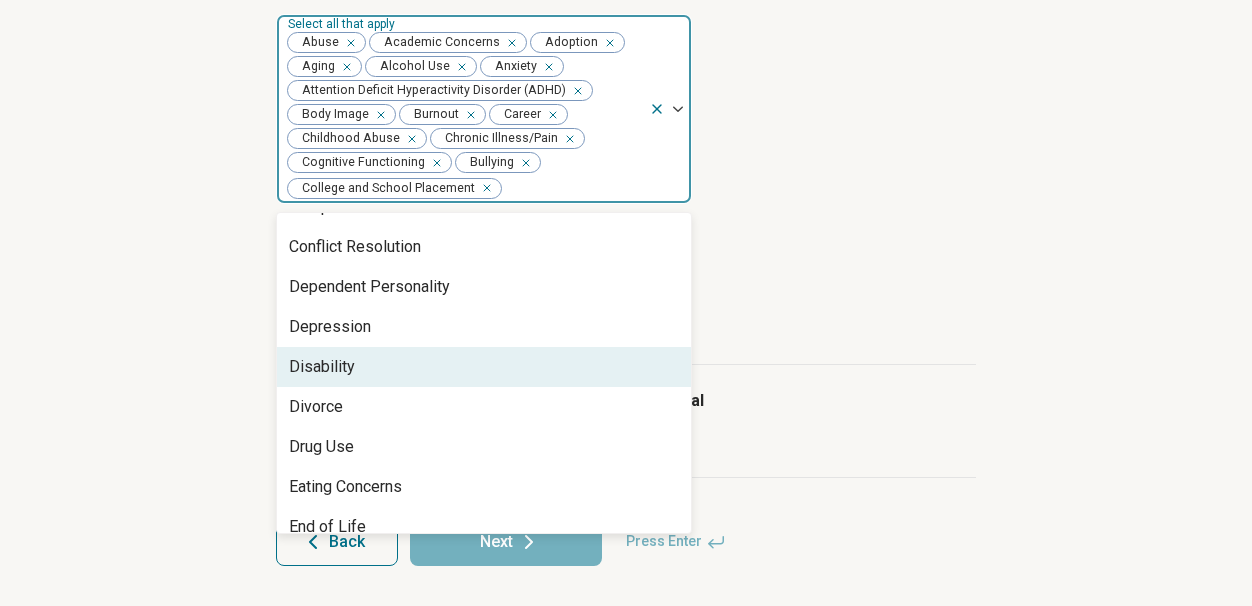 click on "Disability" at bounding box center [322, 367] 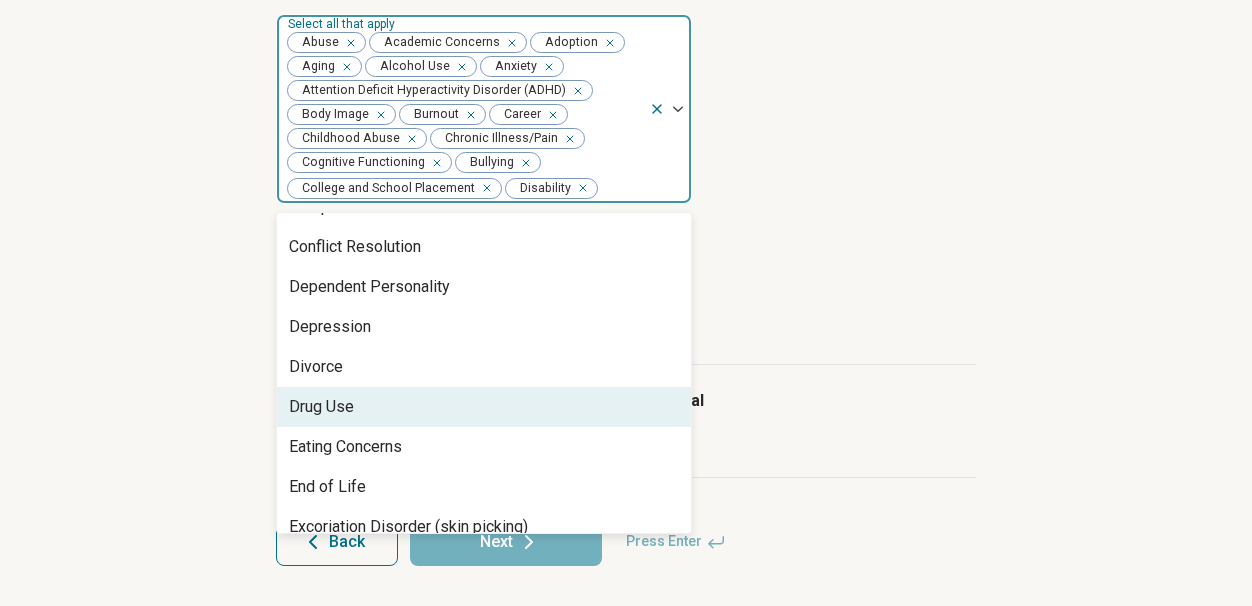 click on "Drug Use" at bounding box center (321, 407) 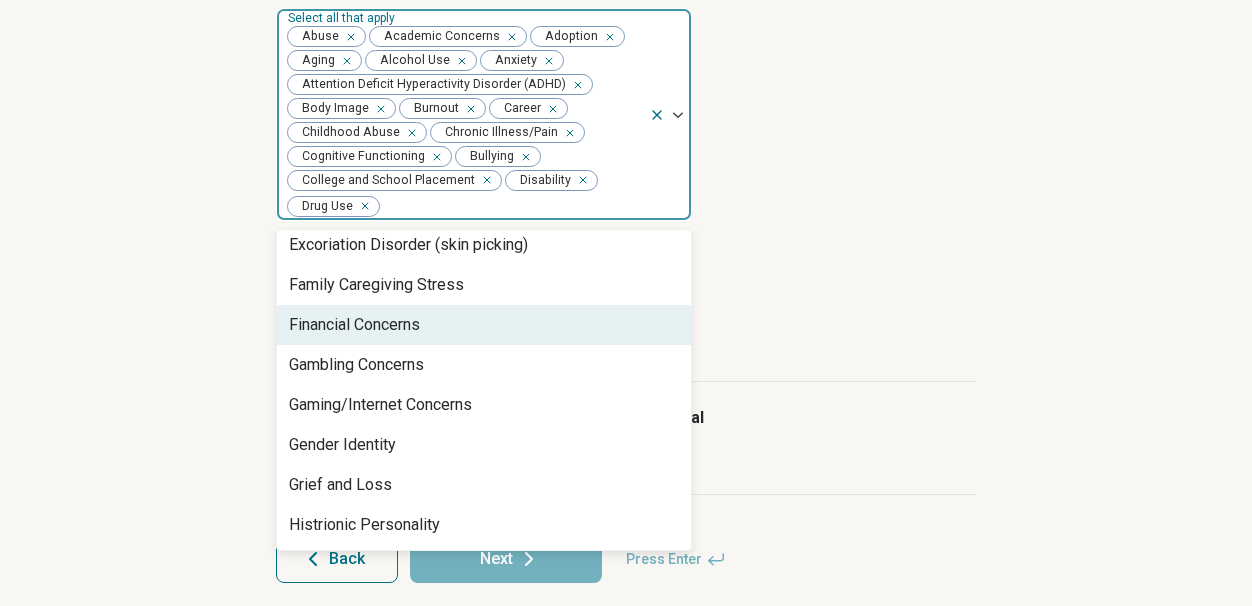 scroll, scrollTop: 770, scrollLeft: 0, axis: vertical 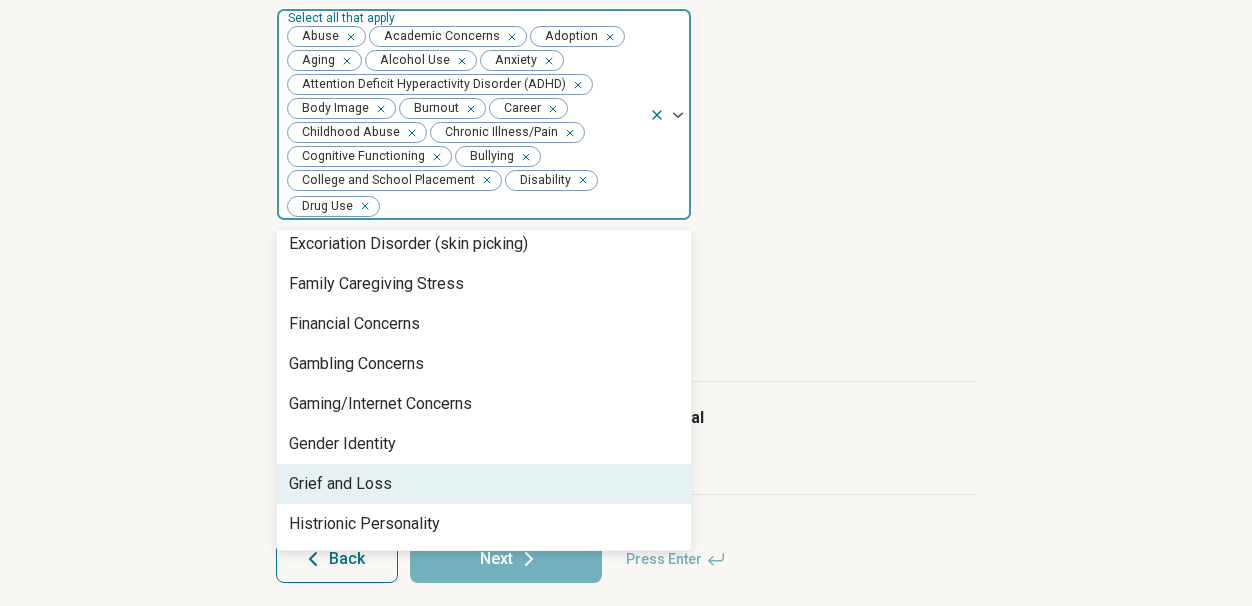 click on "Grief and Loss" at bounding box center [340, 484] 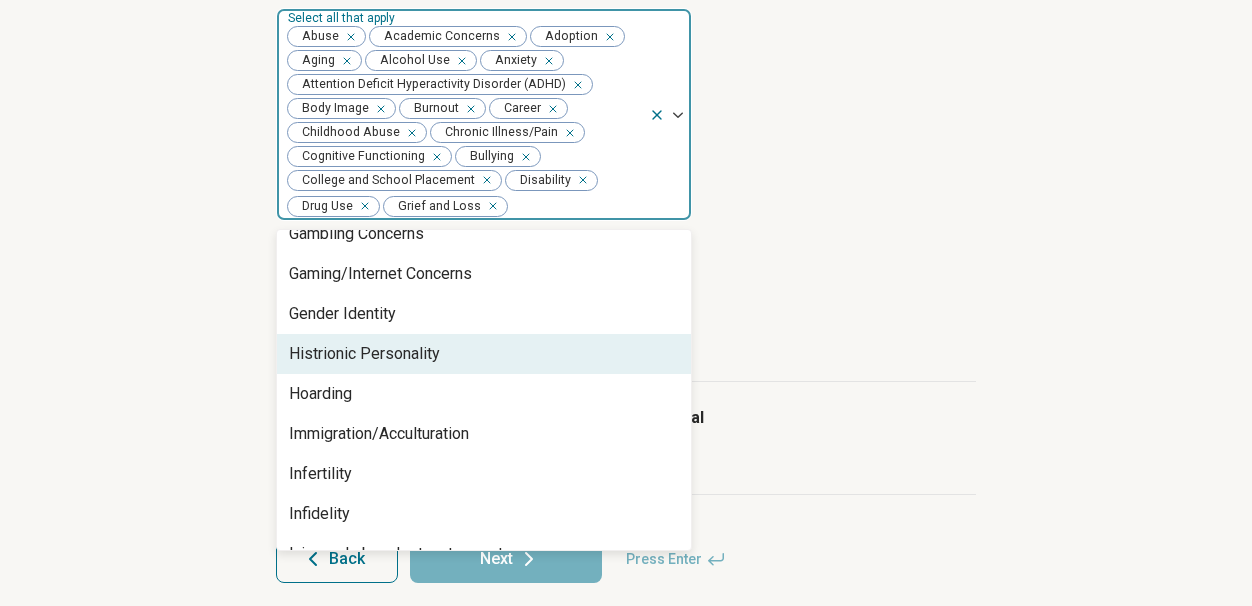 scroll, scrollTop: 902, scrollLeft: 0, axis: vertical 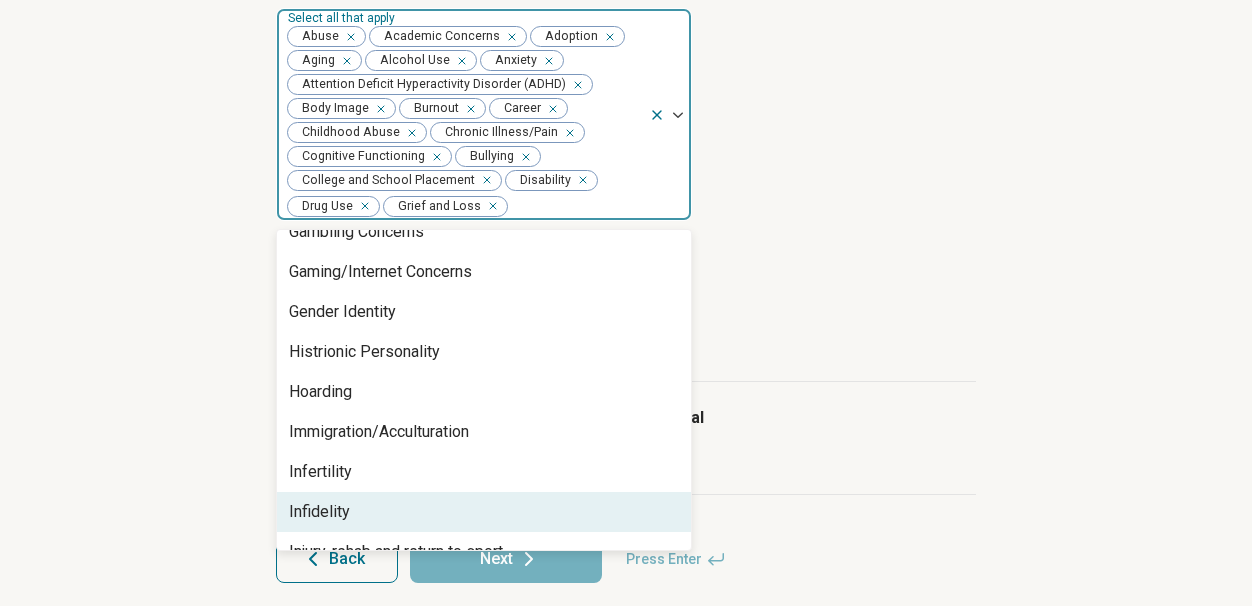 click on "Infidelity" at bounding box center [319, 512] 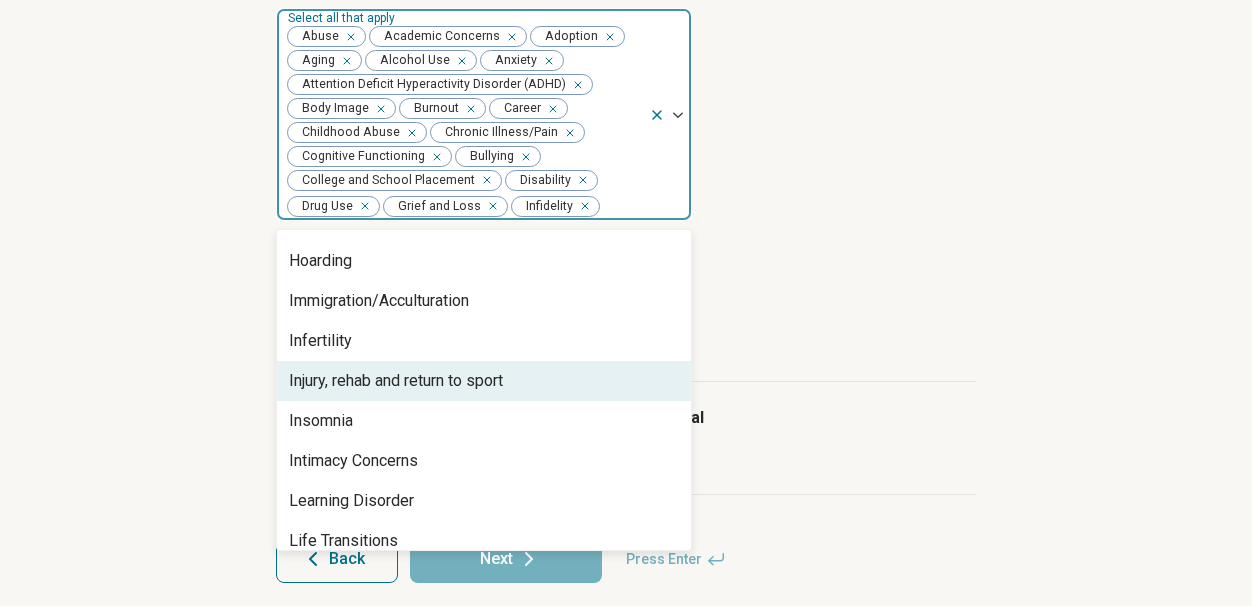 scroll, scrollTop: 1036, scrollLeft: 0, axis: vertical 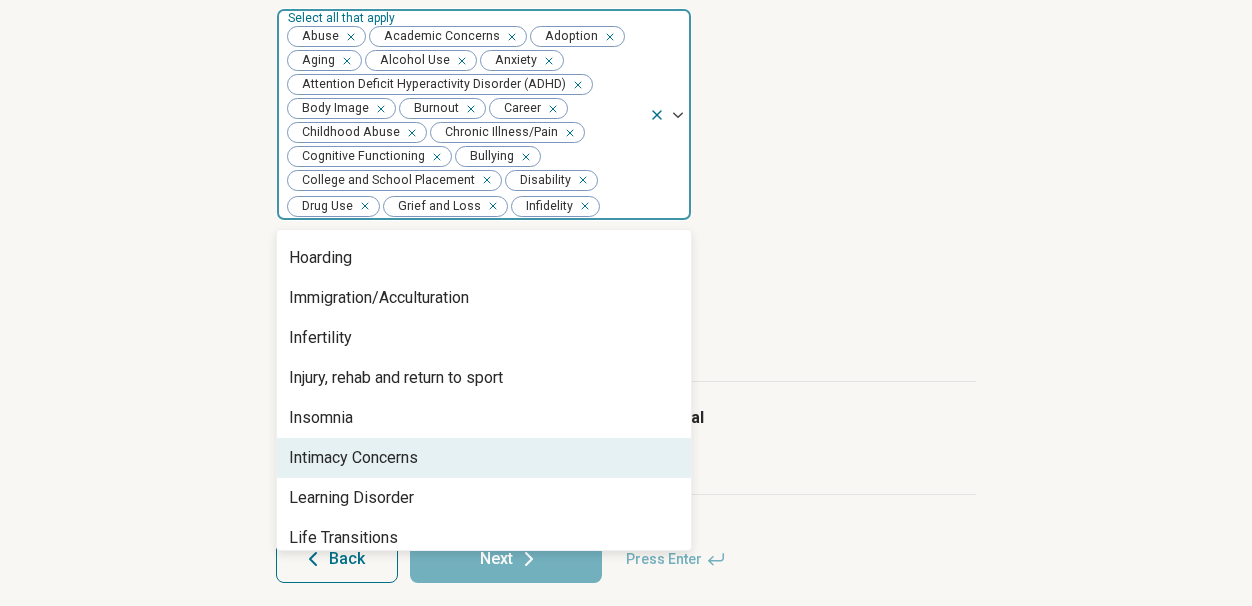 click on "Intimacy Concerns" at bounding box center (353, 458) 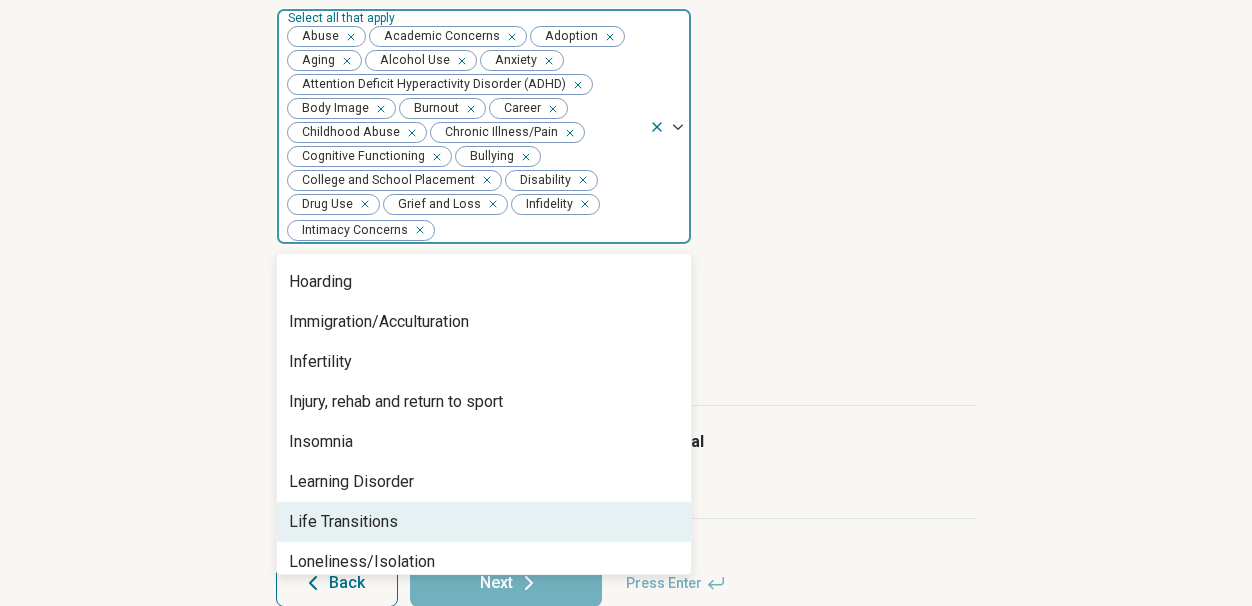 click on "Life Transitions" at bounding box center [484, 522] 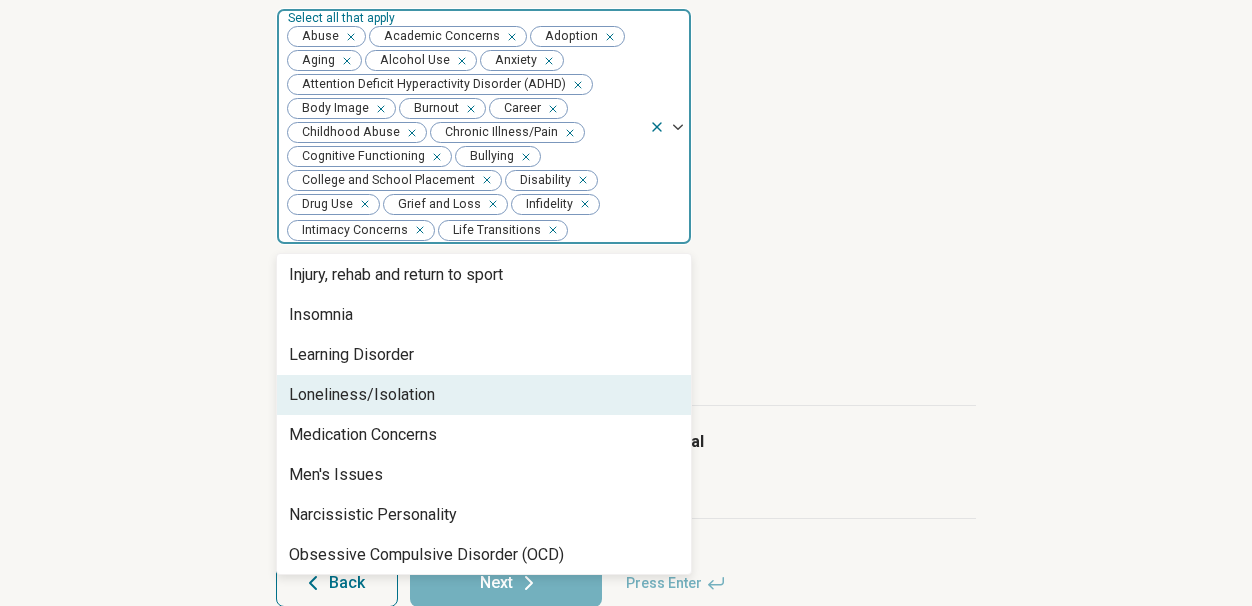 scroll, scrollTop: 1191, scrollLeft: 0, axis: vertical 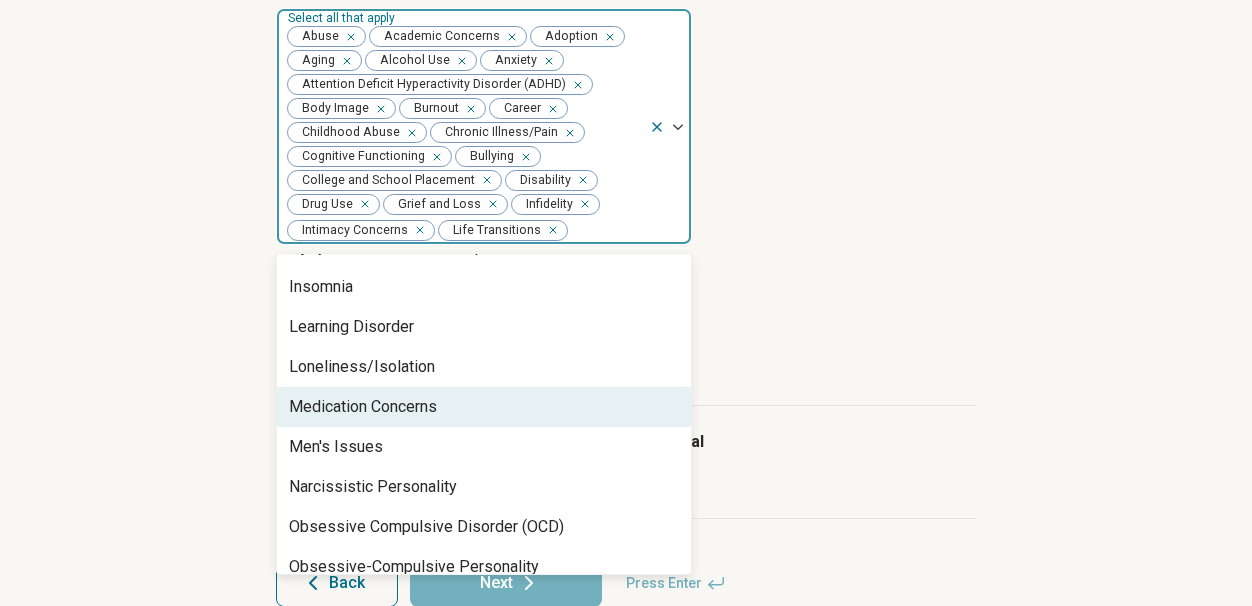 click on "Medication Concerns" at bounding box center (363, 407) 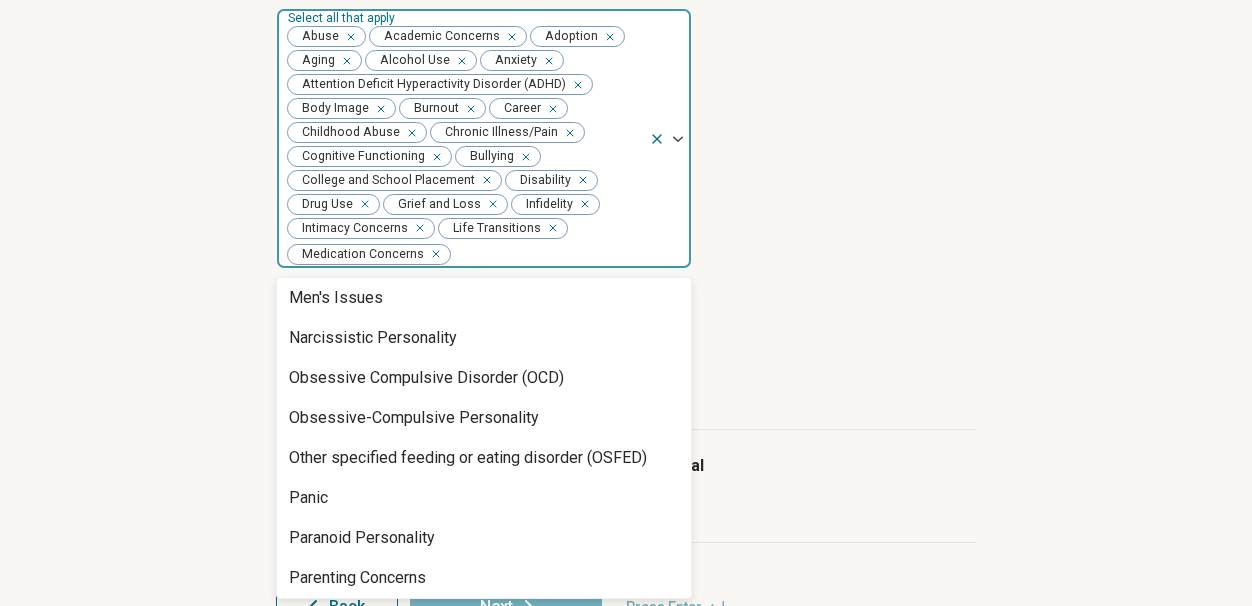 scroll, scrollTop: 1325, scrollLeft: 0, axis: vertical 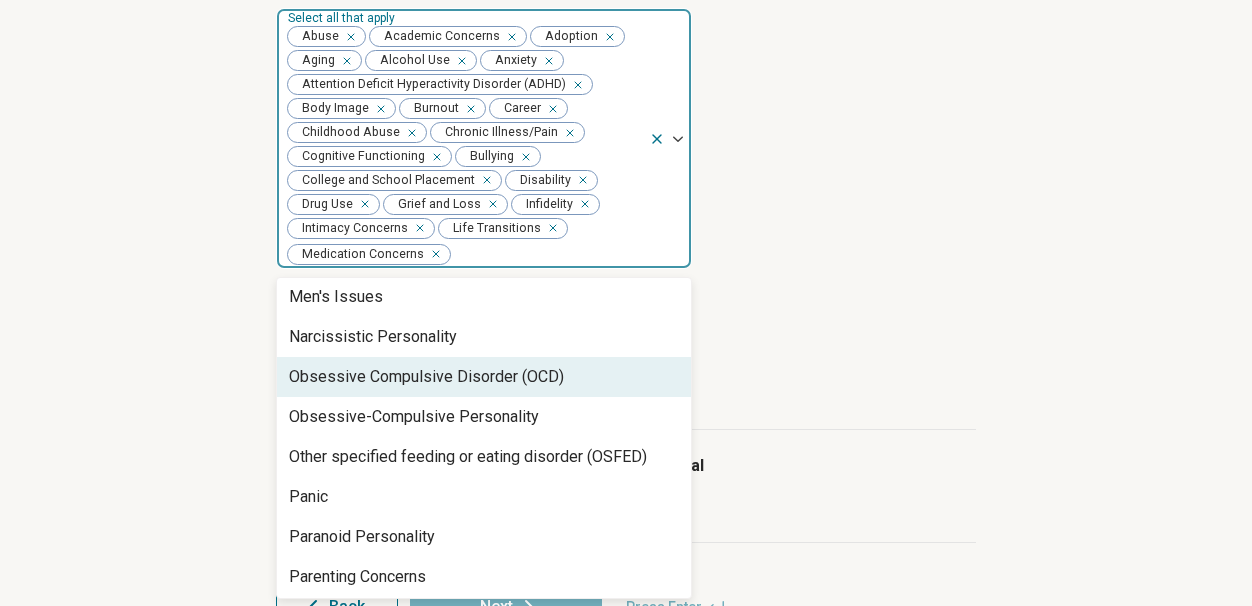 click on "Obsessive Compulsive Disorder (OCD)" at bounding box center [426, 377] 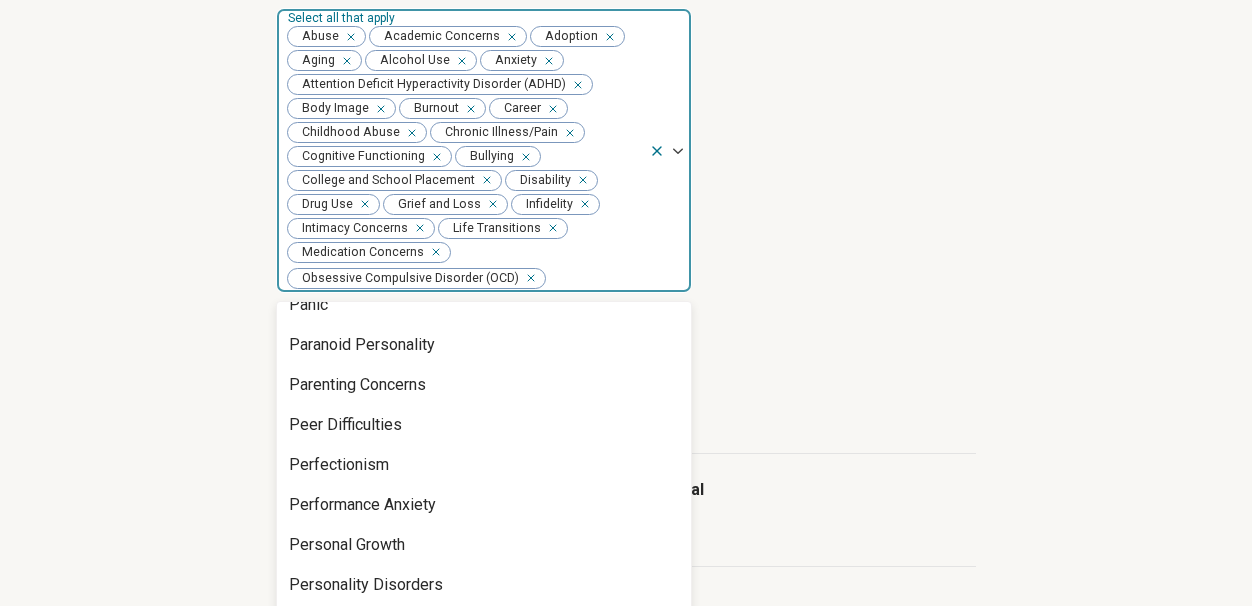 scroll, scrollTop: 1503, scrollLeft: 0, axis: vertical 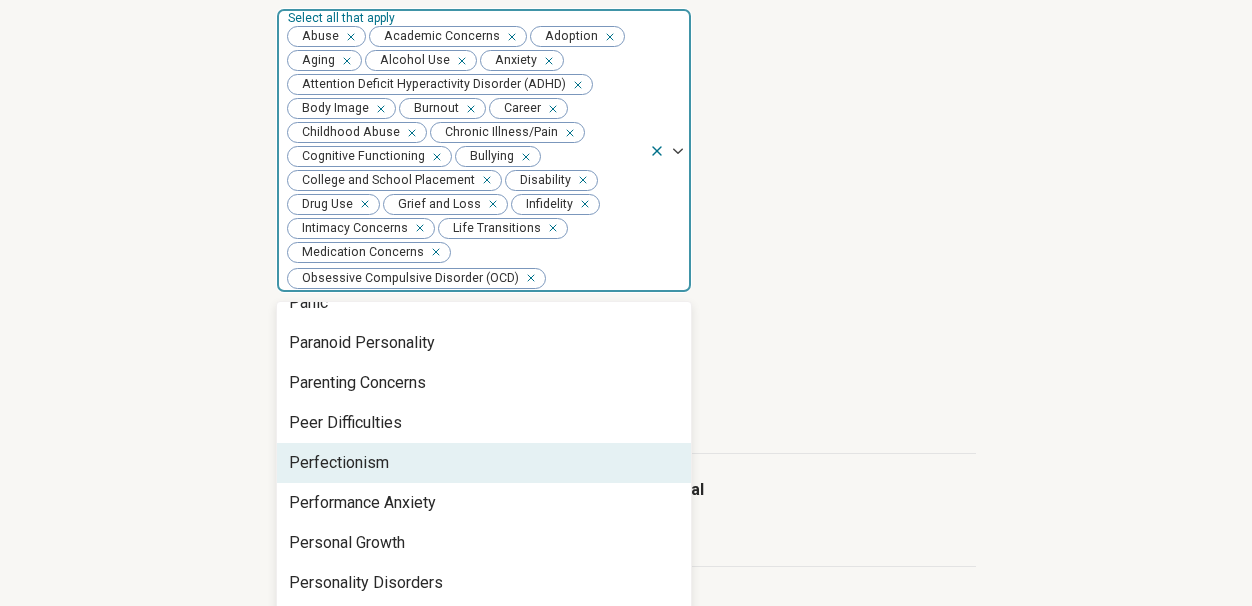 click on "Perfectionism" at bounding box center (339, 463) 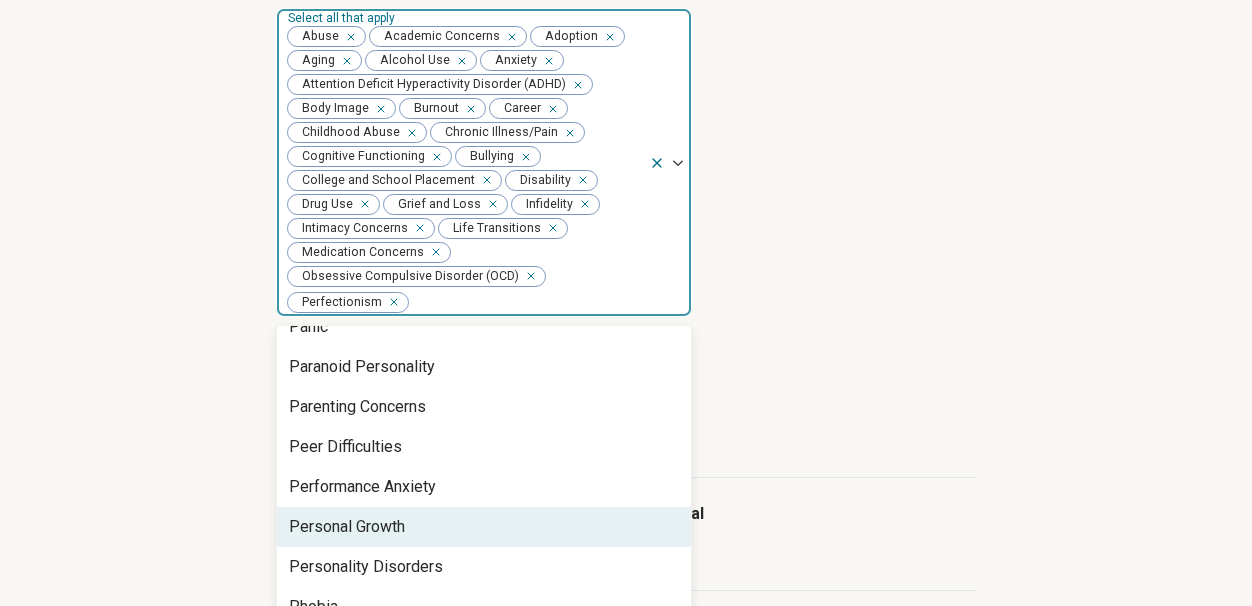 click on "Personal Growth" at bounding box center [347, 527] 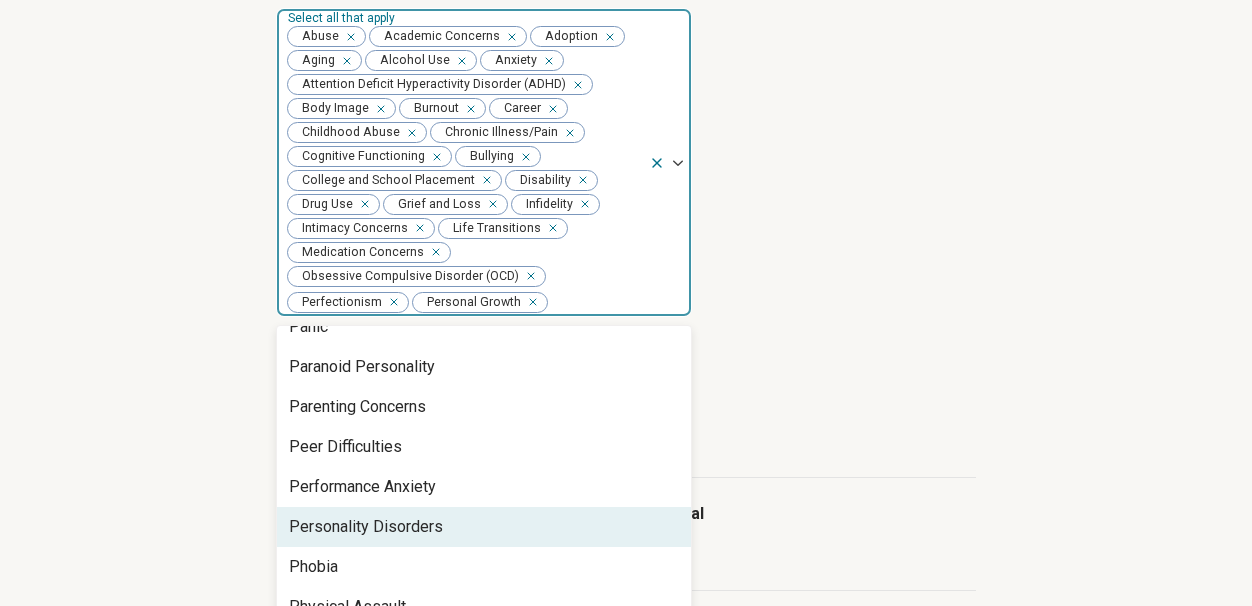 scroll, scrollTop: 500, scrollLeft: 0, axis: vertical 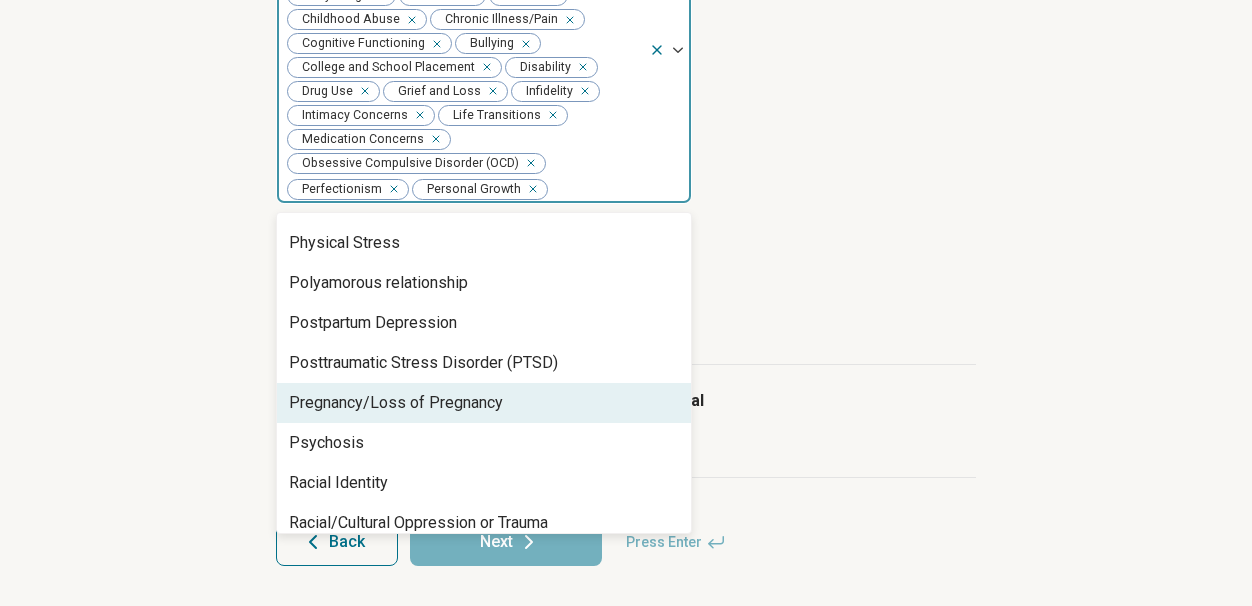 click on "Pregnancy/Loss of Pregnancy" at bounding box center (396, 403) 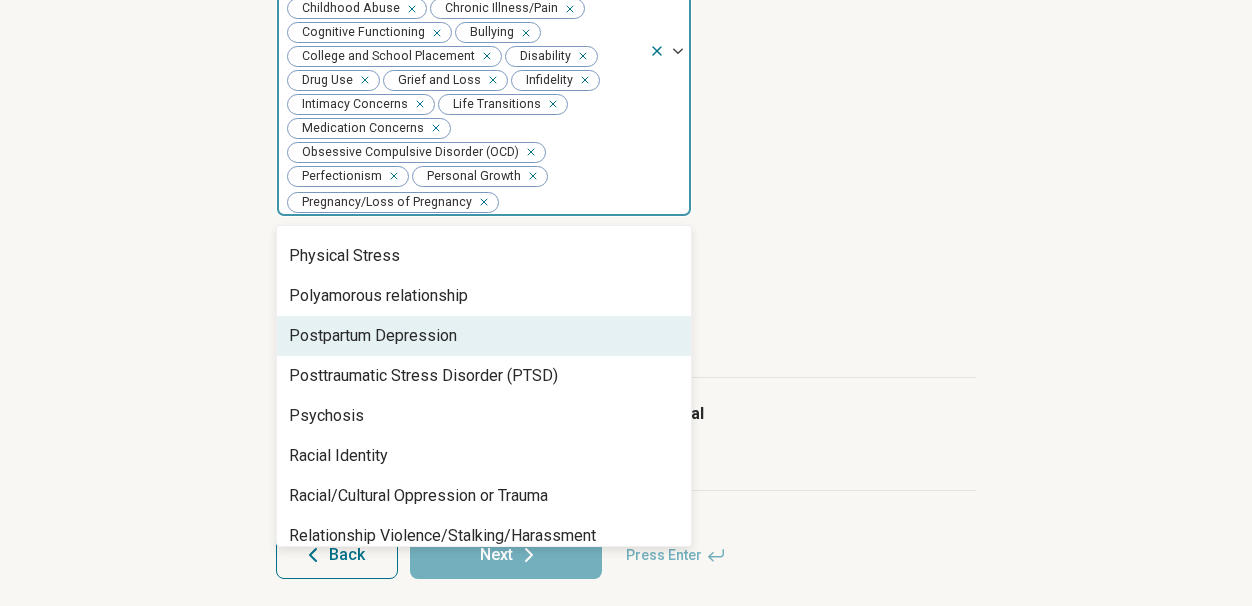 click on "Postpartum Depression" at bounding box center [373, 336] 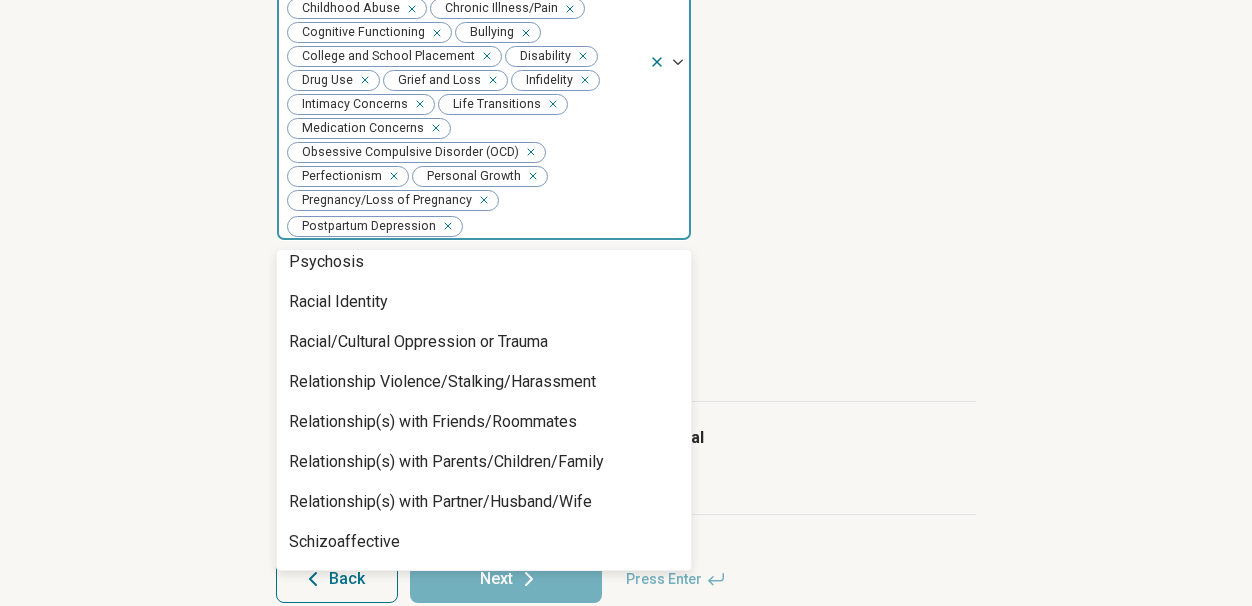 scroll, scrollTop: 1928, scrollLeft: 0, axis: vertical 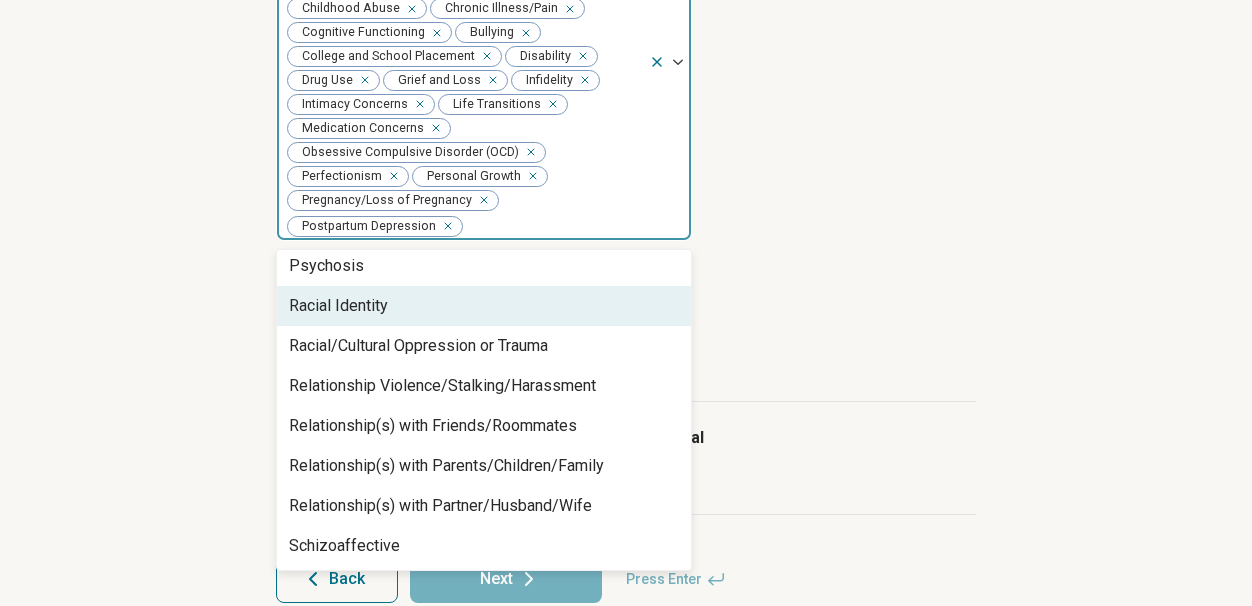 click on "Racial Identity" at bounding box center [338, 306] 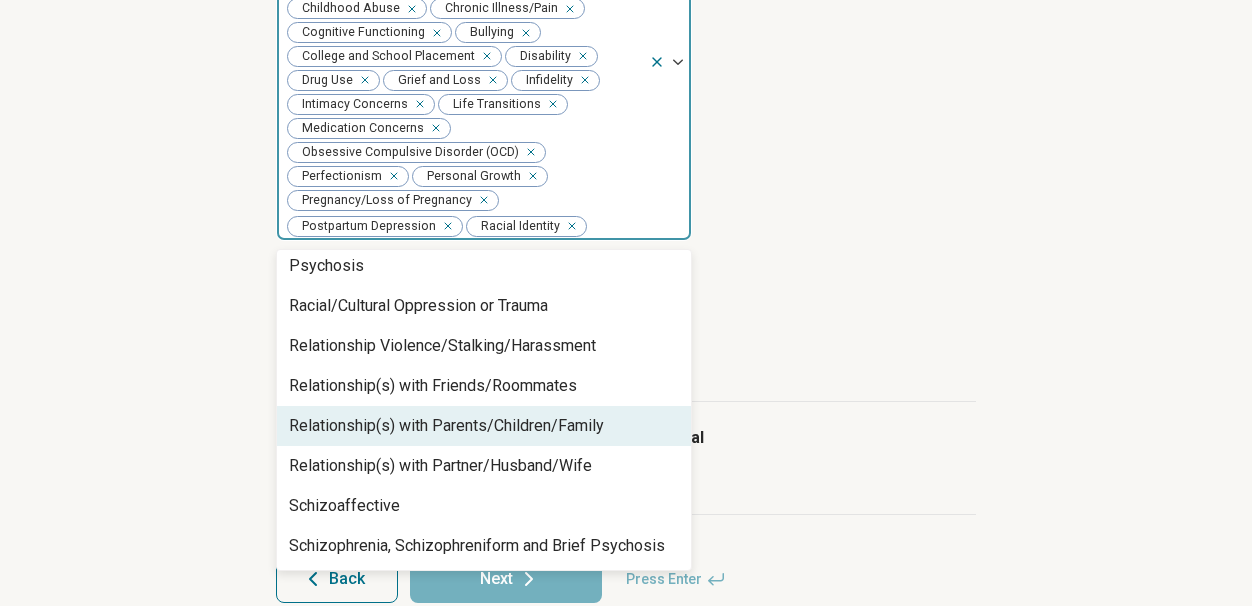 click on "Relationship(s) with Parents/Children/Family" at bounding box center (446, 426) 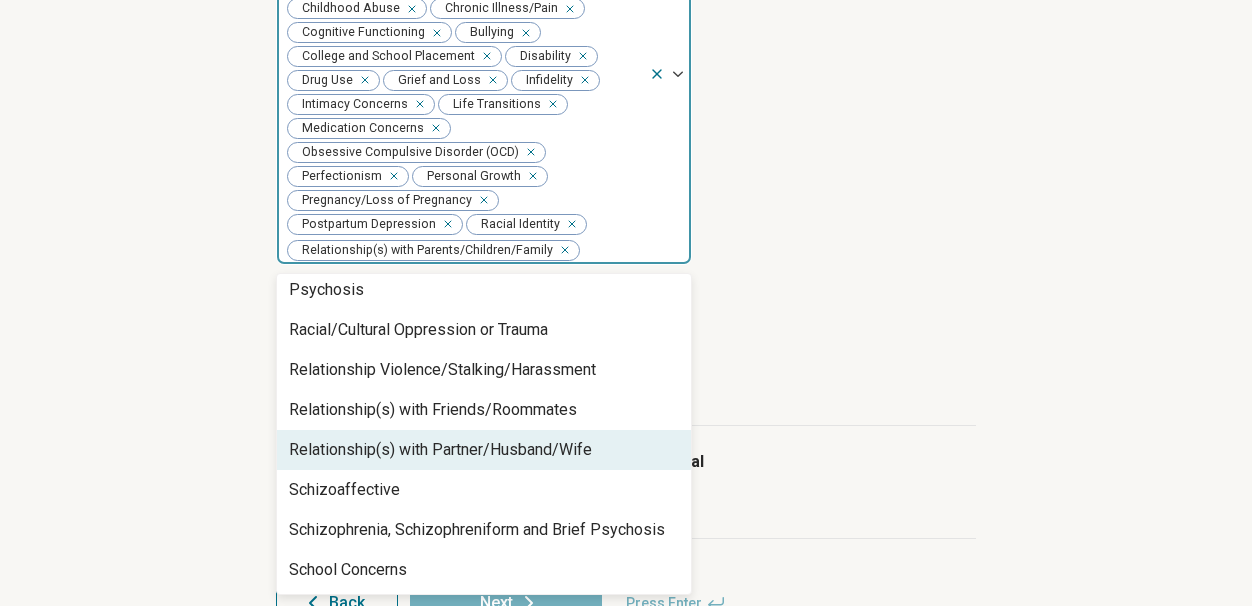 click on "Relationship(s) with Partner/Husband/Wife" at bounding box center [484, 450] 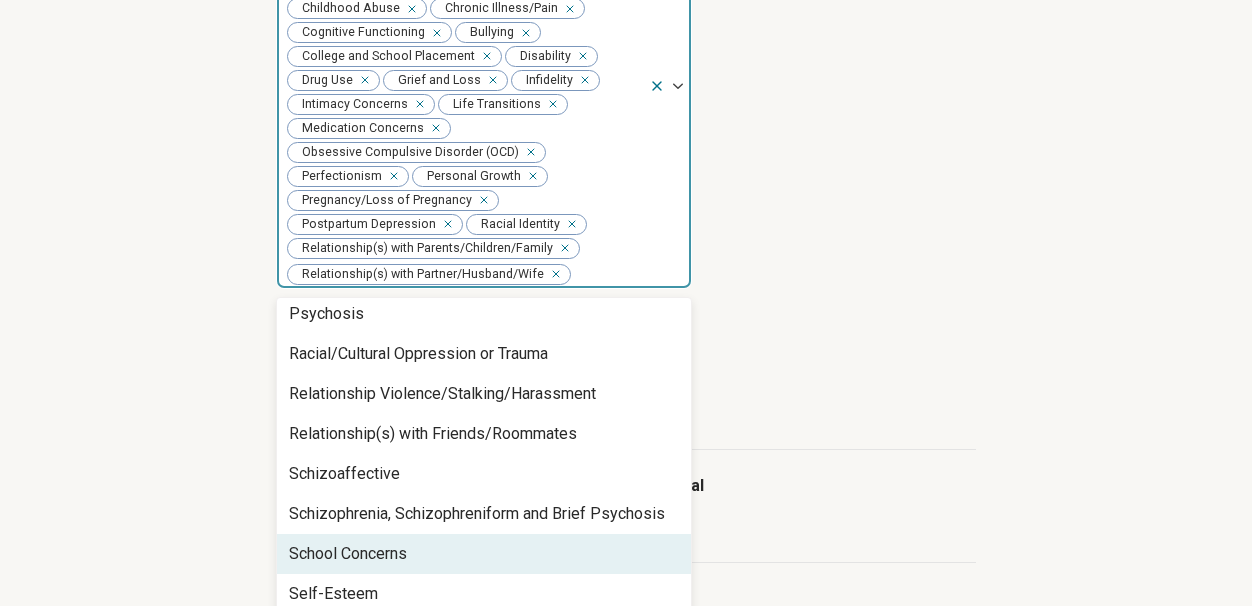 click on "School Concerns" at bounding box center [348, 554] 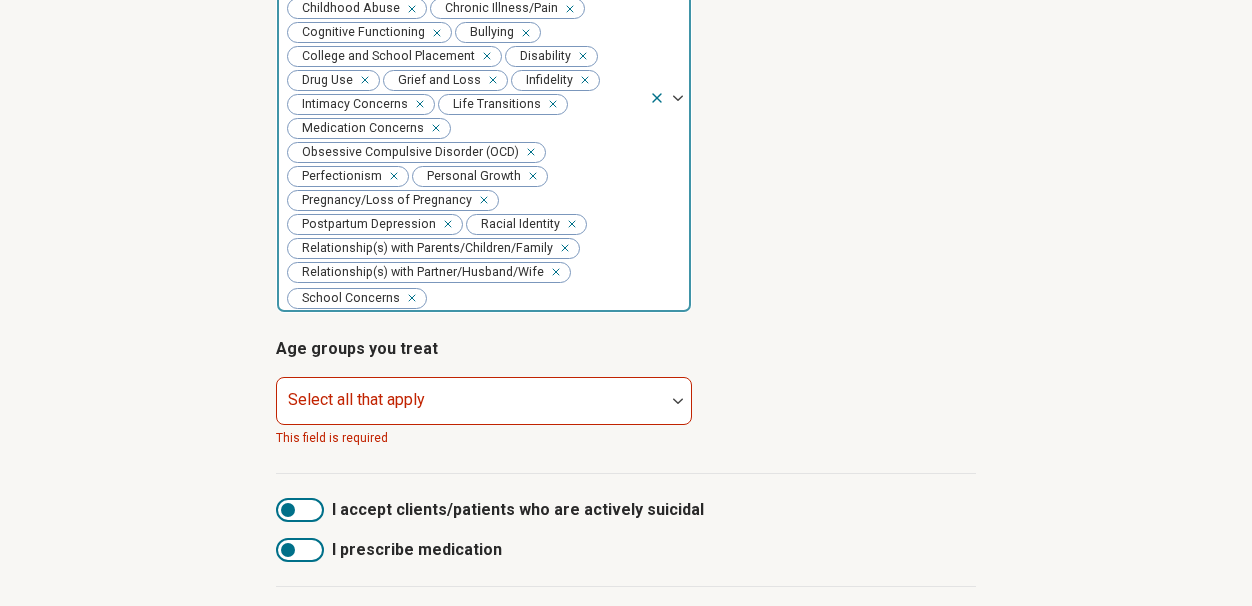 scroll, scrollTop: 624, scrollLeft: 0, axis: vertical 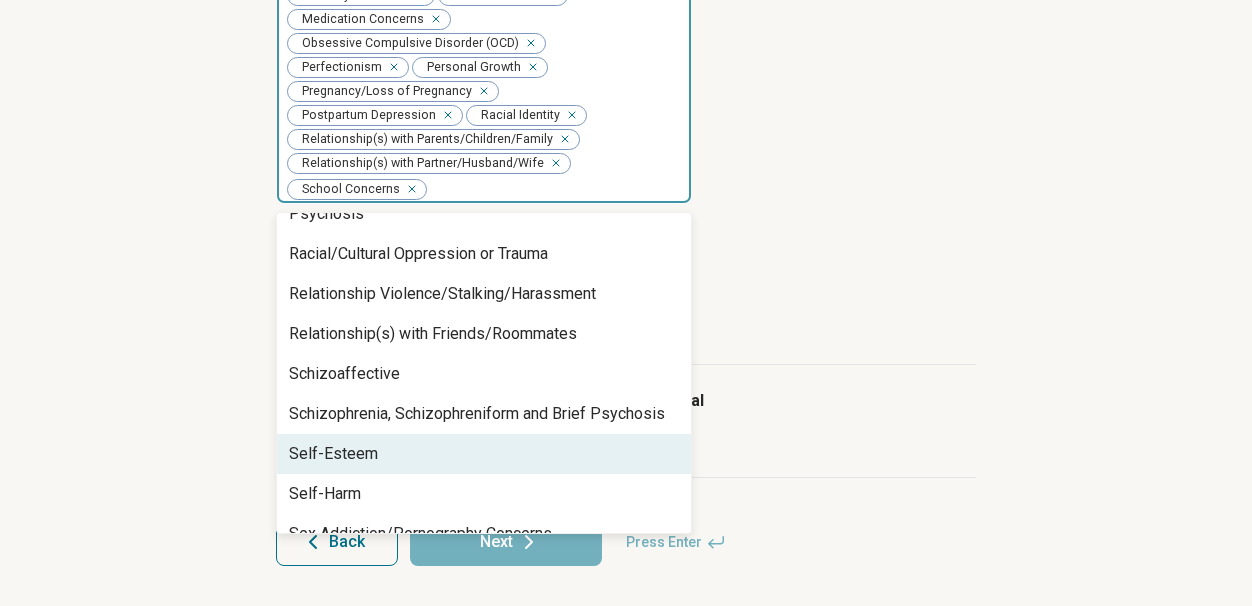 click on "Self-Esteem" at bounding box center [333, 454] 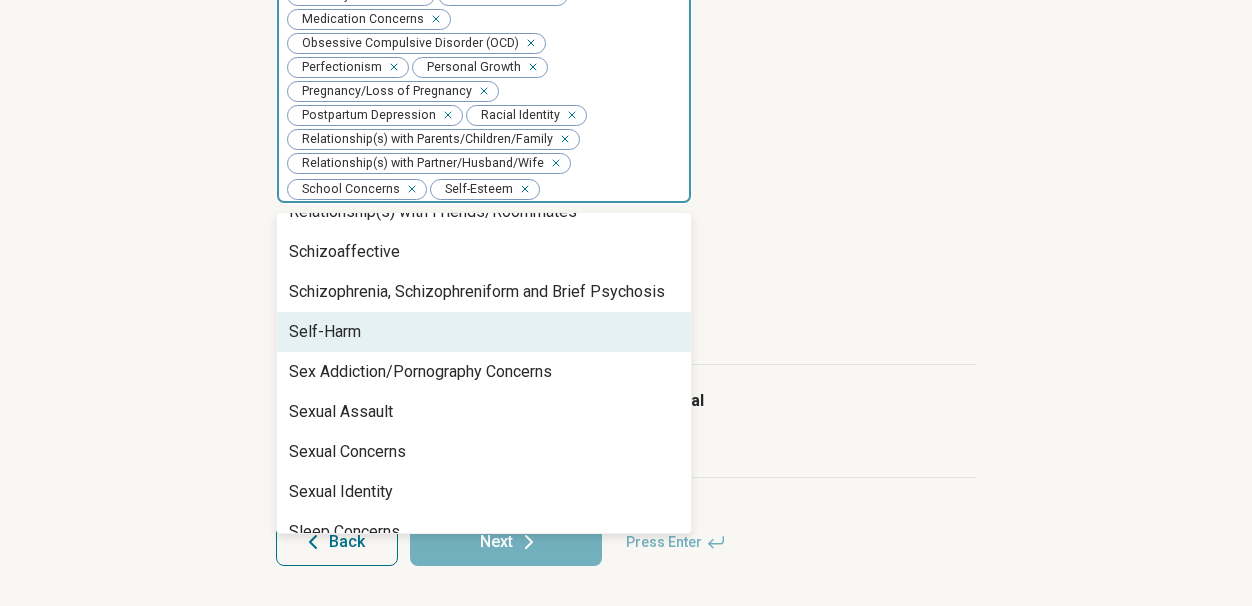 scroll, scrollTop: 2068, scrollLeft: 0, axis: vertical 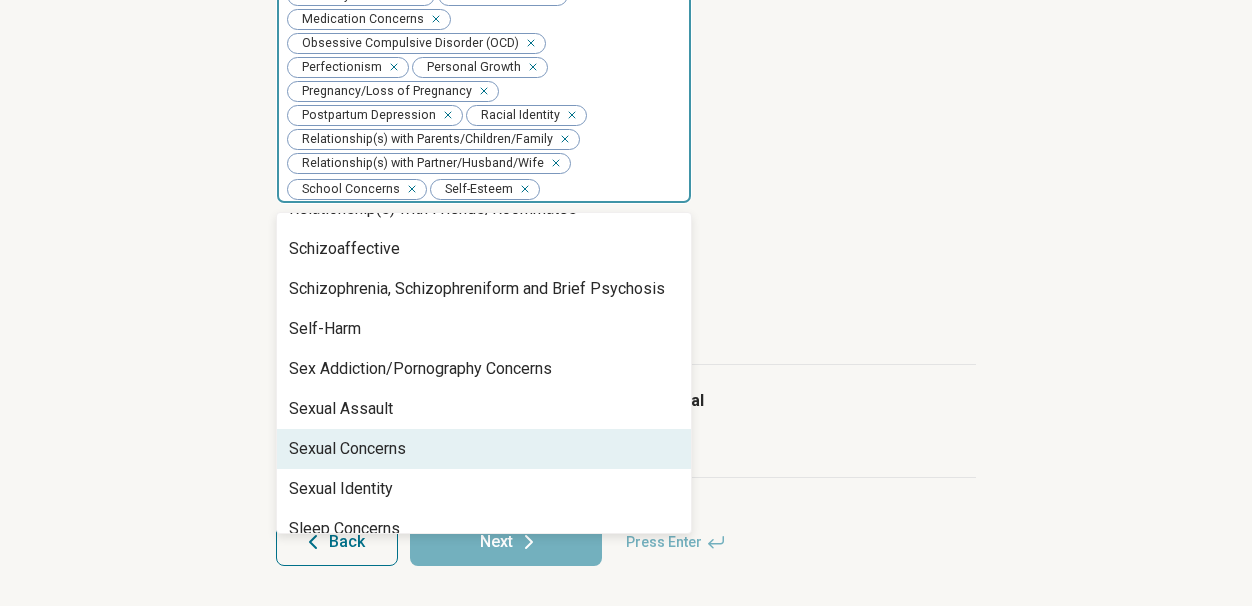 click on "Sexual Concerns" at bounding box center (347, 449) 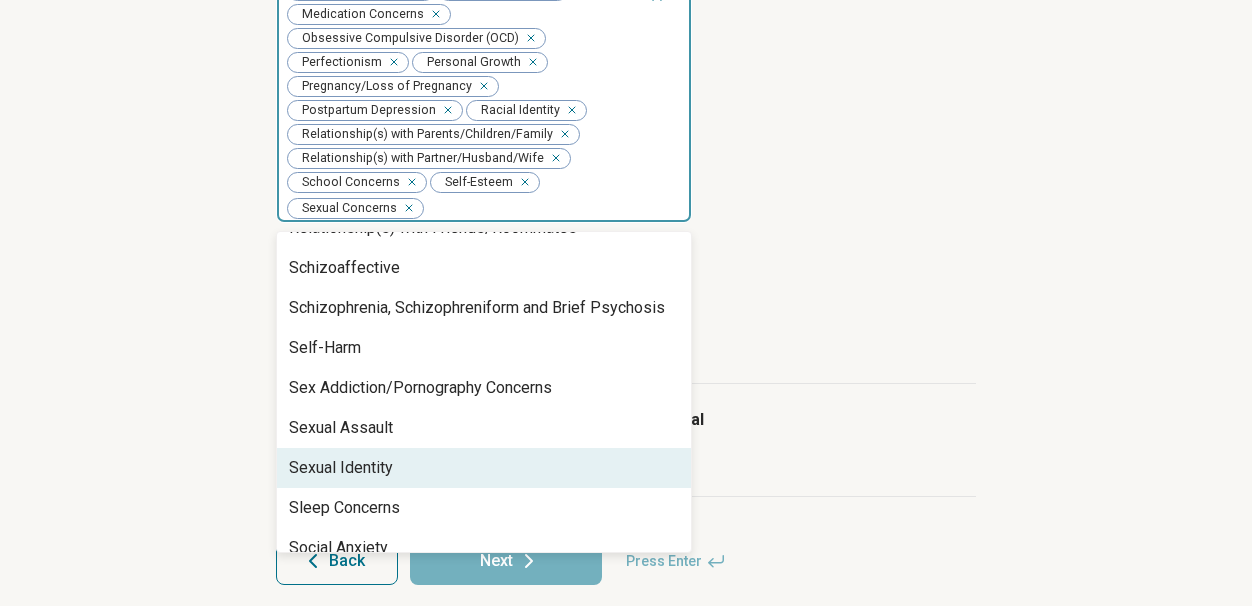 click on "Sexual Identity" at bounding box center [341, 468] 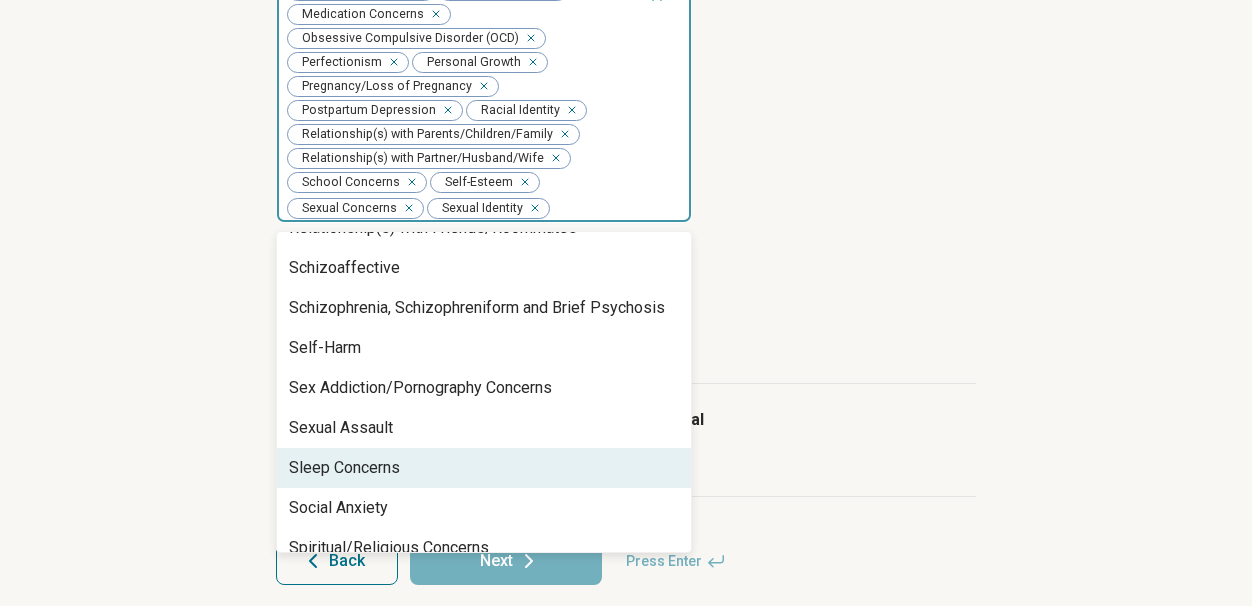 click on "Sleep Concerns" at bounding box center [344, 468] 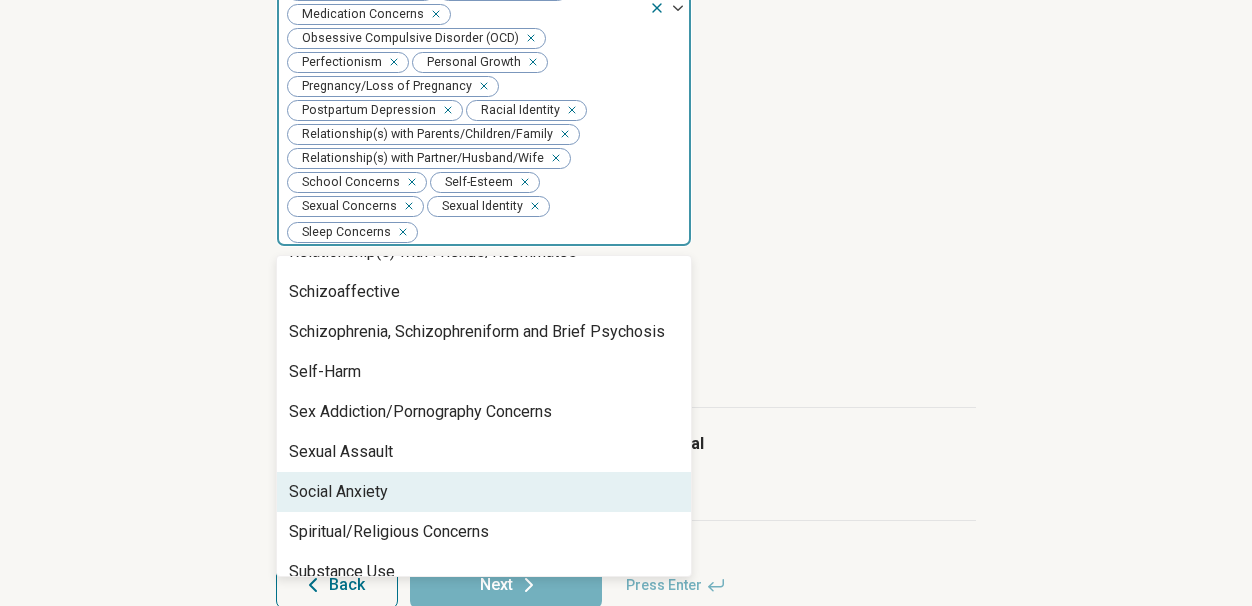 click on "Social Anxiety" at bounding box center [338, 492] 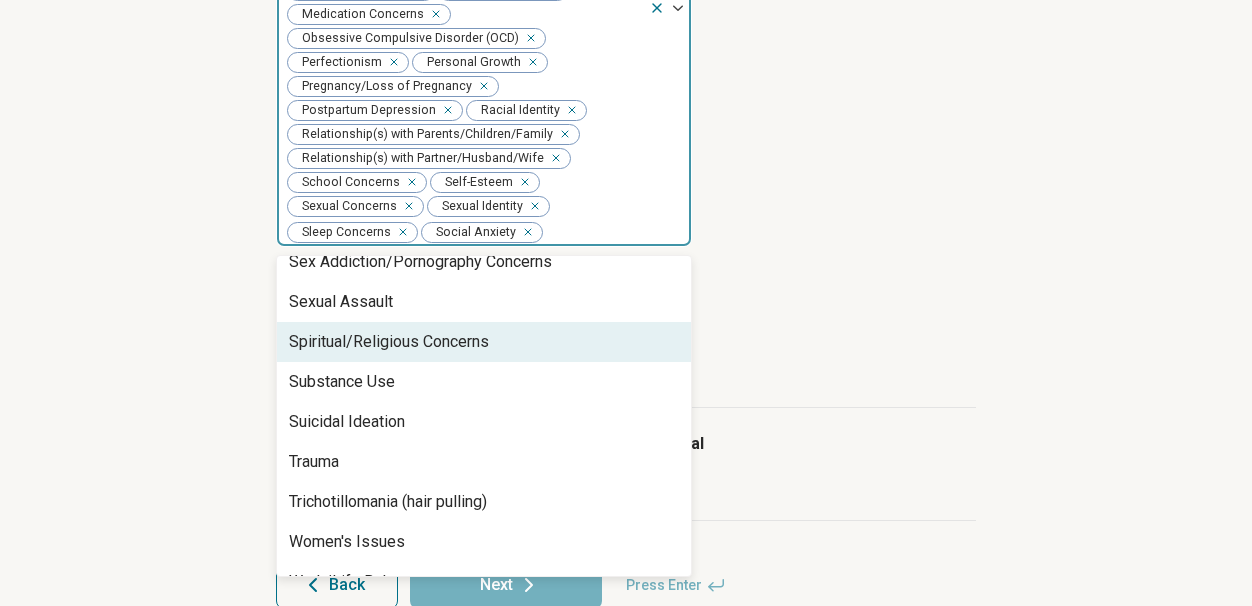 scroll, scrollTop: 2218, scrollLeft: 0, axis: vertical 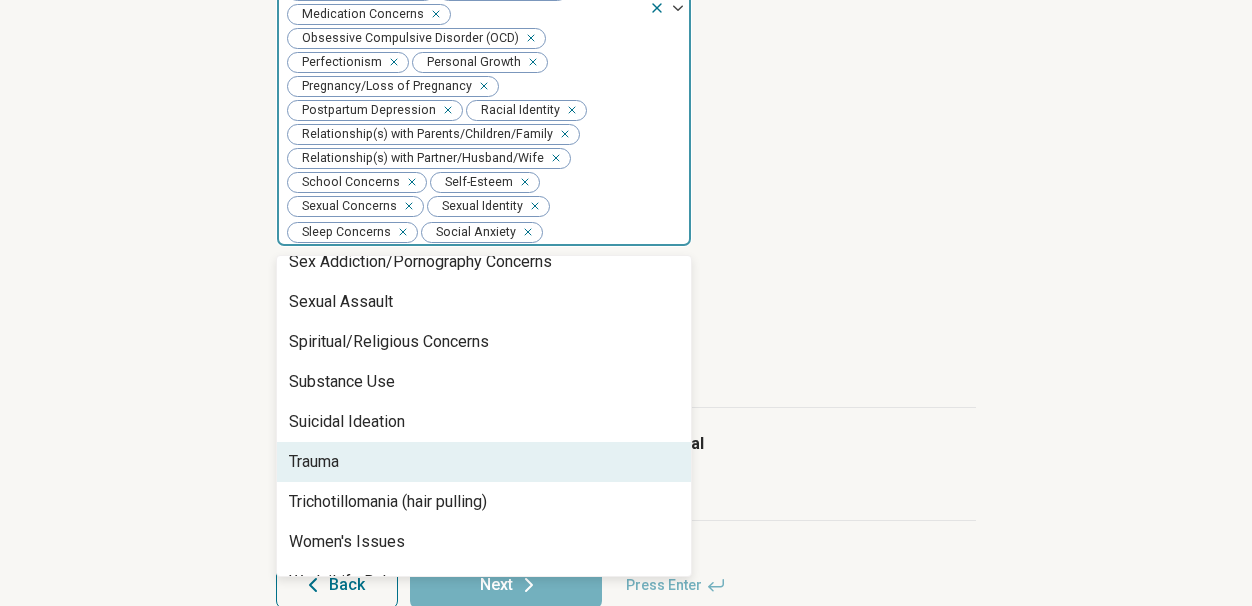 click on "Trauma" at bounding box center [314, 462] 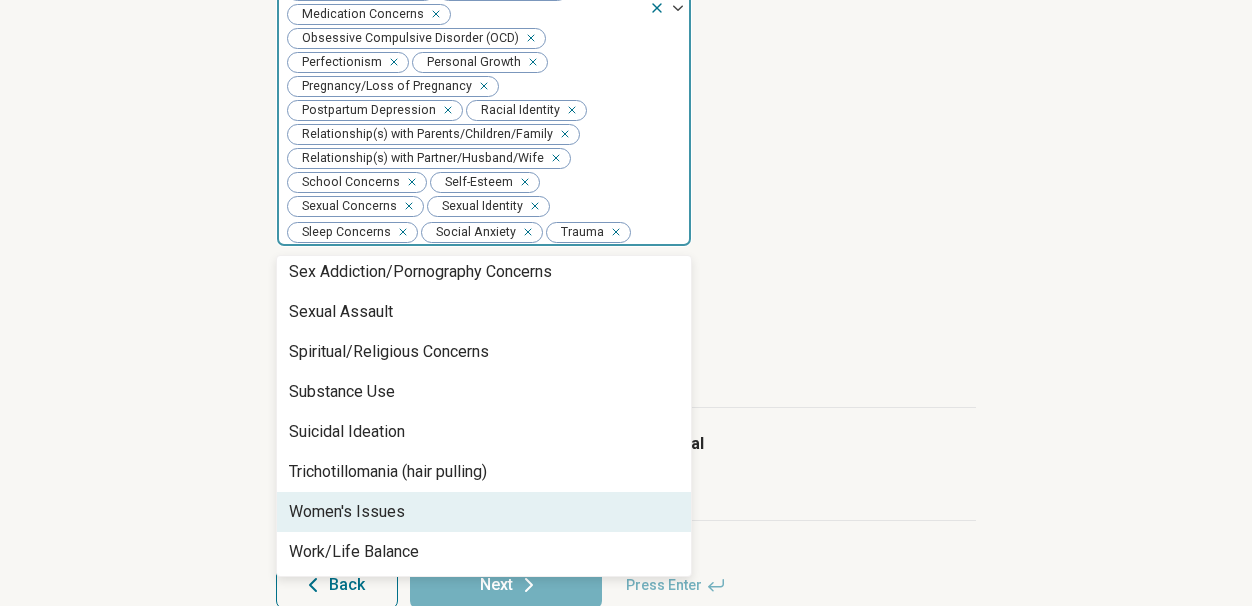 click on "Women's Issues" at bounding box center [347, 512] 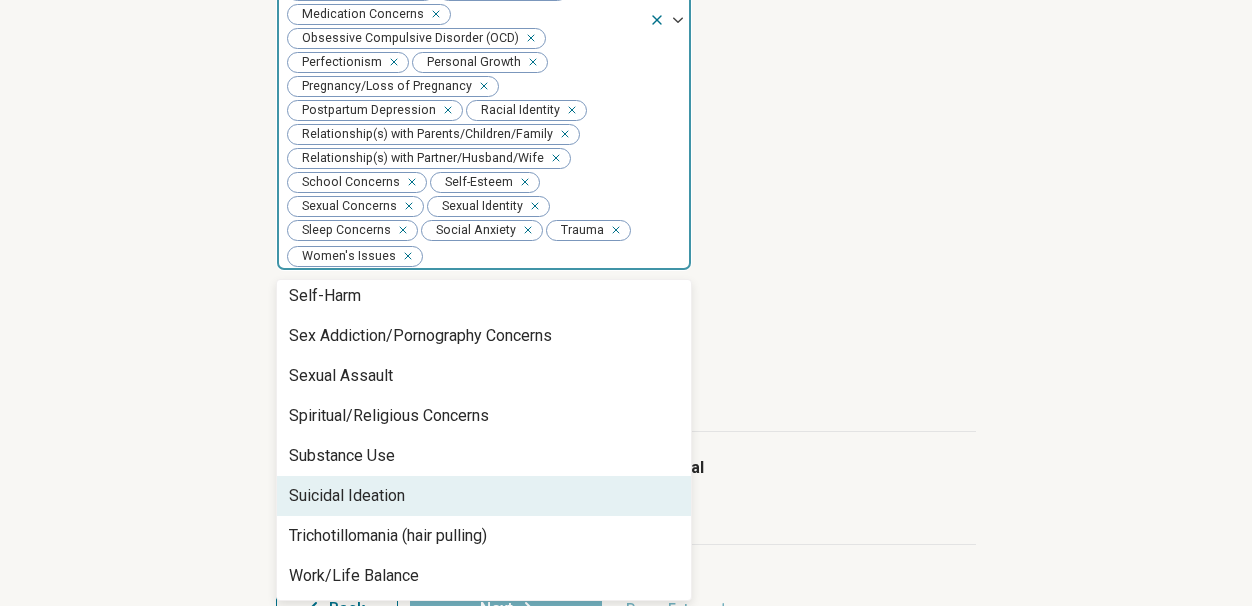 scroll, scrollTop: 2168, scrollLeft: 0, axis: vertical 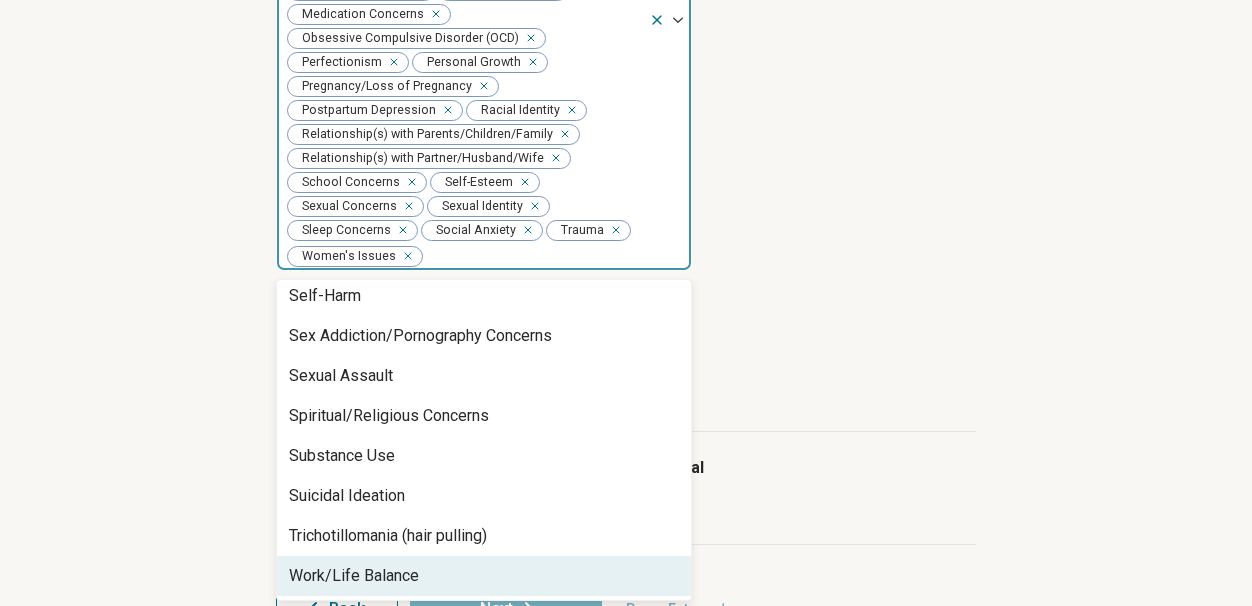 click on "Work/Life Balance" at bounding box center [354, 576] 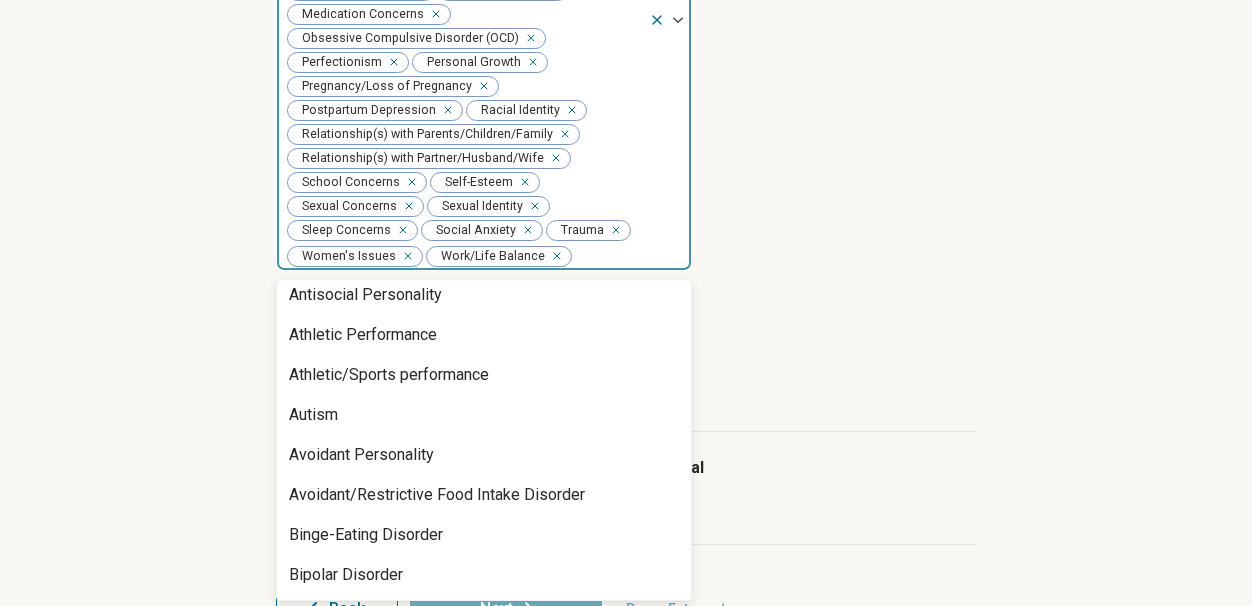 scroll, scrollTop: 0, scrollLeft: 0, axis: both 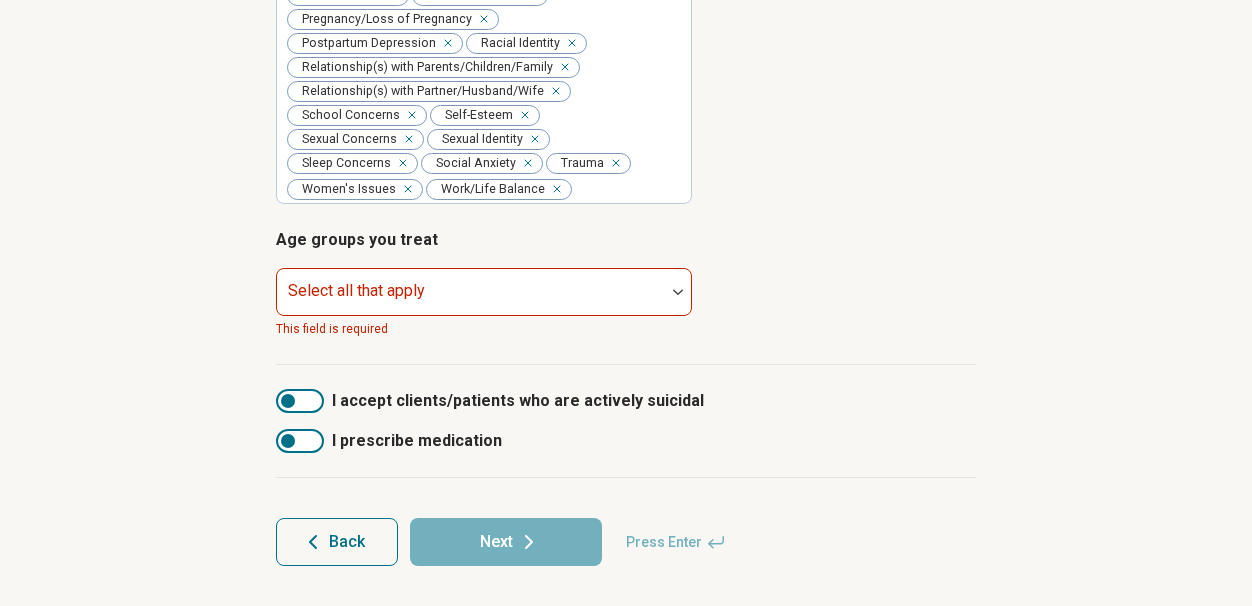 click 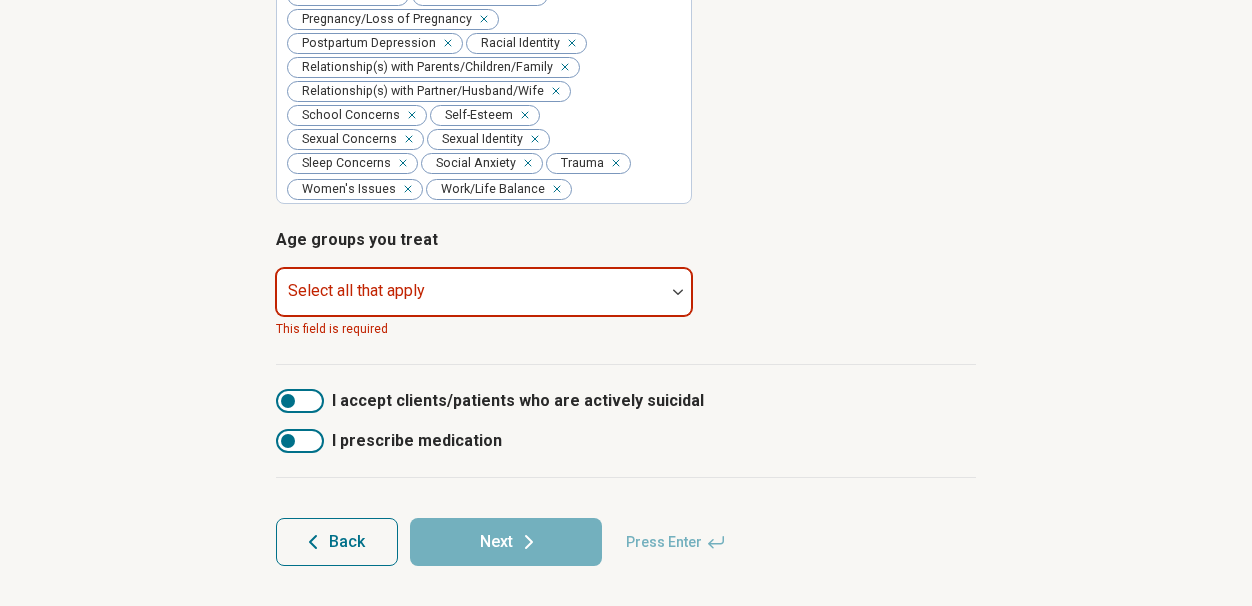 click at bounding box center (678, 292) 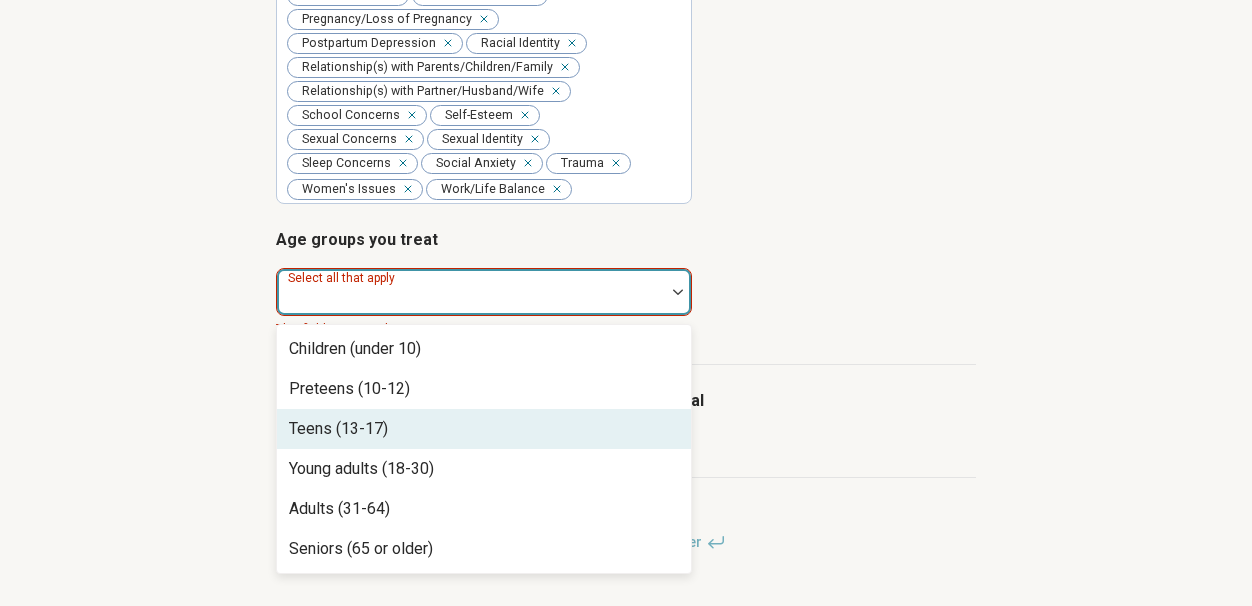 click on "Teens (13-17)" at bounding box center (484, 429) 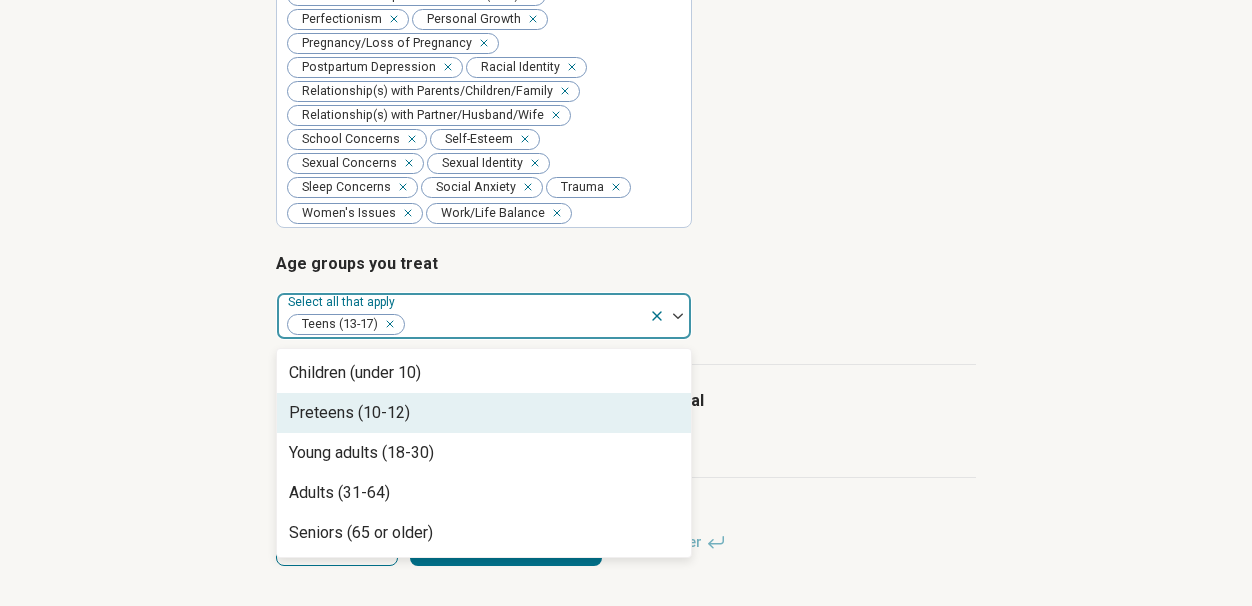 scroll, scrollTop: 786, scrollLeft: 0, axis: vertical 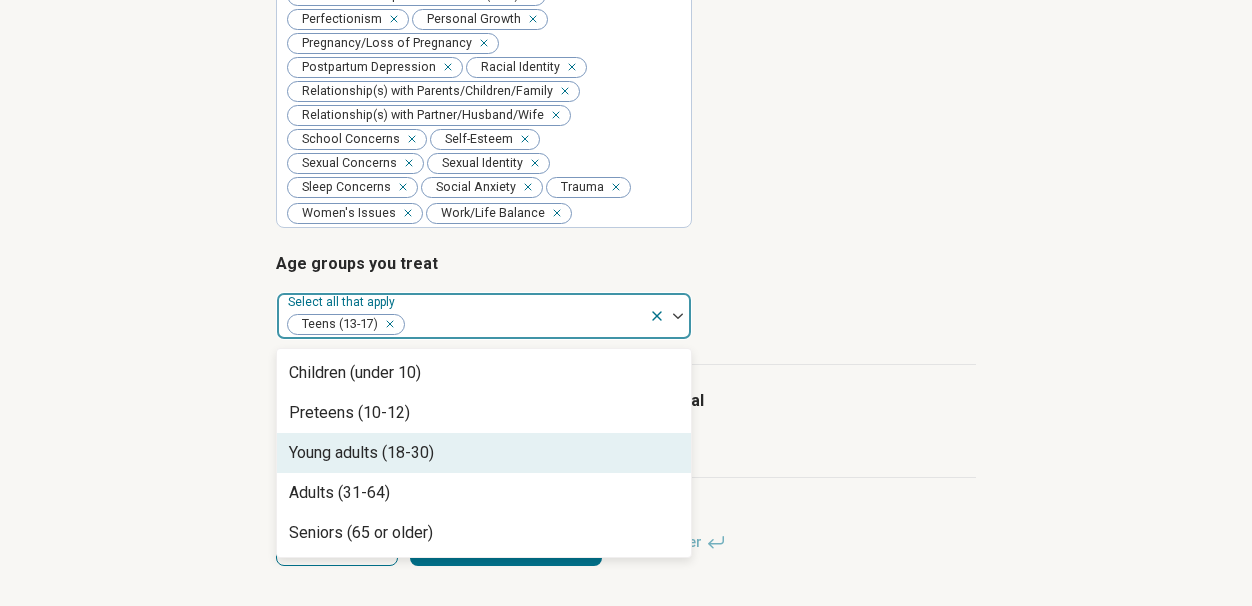 click on "Young adults (18-30)" at bounding box center (484, 453) 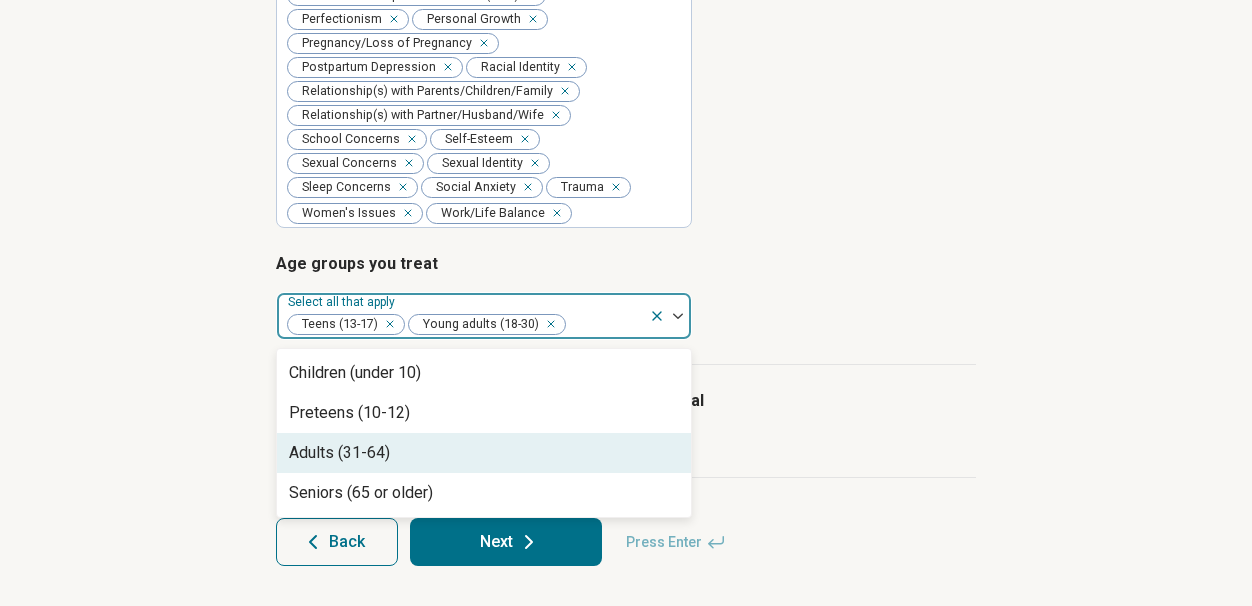 click on "Adults (31-64)" at bounding box center [484, 453] 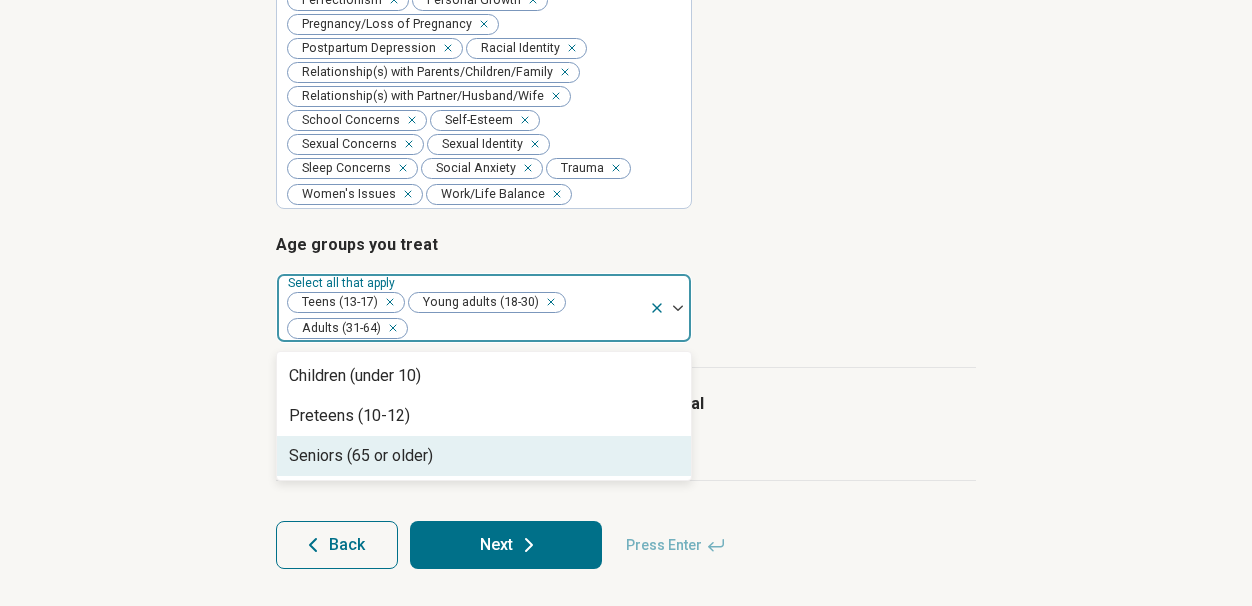 scroll, scrollTop: 809, scrollLeft: 0, axis: vertical 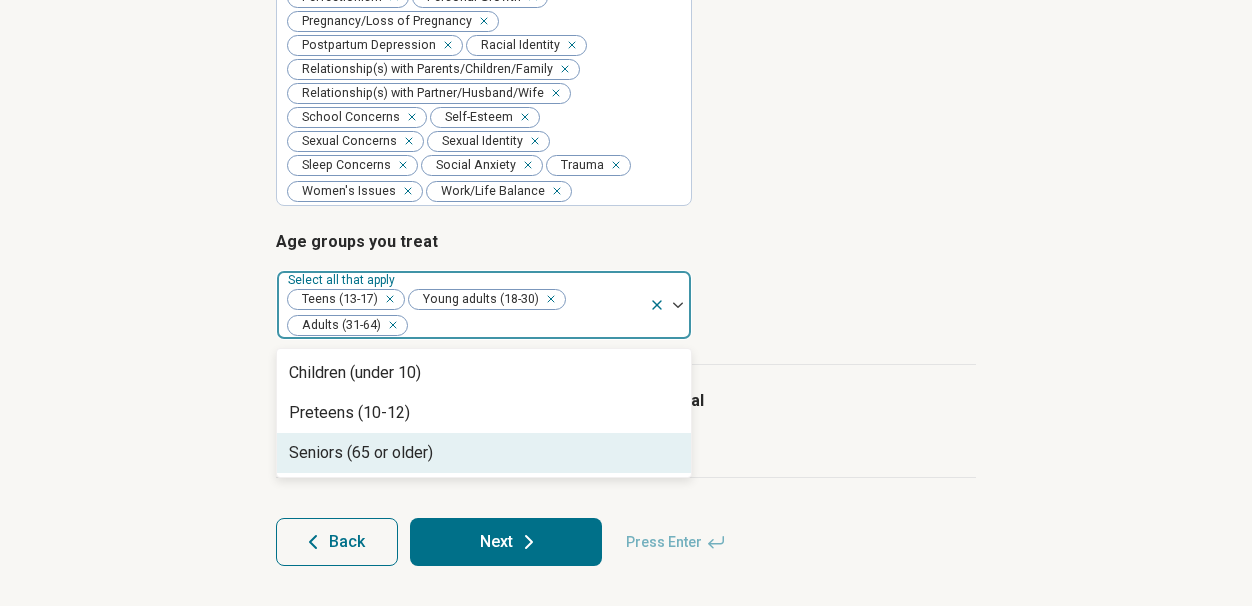 click on "Seniors (65 or older)" at bounding box center [484, 453] 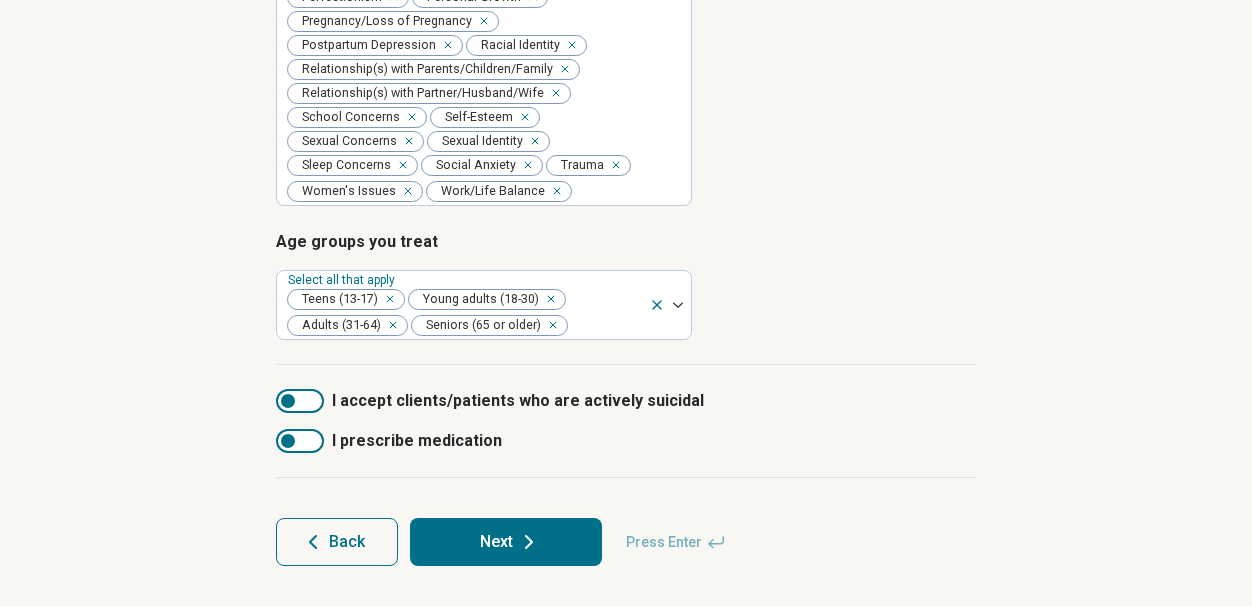 click 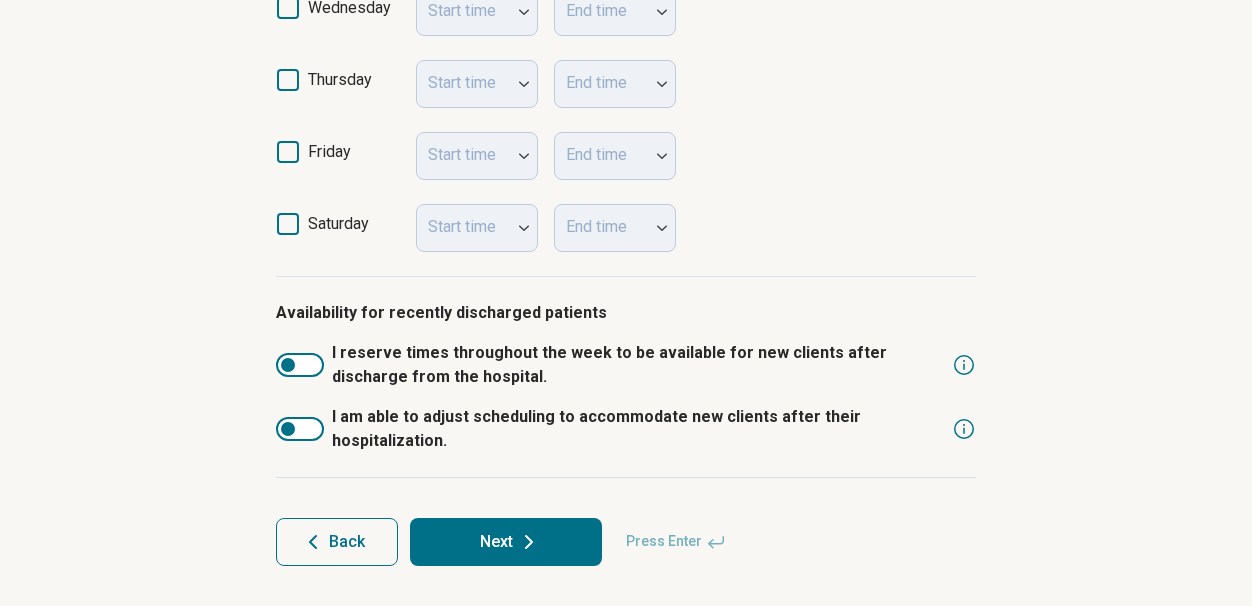 scroll, scrollTop: 790, scrollLeft: 0, axis: vertical 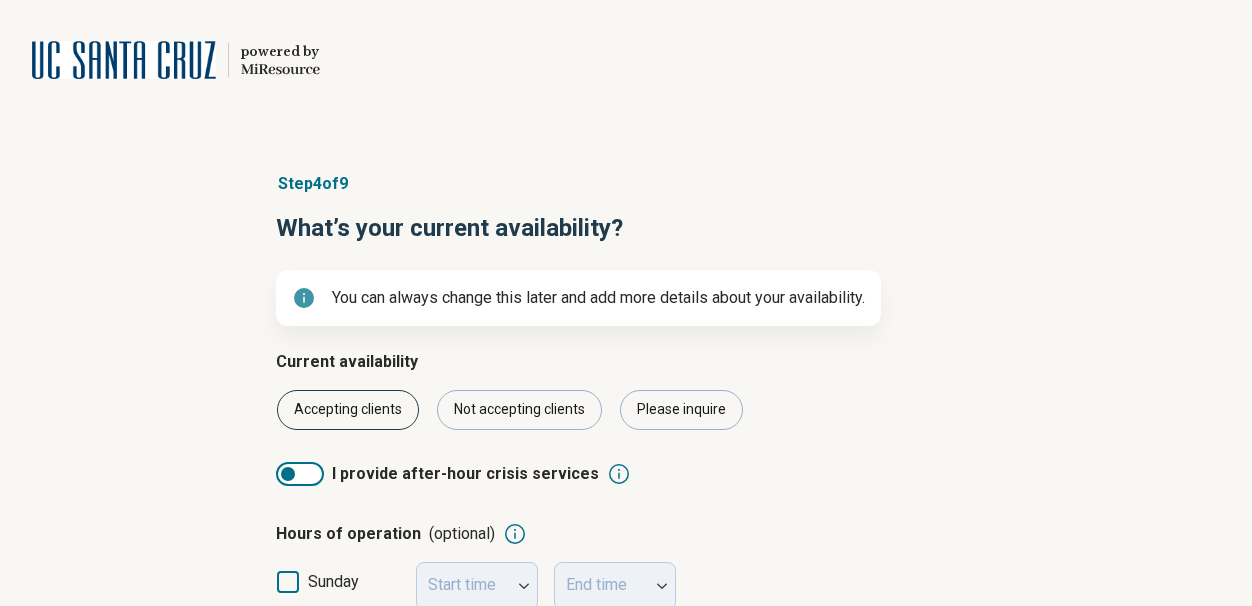 click on "Accepting clients" at bounding box center (348, 410) 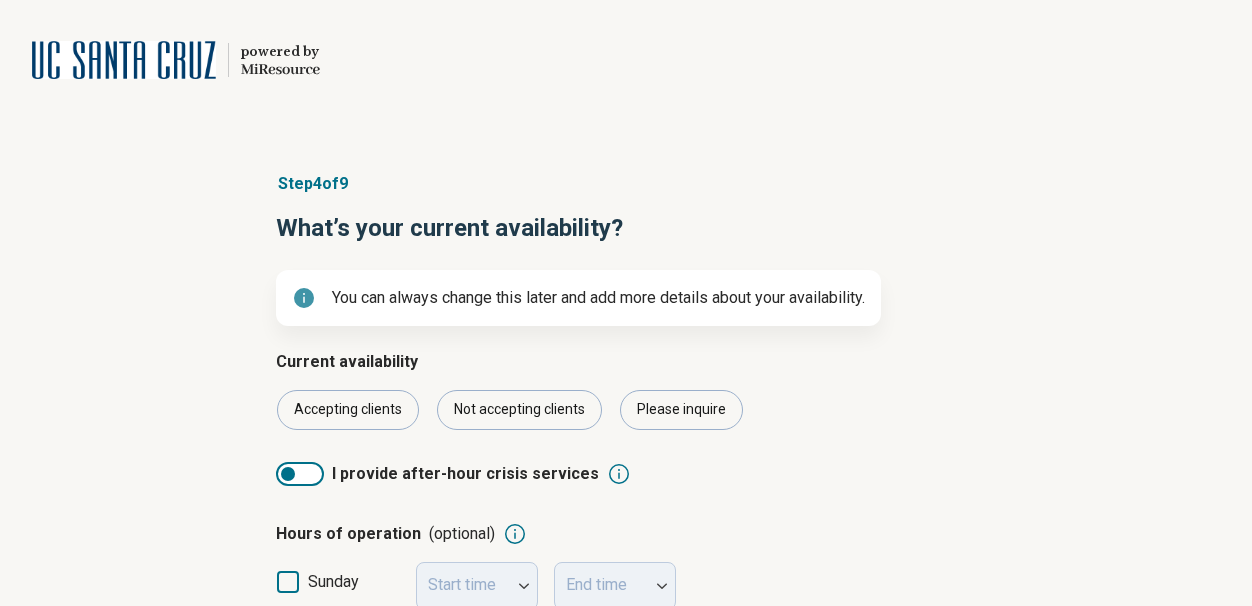 click at bounding box center (300, 474) 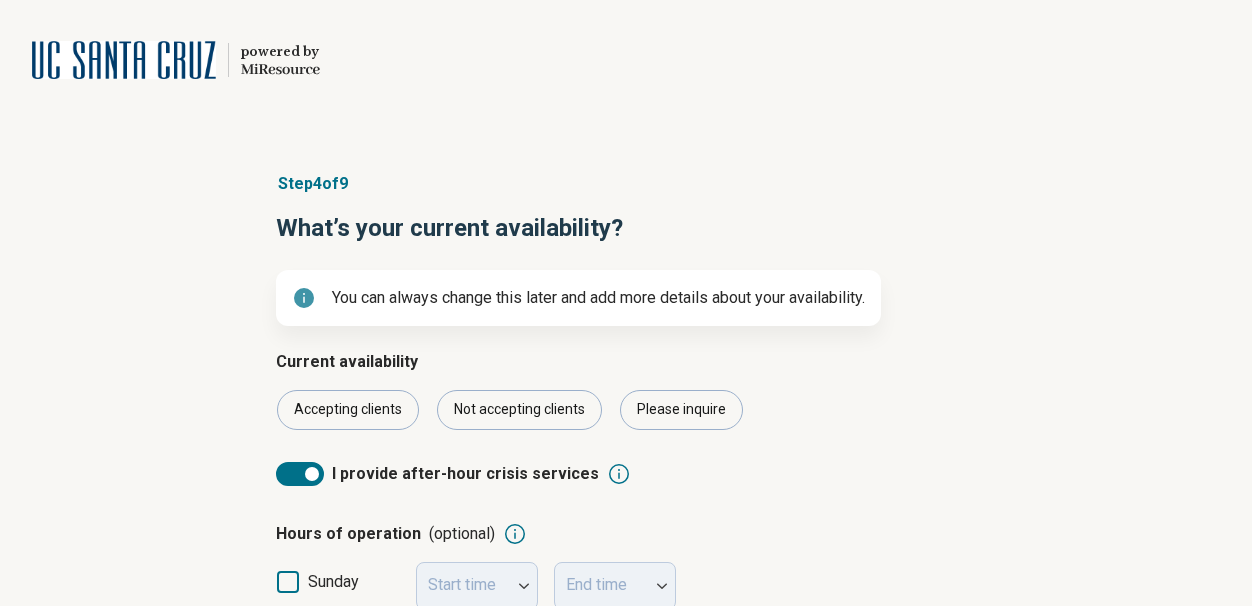 scroll, scrollTop: 10, scrollLeft: 0, axis: vertical 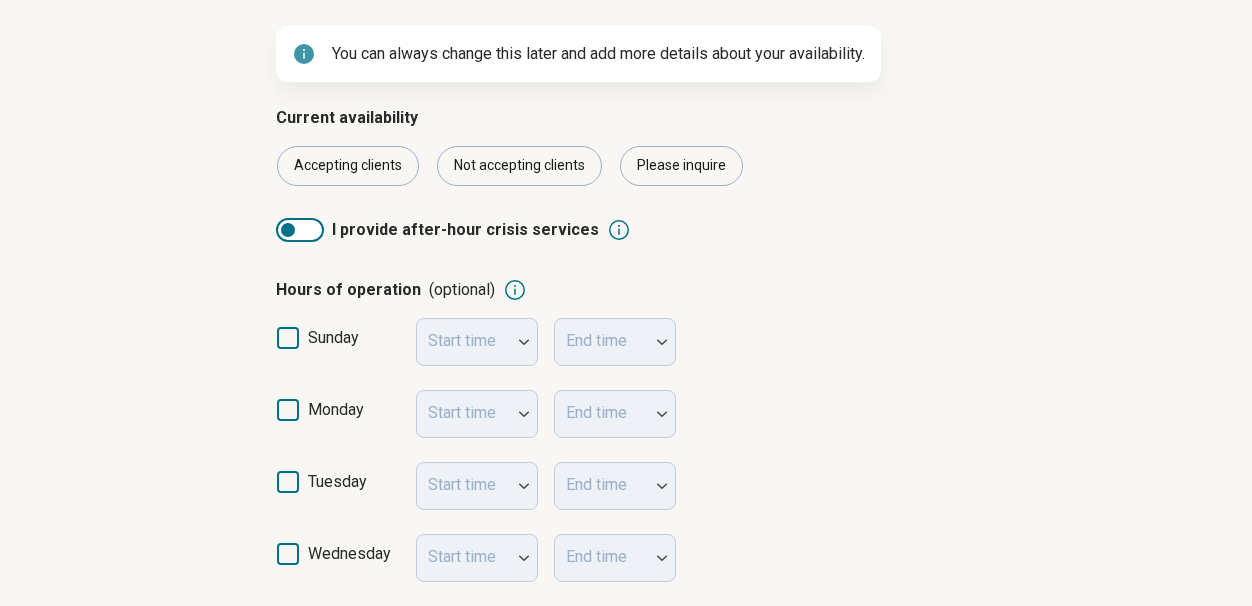 click on "Start time" at bounding box center (477, 414) 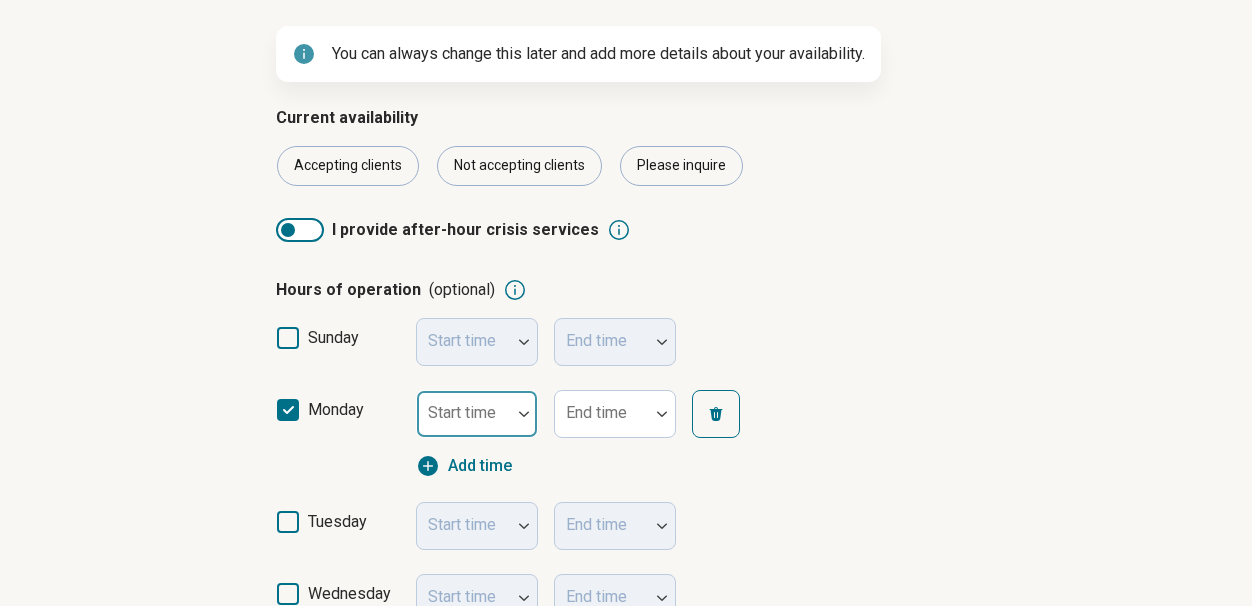 click at bounding box center (524, 414) 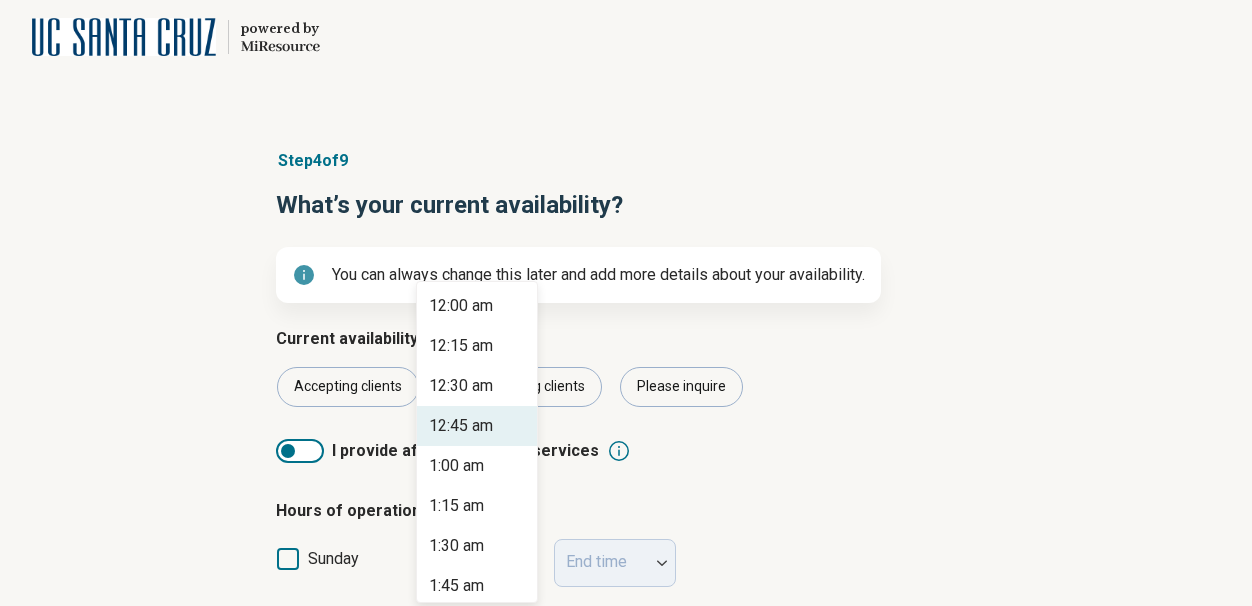 scroll, scrollTop: 0, scrollLeft: 0, axis: both 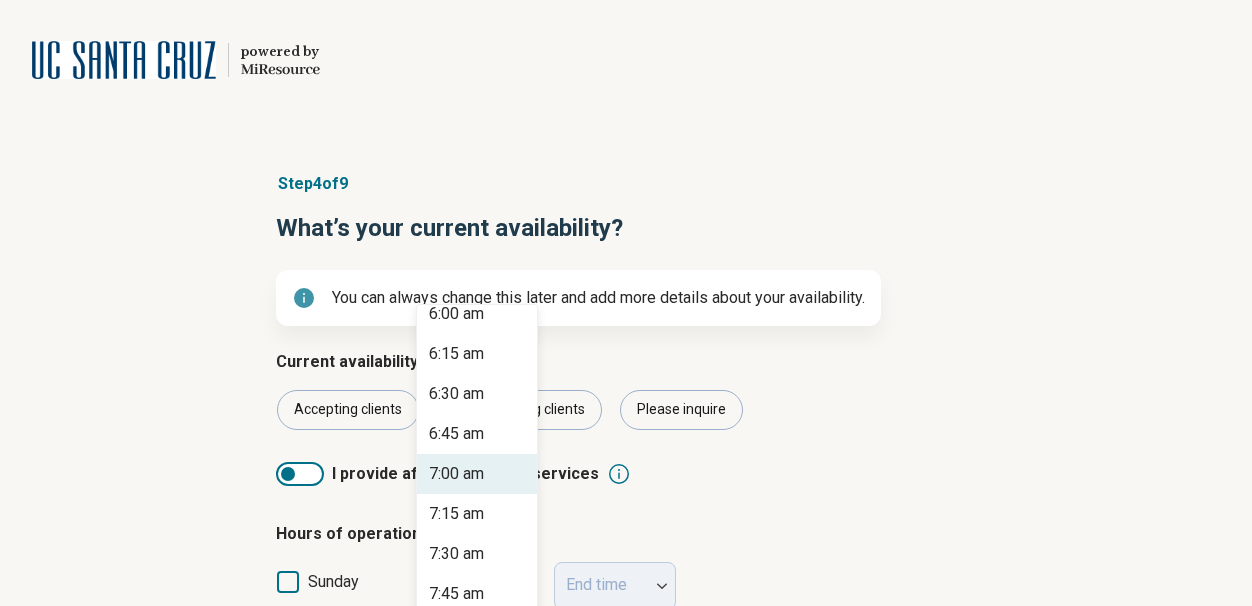 click on "7:00 am" at bounding box center [456, 474] 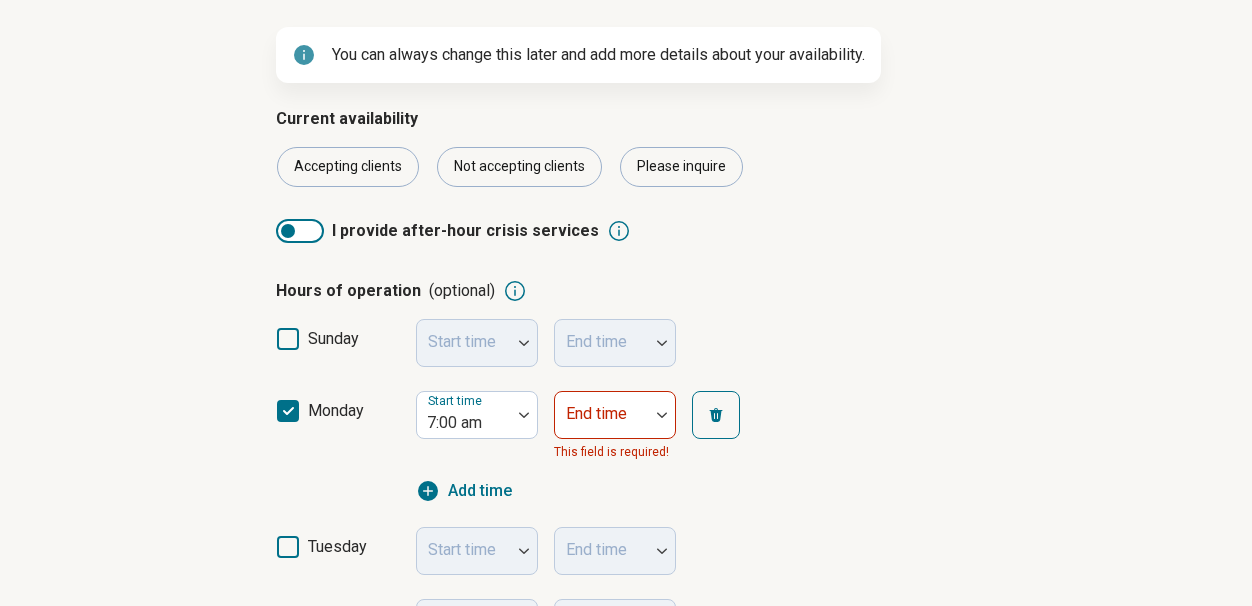 scroll, scrollTop: 248, scrollLeft: 0, axis: vertical 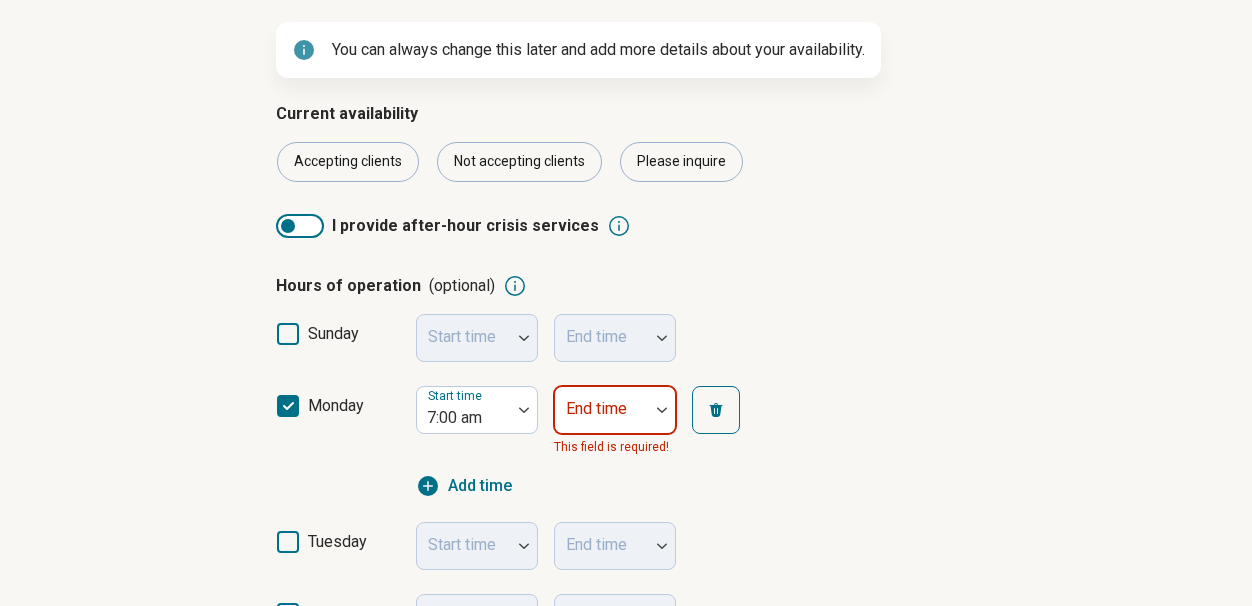 click at bounding box center [662, 410] 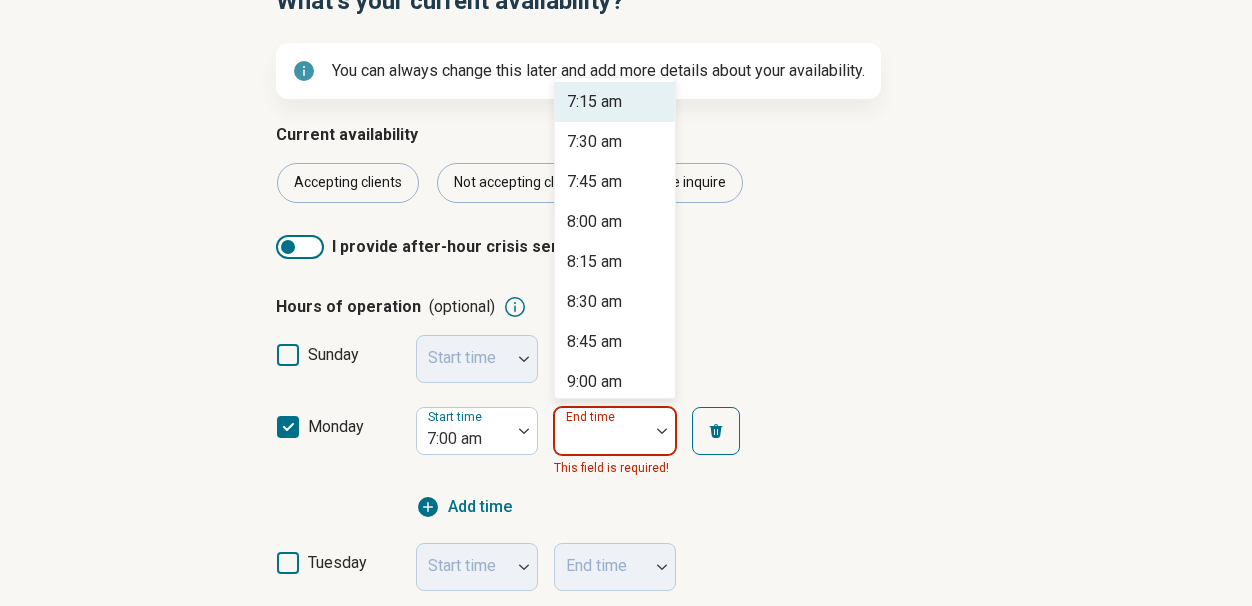 scroll, scrollTop: 223, scrollLeft: 0, axis: vertical 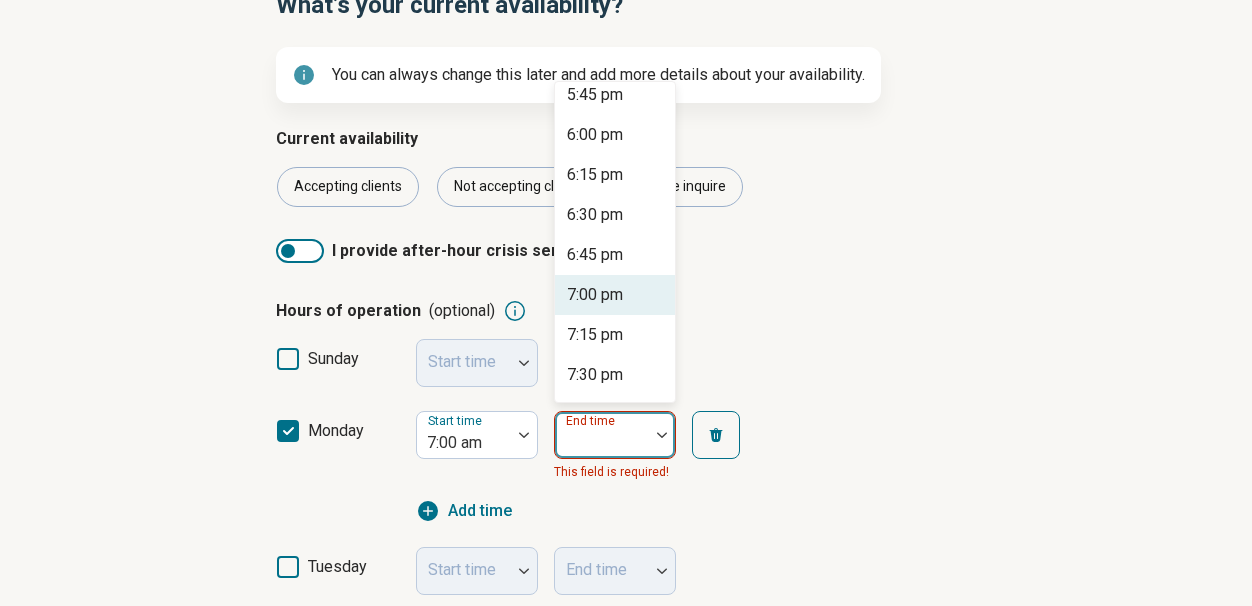 click on "7:00 pm" at bounding box center [595, 295] 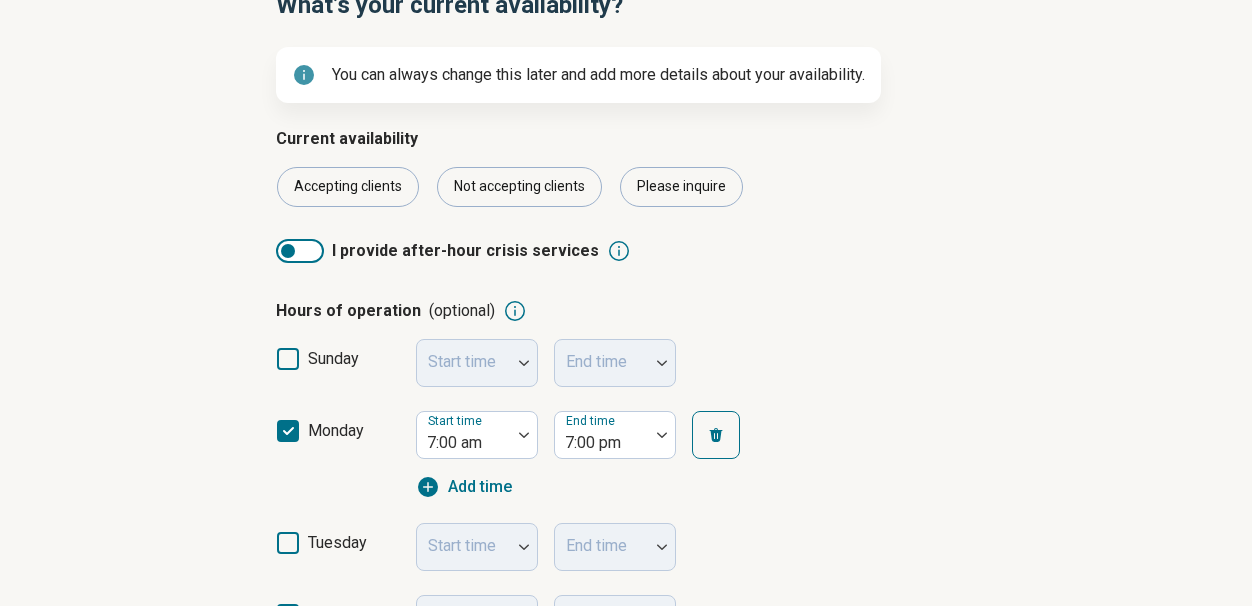 click 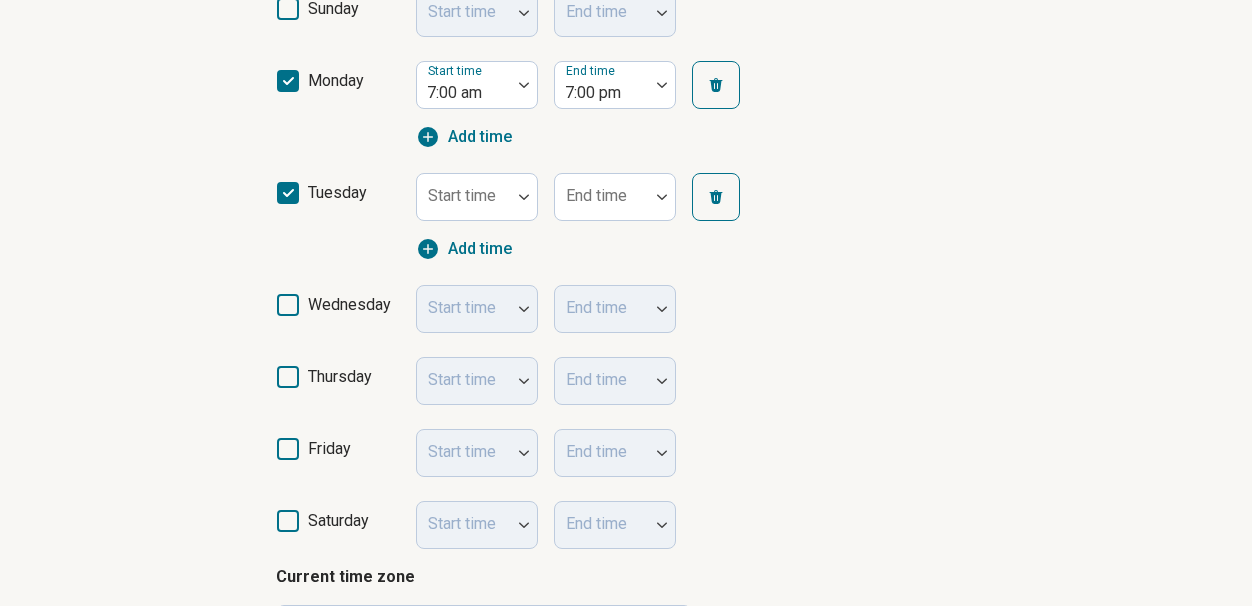 scroll, scrollTop: 575, scrollLeft: 0, axis: vertical 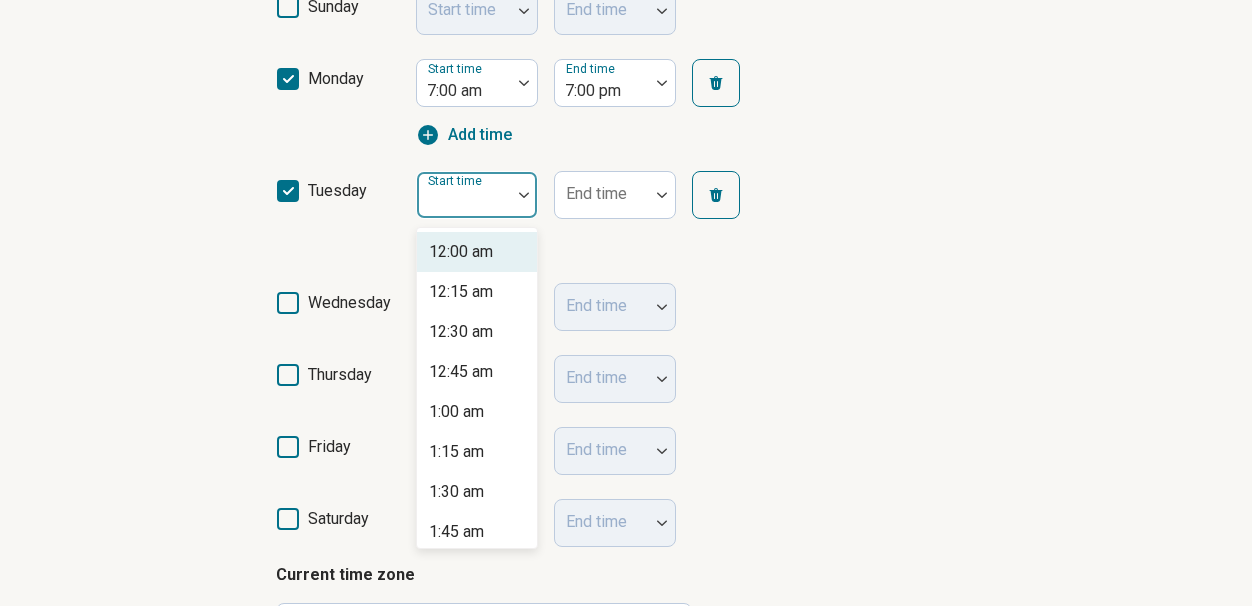 click at bounding box center (524, 195) 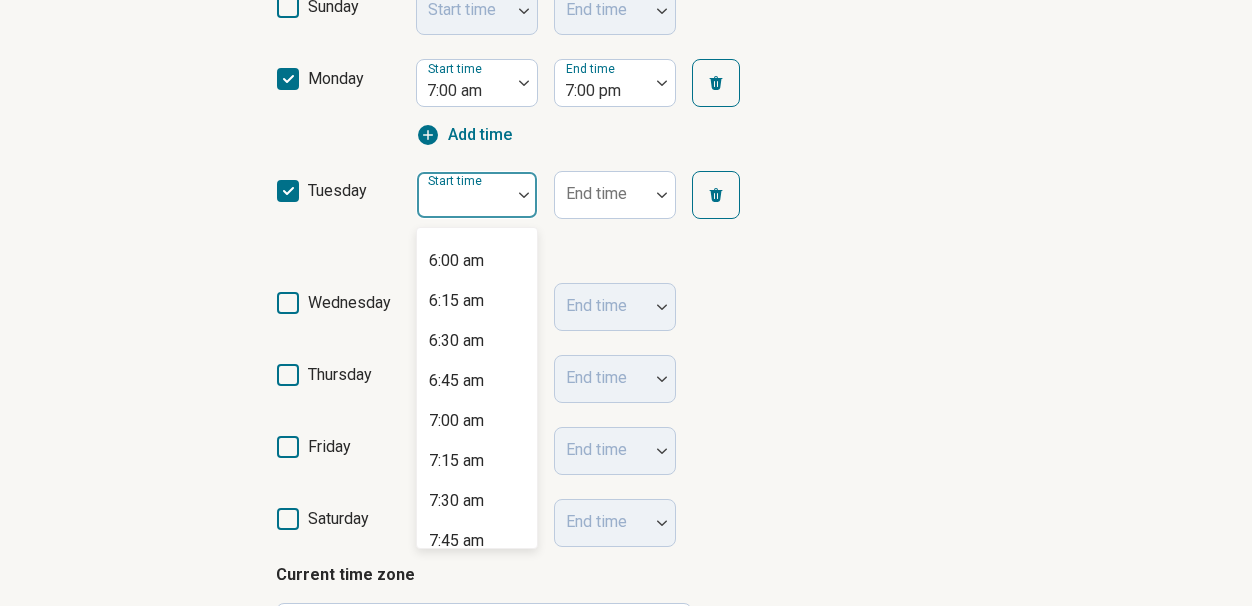 scroll, scrollTop: 958, scrollLeft: 0, axis: vertical 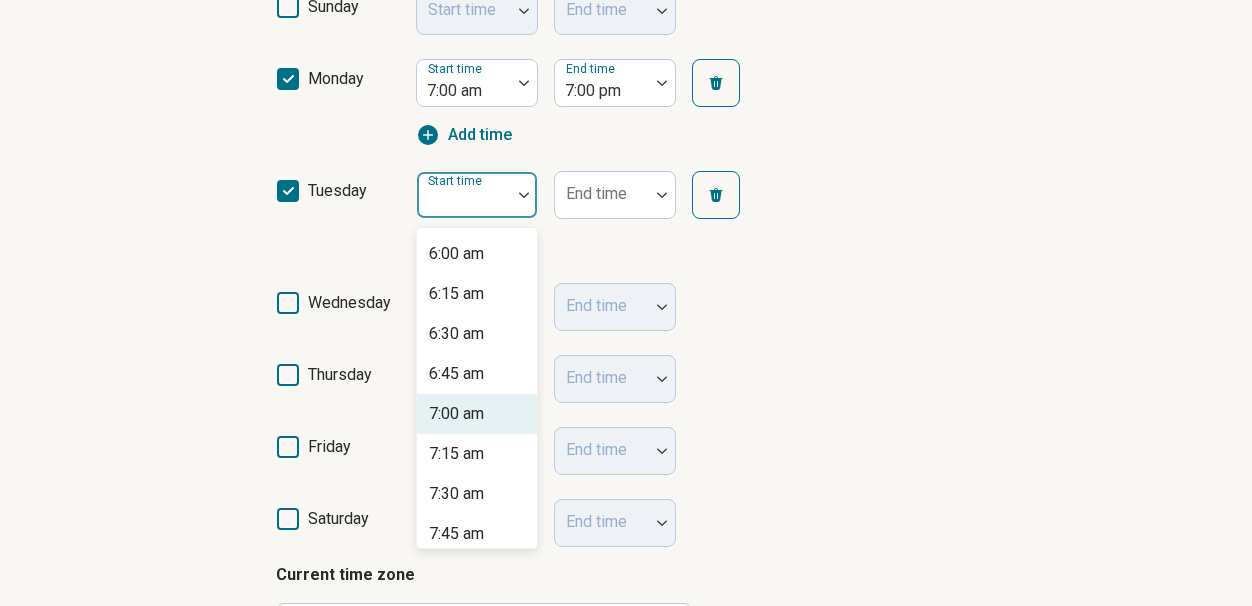 click on "7:00 am" at bounding box center (477, 414) 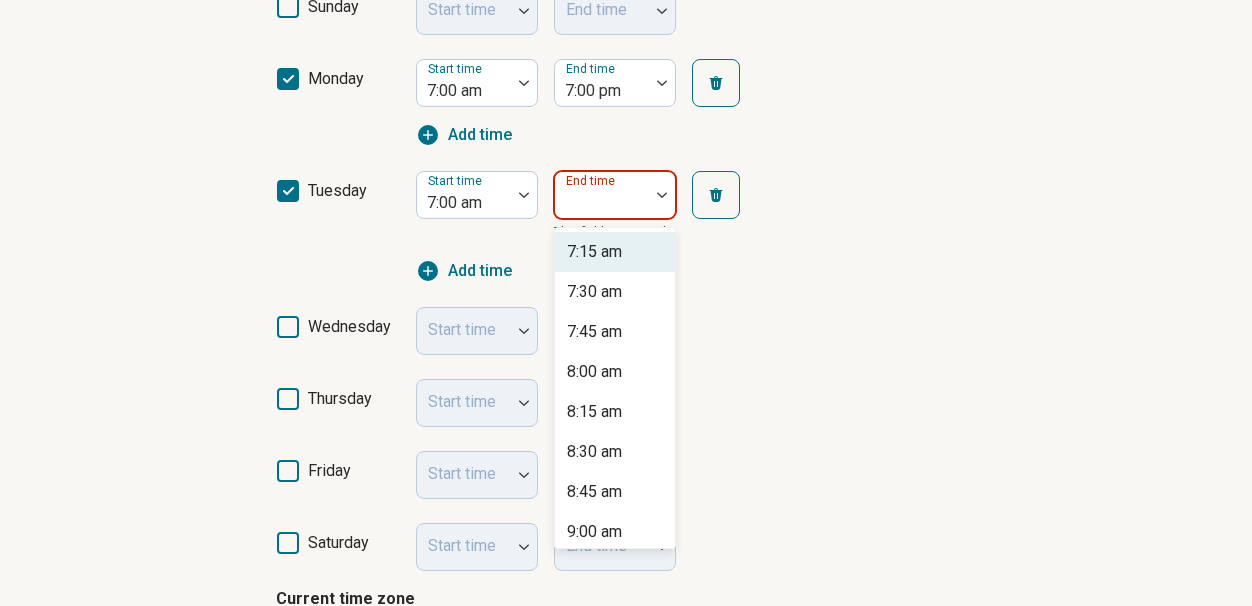 click at bounding box center [662, 195] 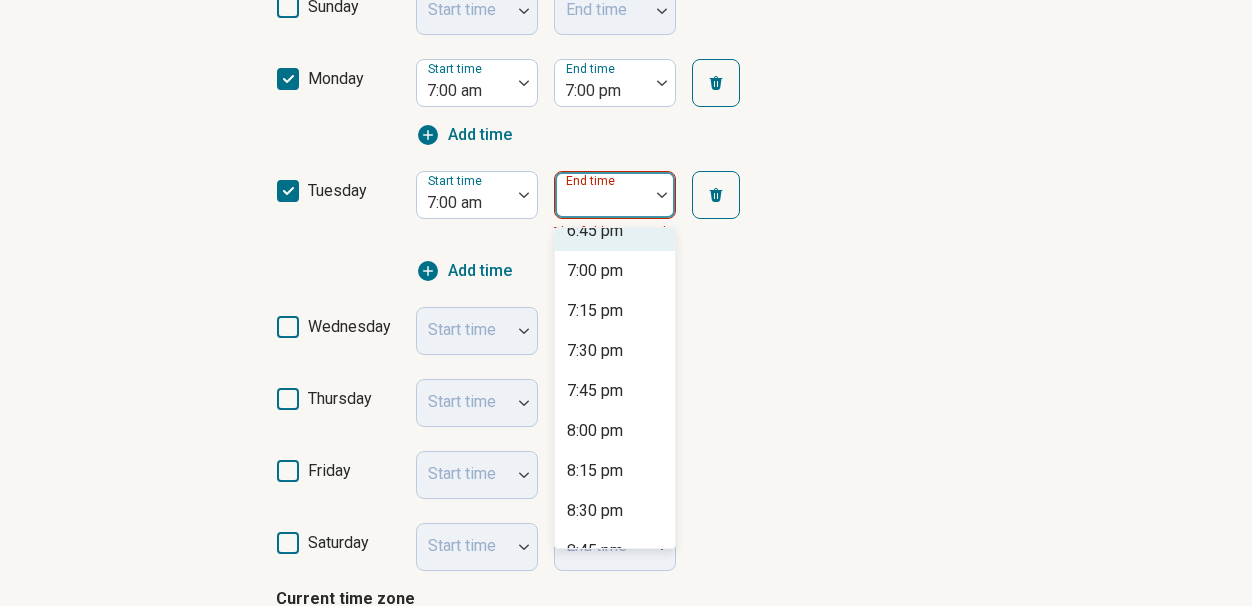 scroll, scrollTop: 1854, scrollLeft: 0, axis: vertical 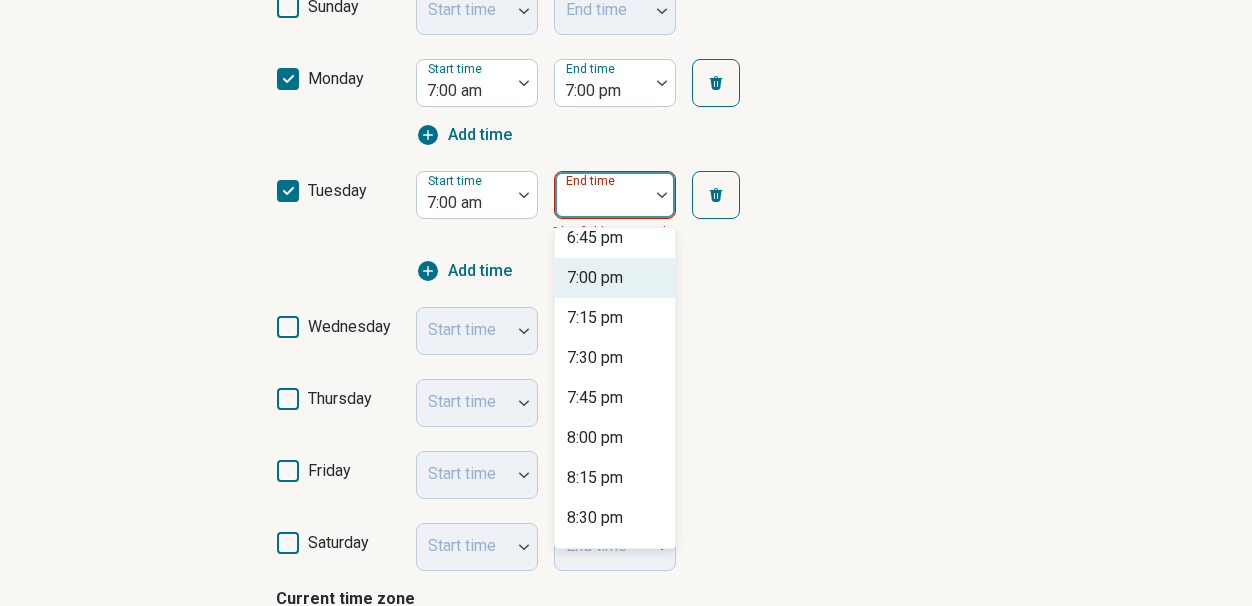 click on "7:00 pm" at bounding box center (595, 278) 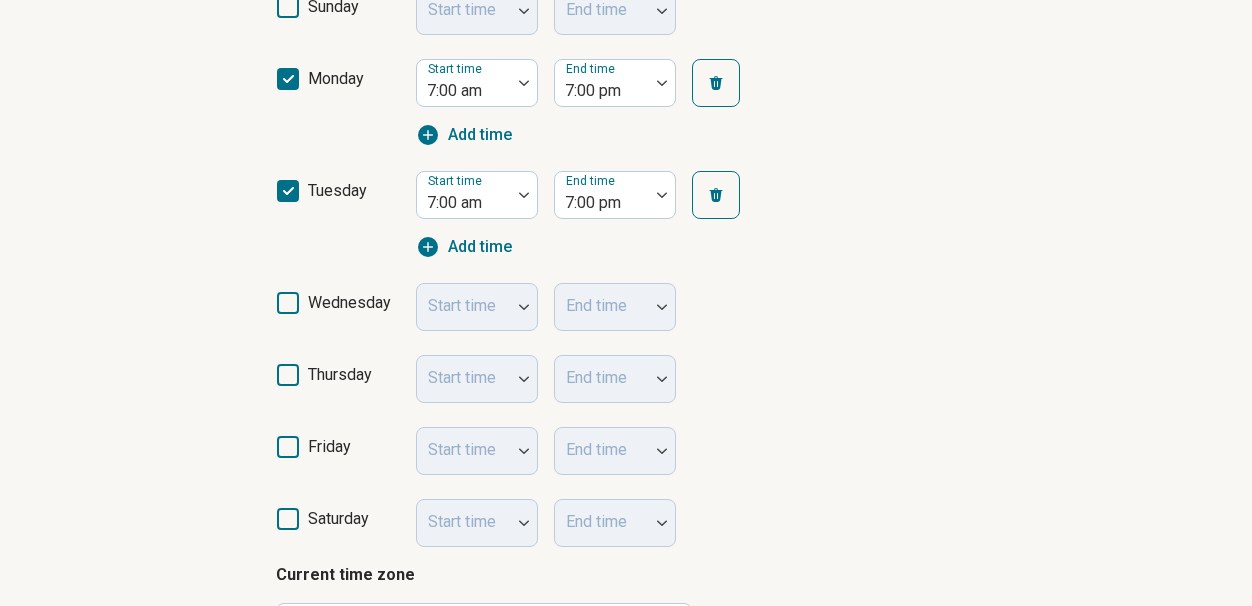 click 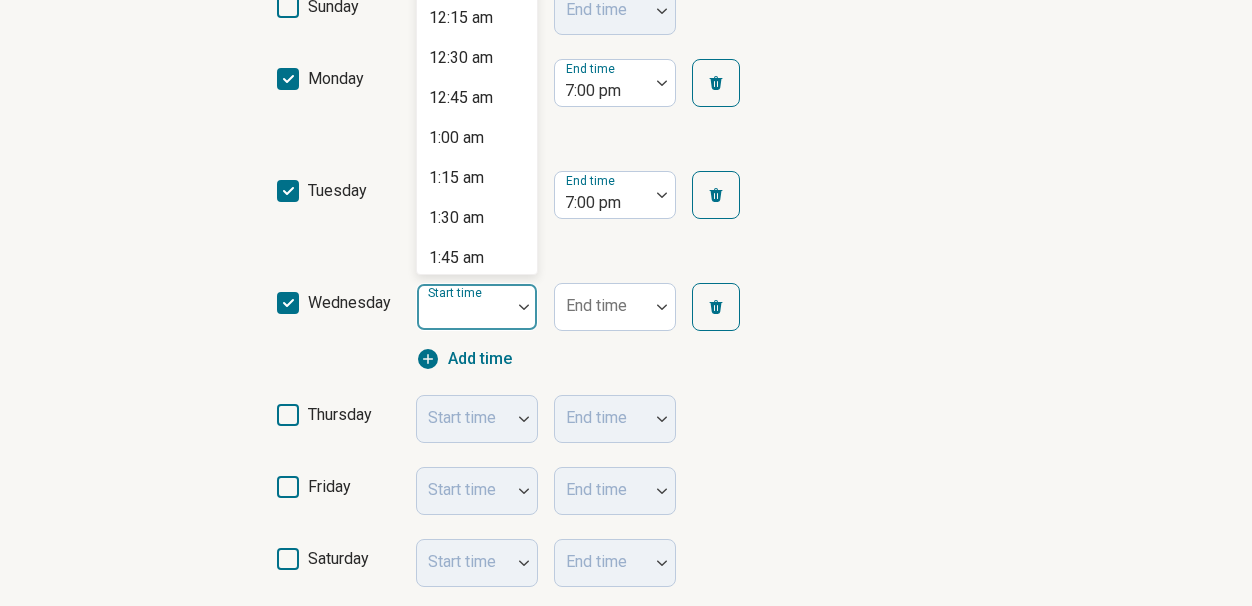 click at bounding box center (524, 307) 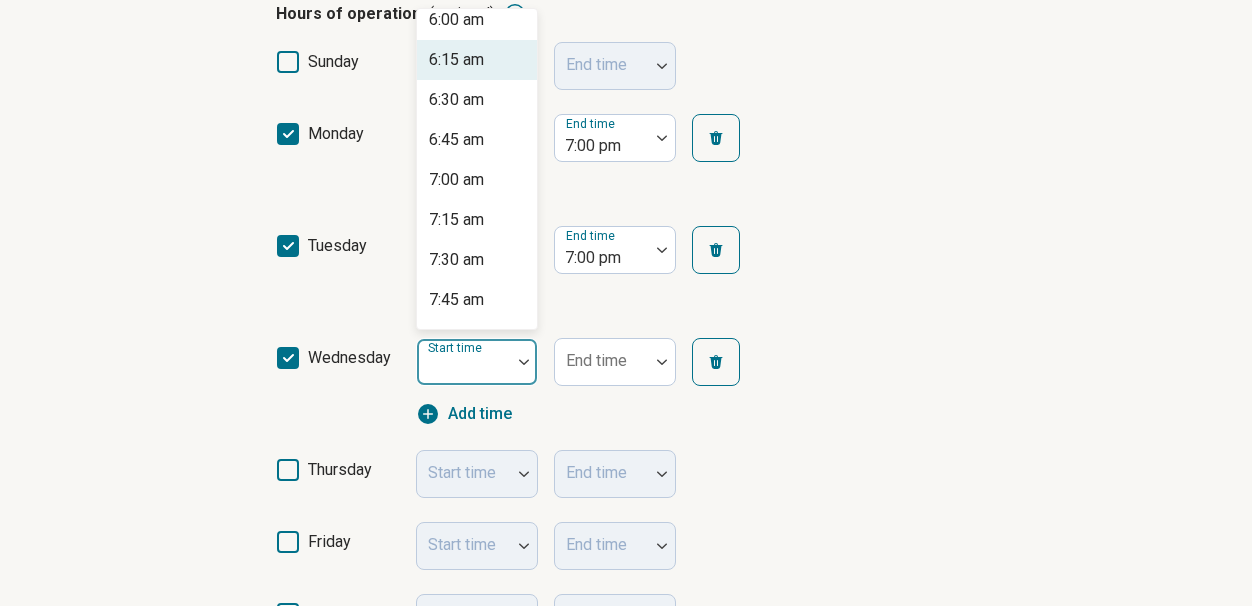 scroll, scrollTop: 971, scrollLeft: 0, axis: vertical 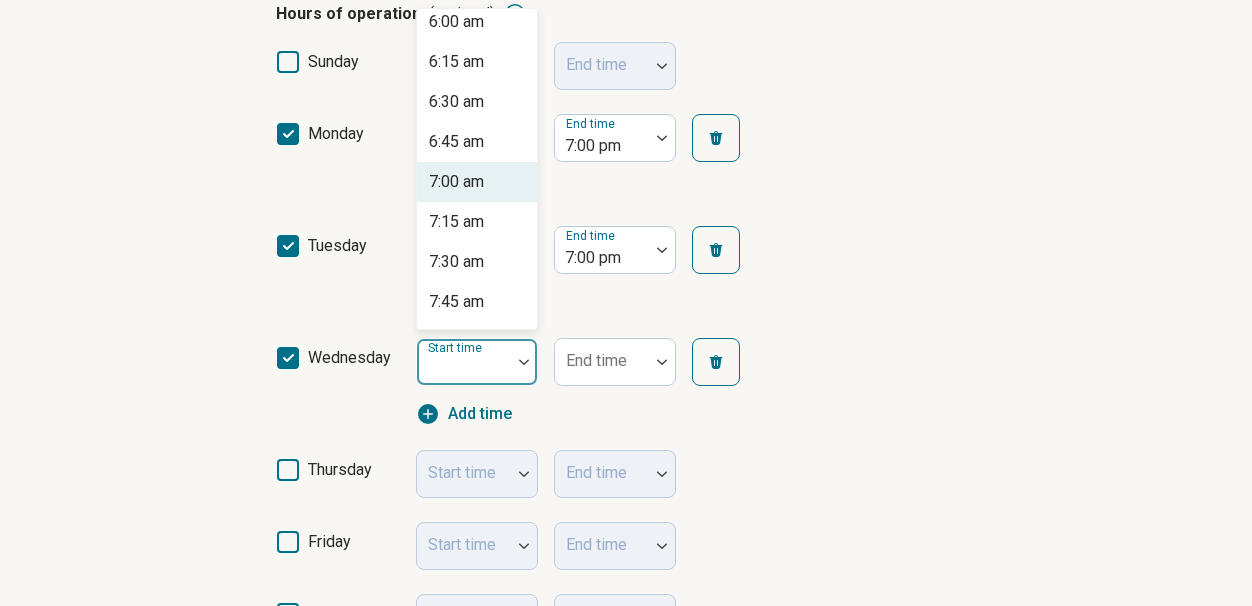 click on "7:00 am" at bounding box center [456, 182] 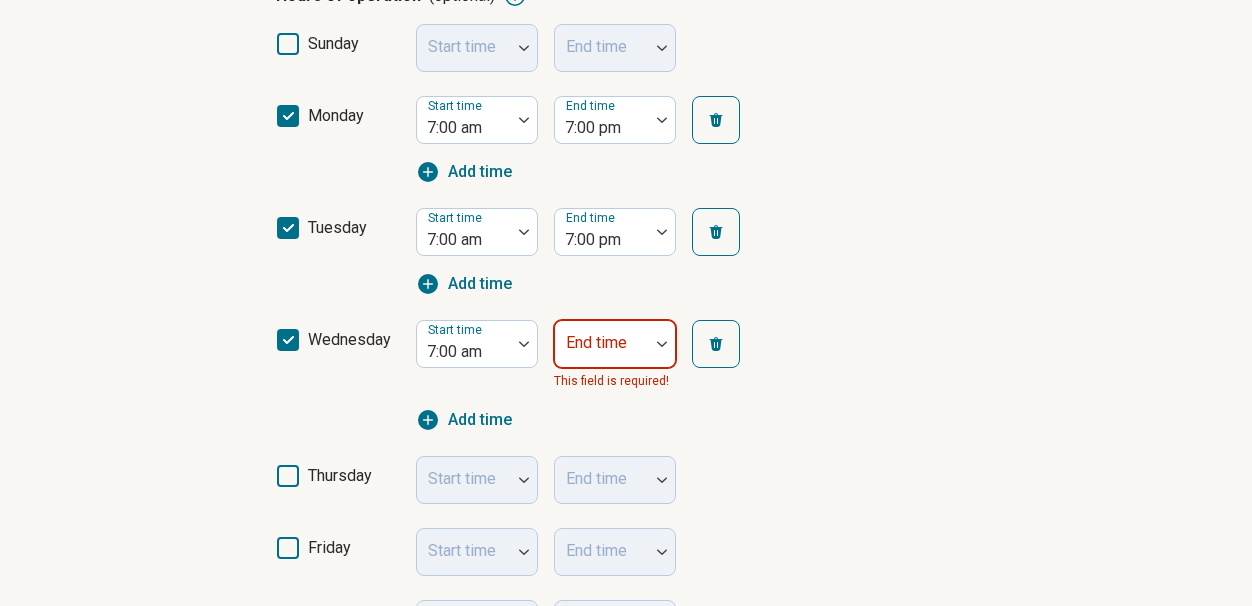 click at bounding box center [662, 344] 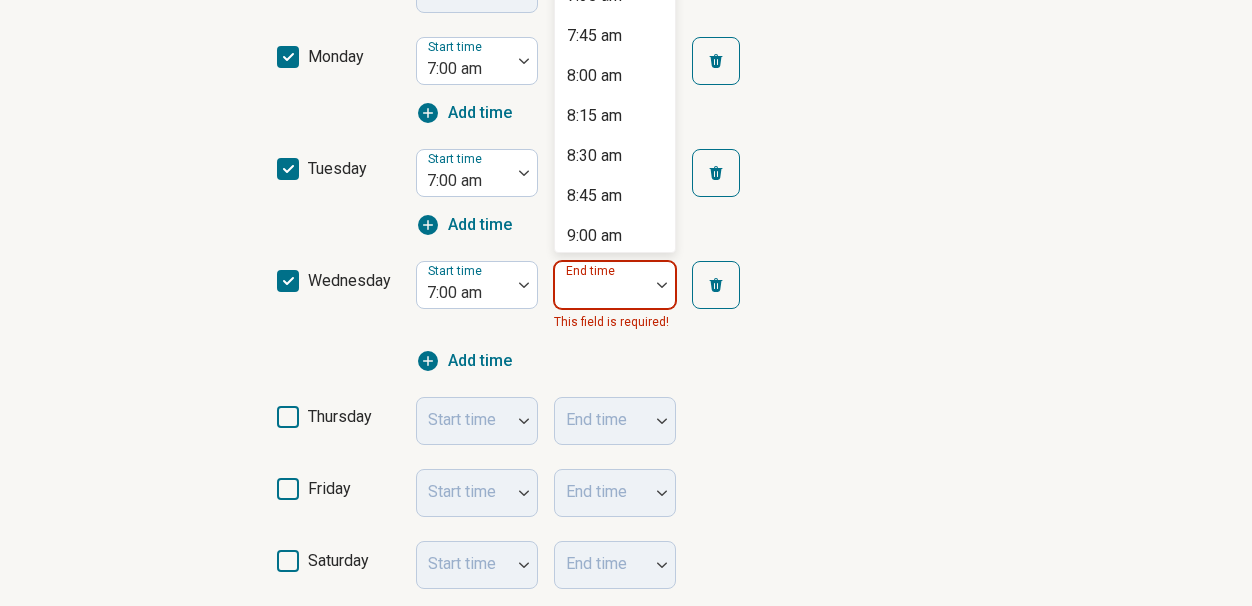 scroll, scrollTop: 638, scrollLeft: 0, axis: vertical 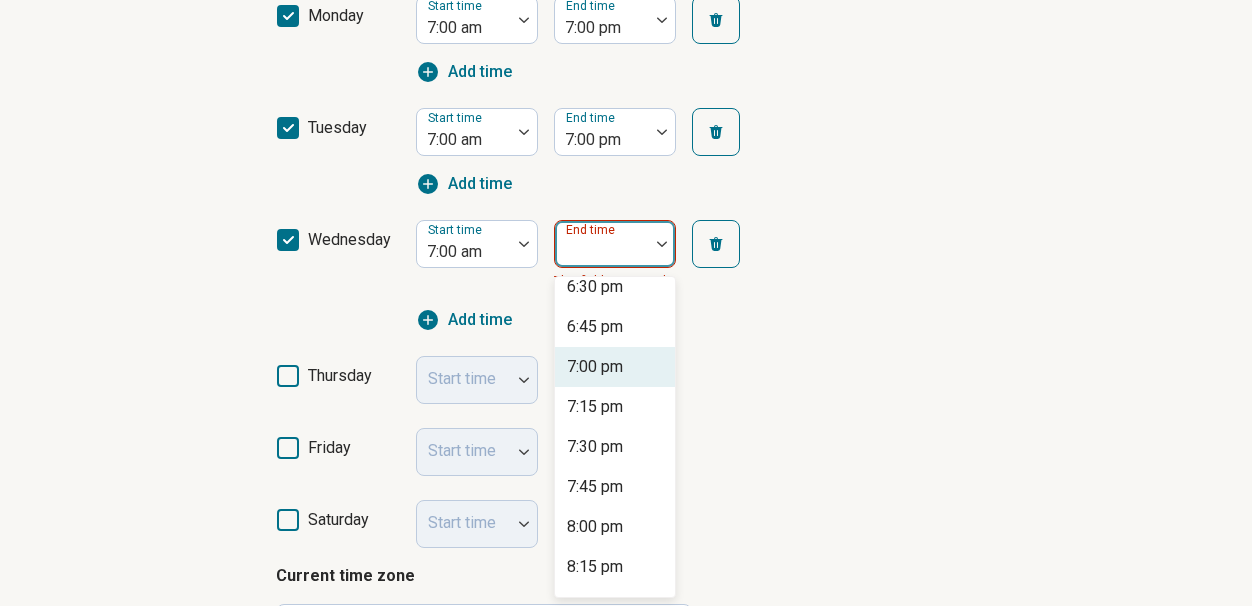click on "7:00 pm" at bounding box center (615, 367) 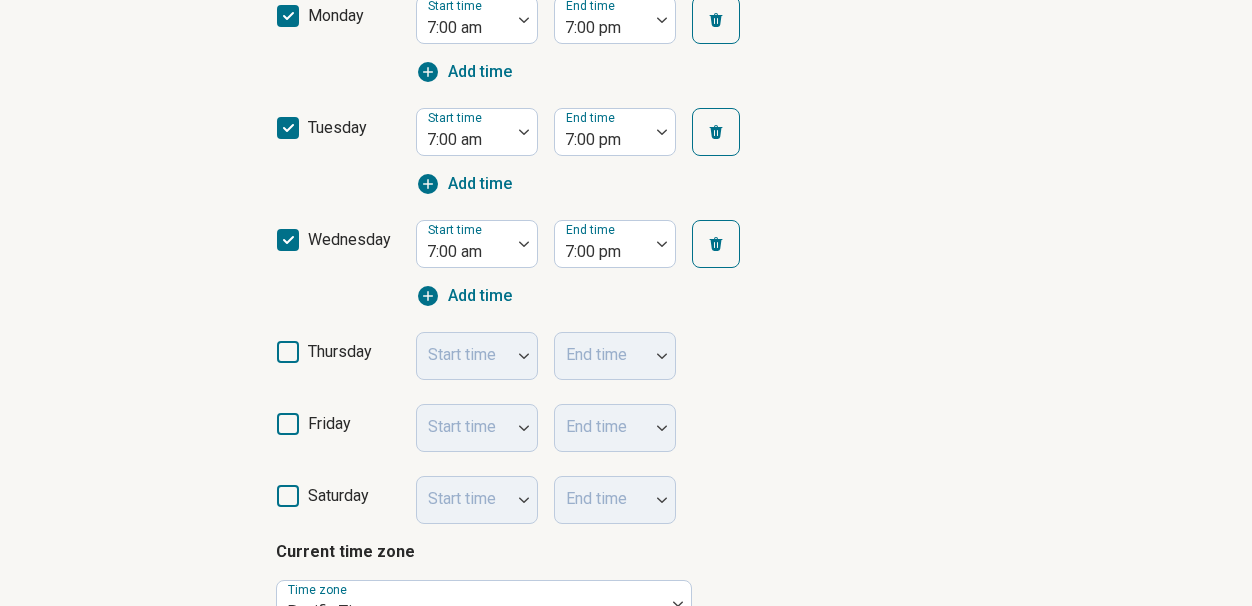 click 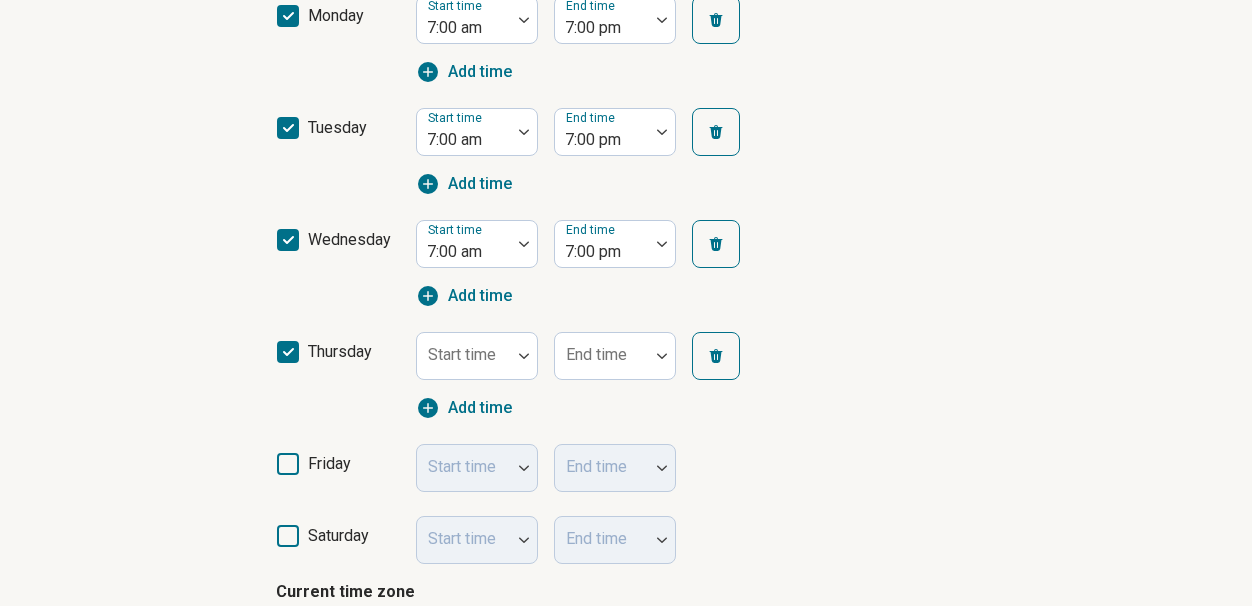 scroll, scrollTop: 10, scrollLeft: 0, axis: vertical 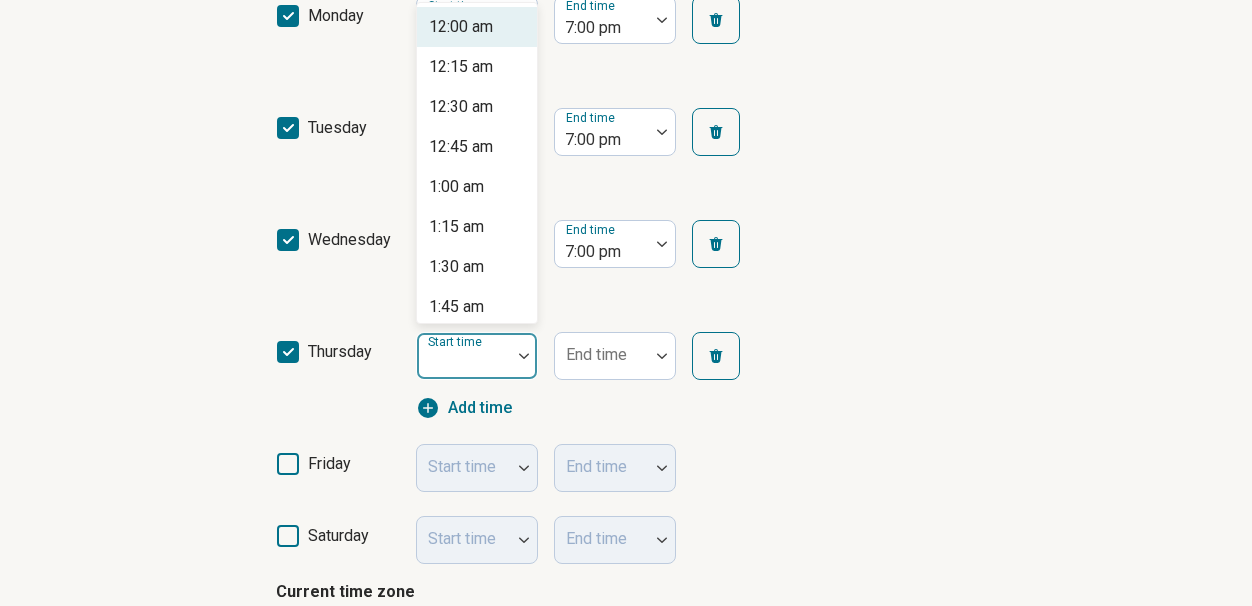 click at bounding box center (524, 356) 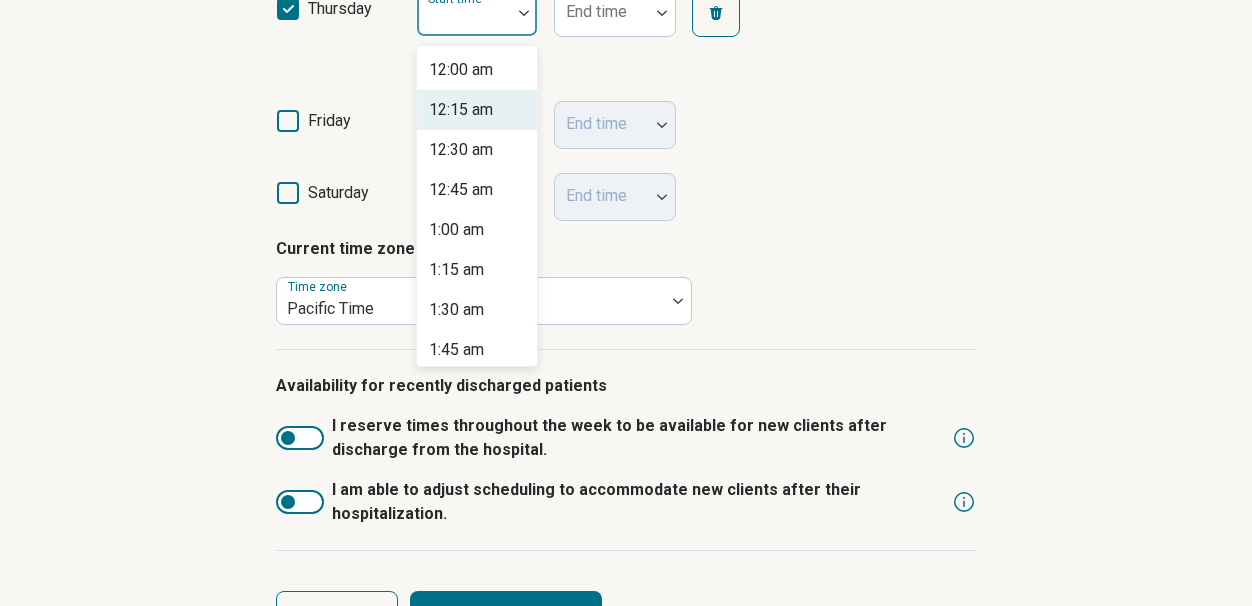 scroll, scrollTop: 980, scrollLeft: 0, axis: vertical 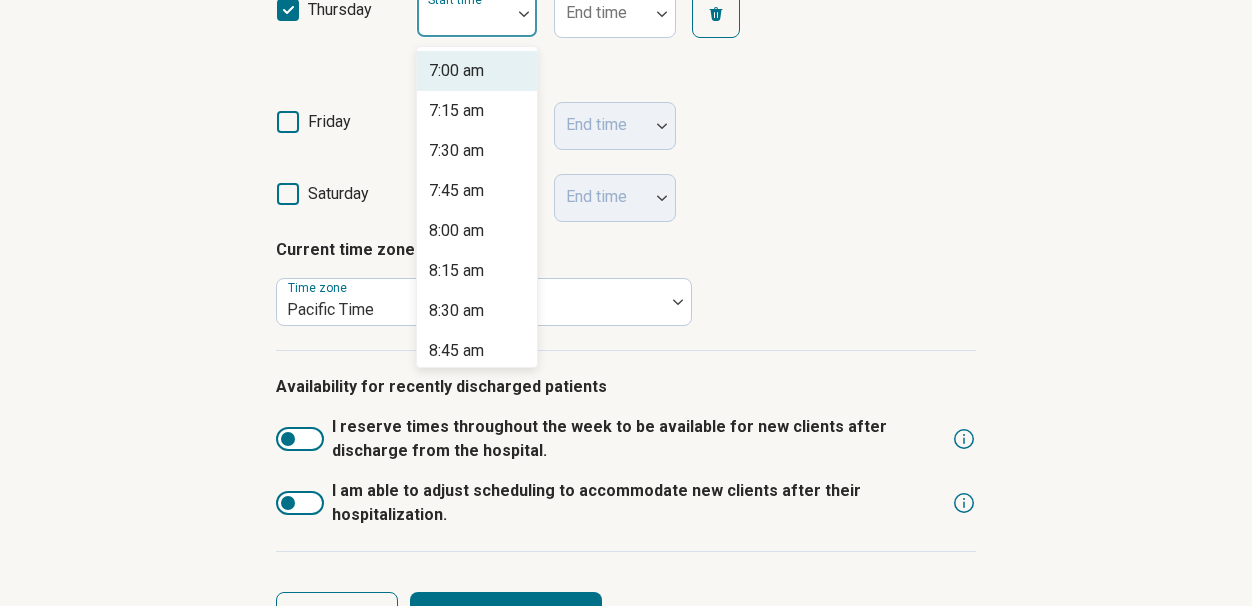 click on "7:00 am" at bounding box center [456, 71] 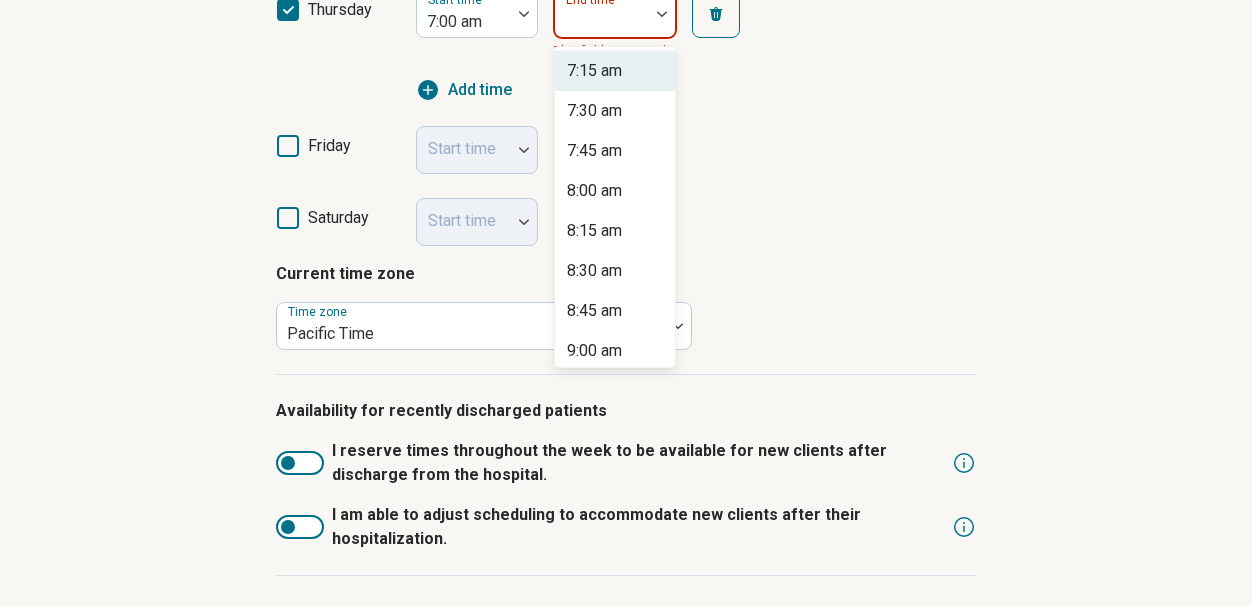 click at bounding box center [662, 14] 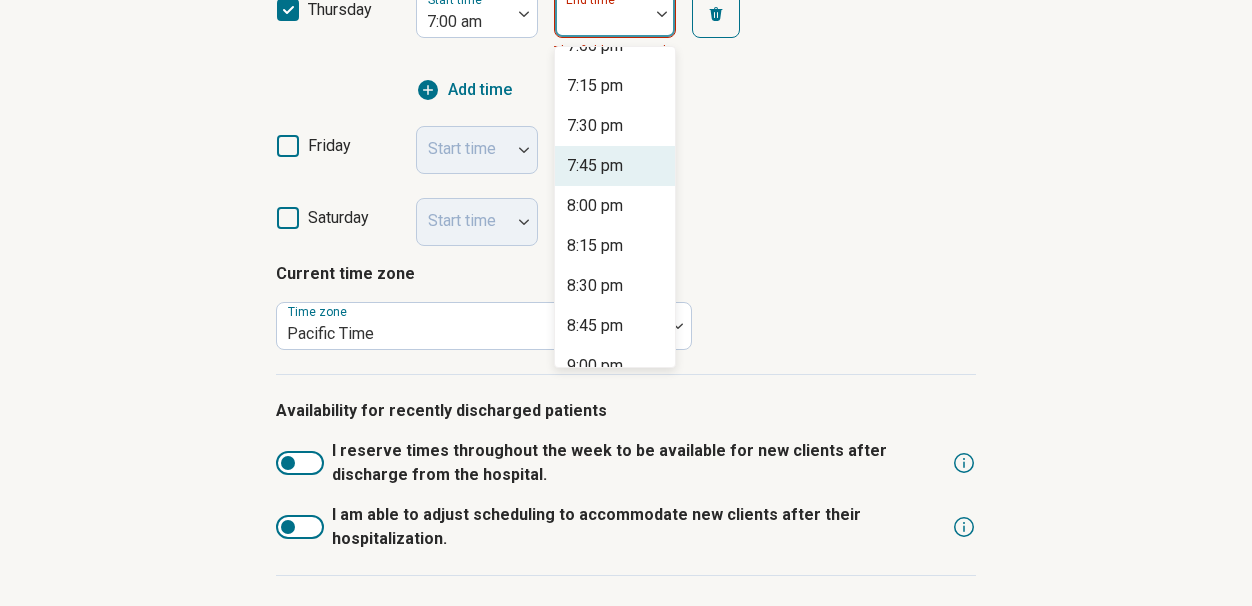 scroll, scrollTop: 1900, scrollLeft: 0, axis: vertical 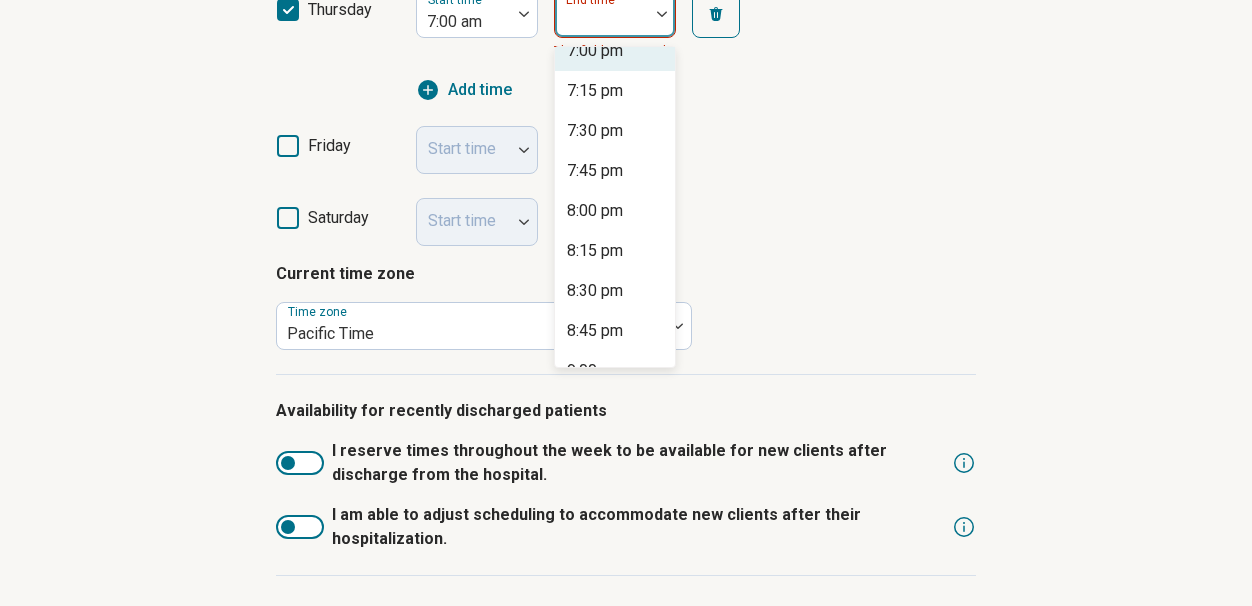 click on "7:00 pm" at bounding box center [595, 51] 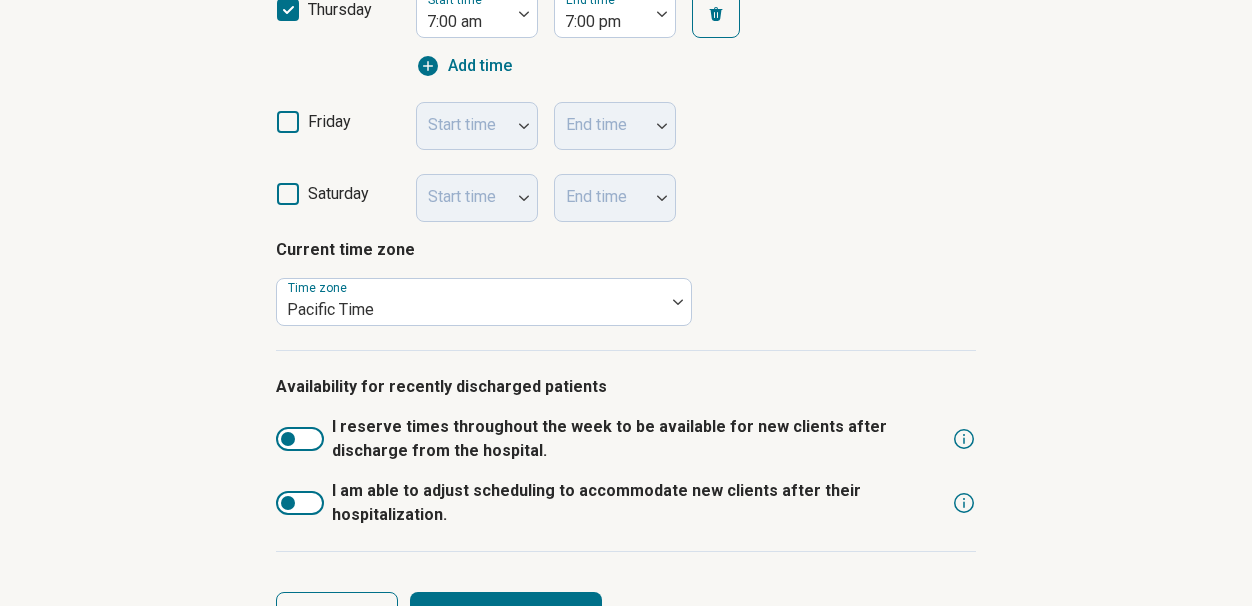 click on "Start time" at bounding box center [477, 126] 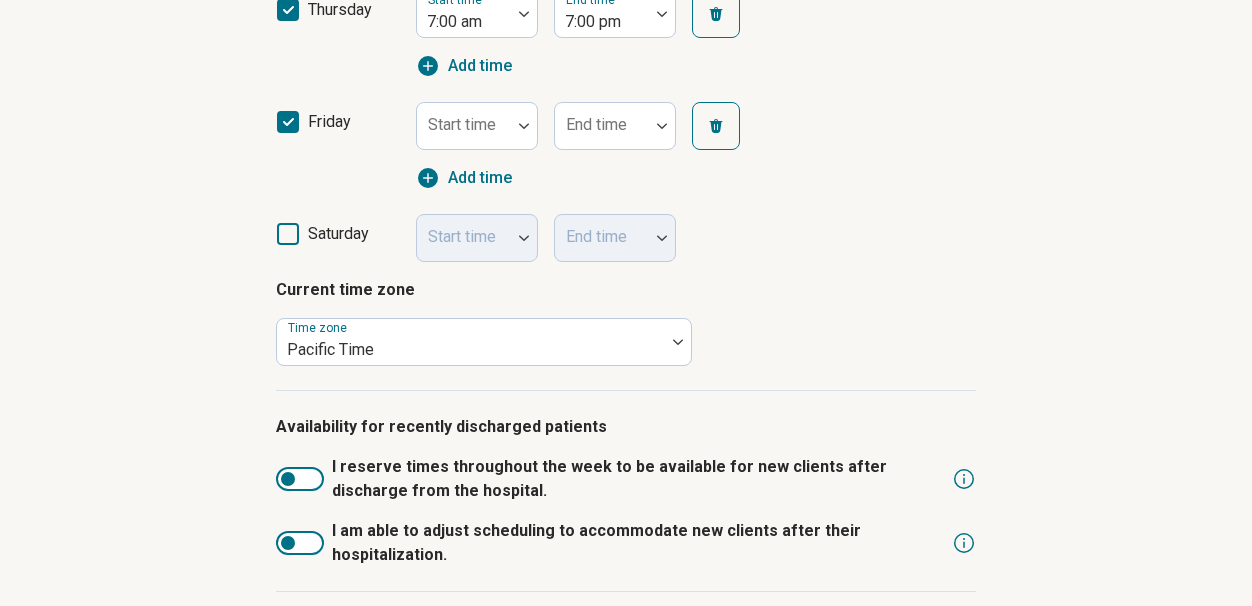 scroll, scrollTop: 10, scrollLeft: 0, axis: vertical 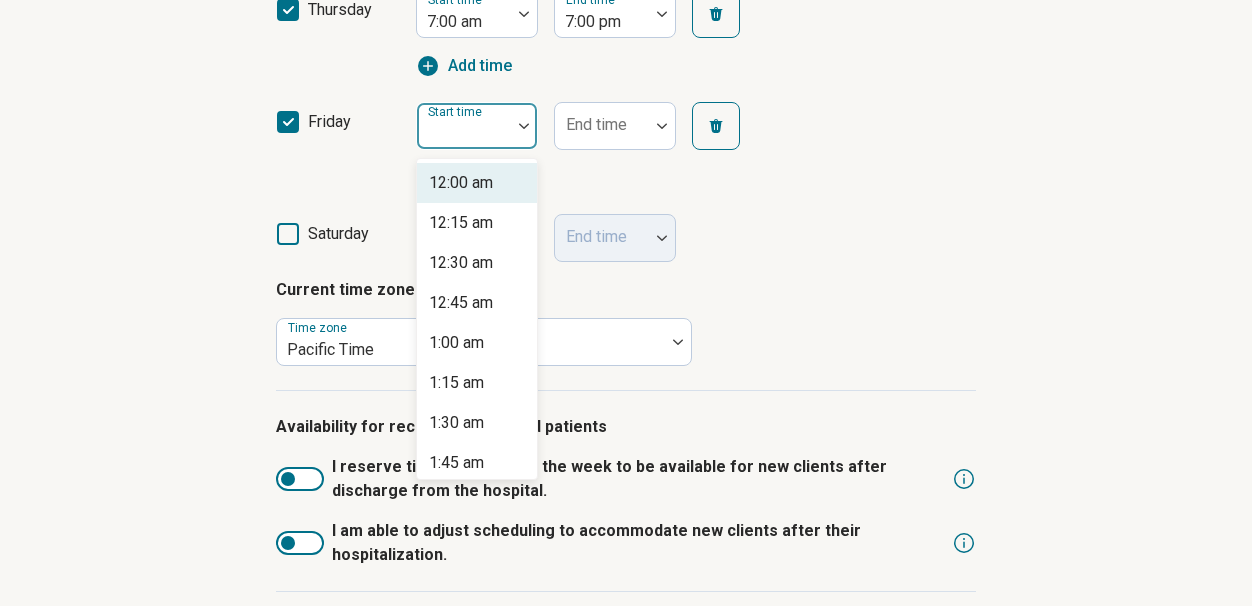 click at bounding box center (524, 126) 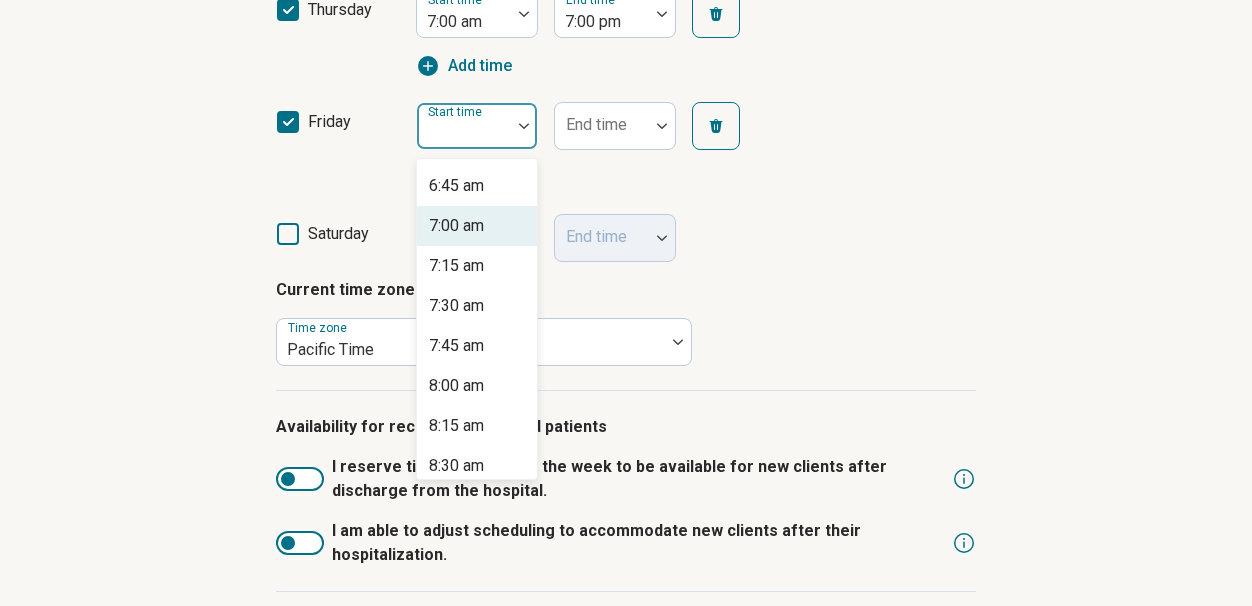 scroll, scrollTop: 1078, scrollLeft: 0, axis: vertical 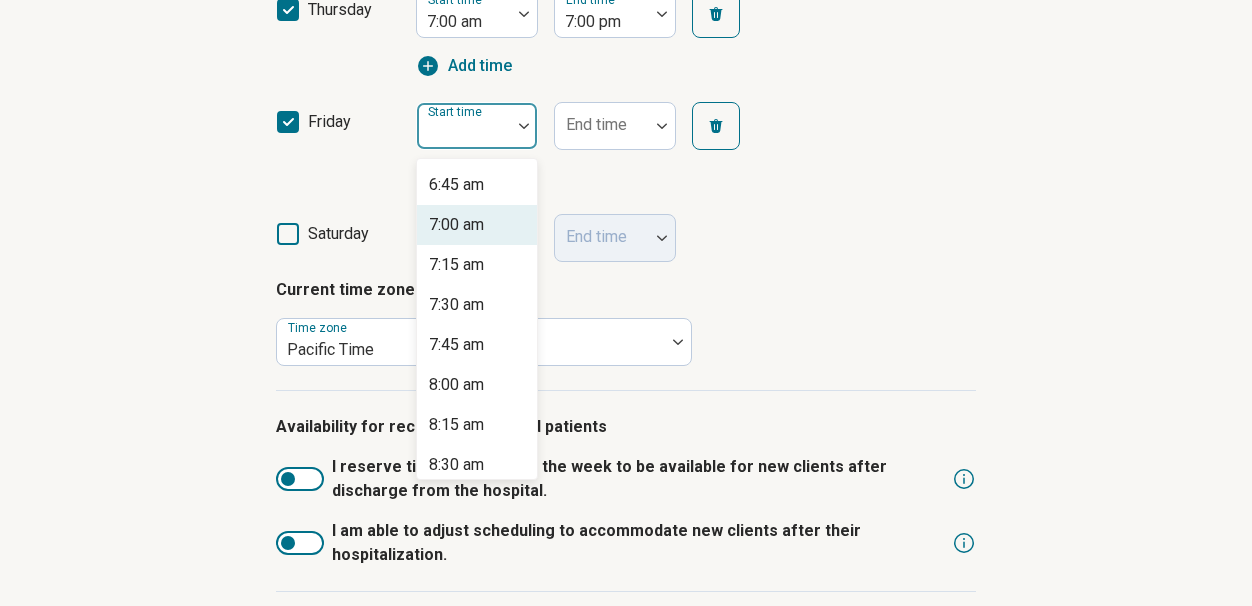 click on "7:00 am" at bounding box center (477, 225) 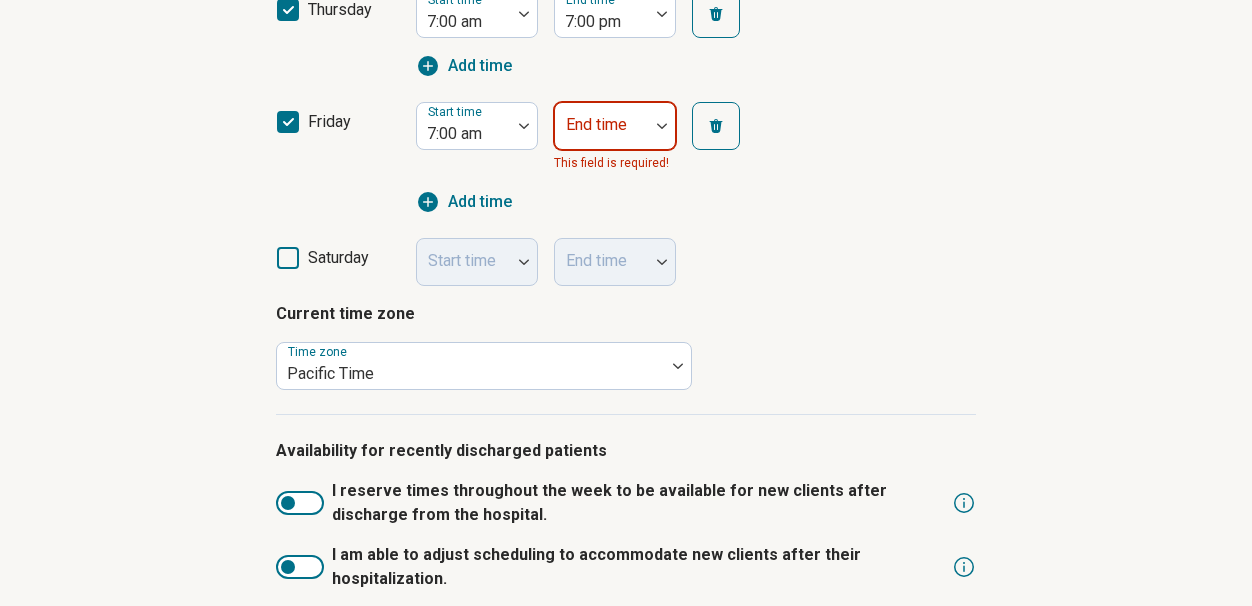 click at bounding box center [662, 126] 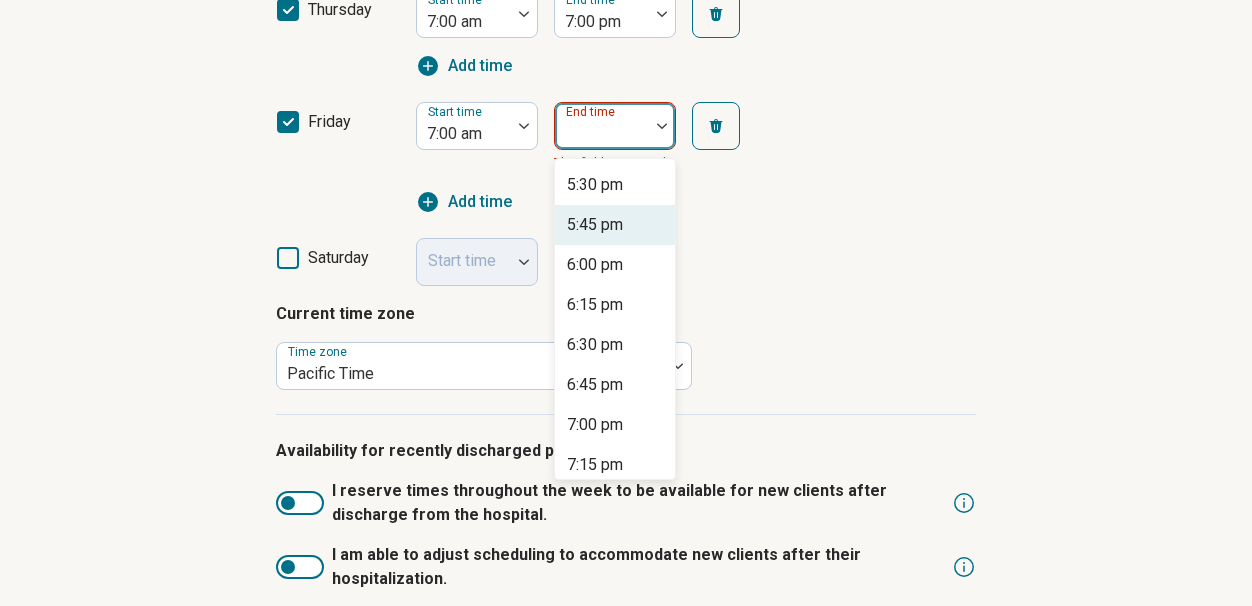 scroll, scrollTop: 1634, scrollLeft: 0, axis: vertical 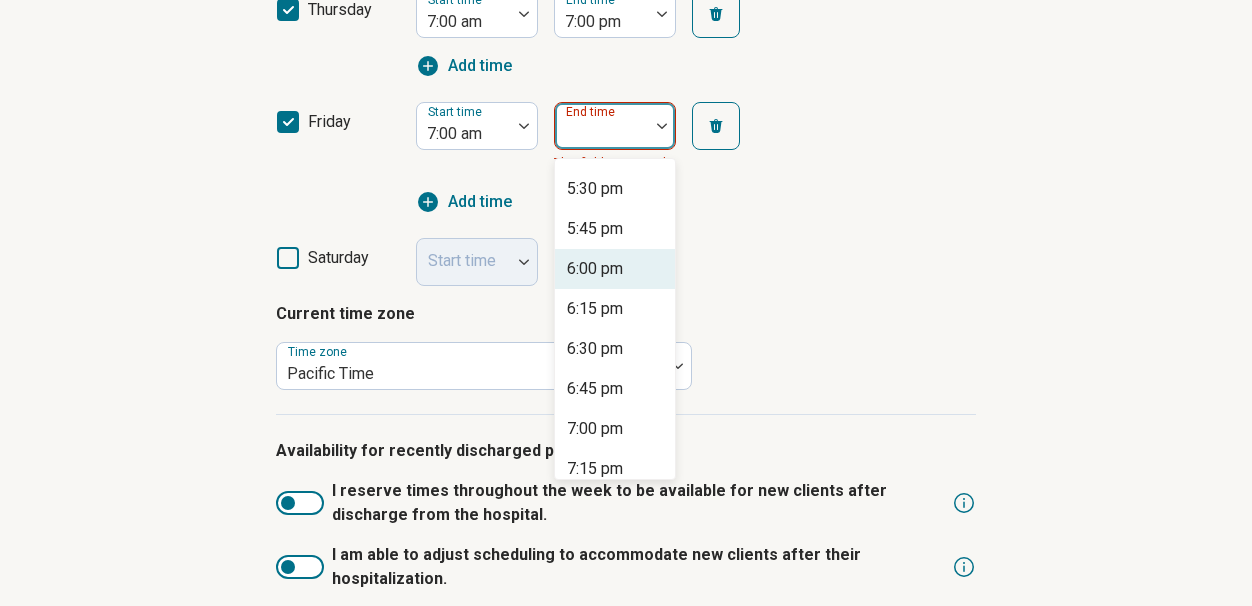 click on "6:00 pm" at bounding box center [615, 269] 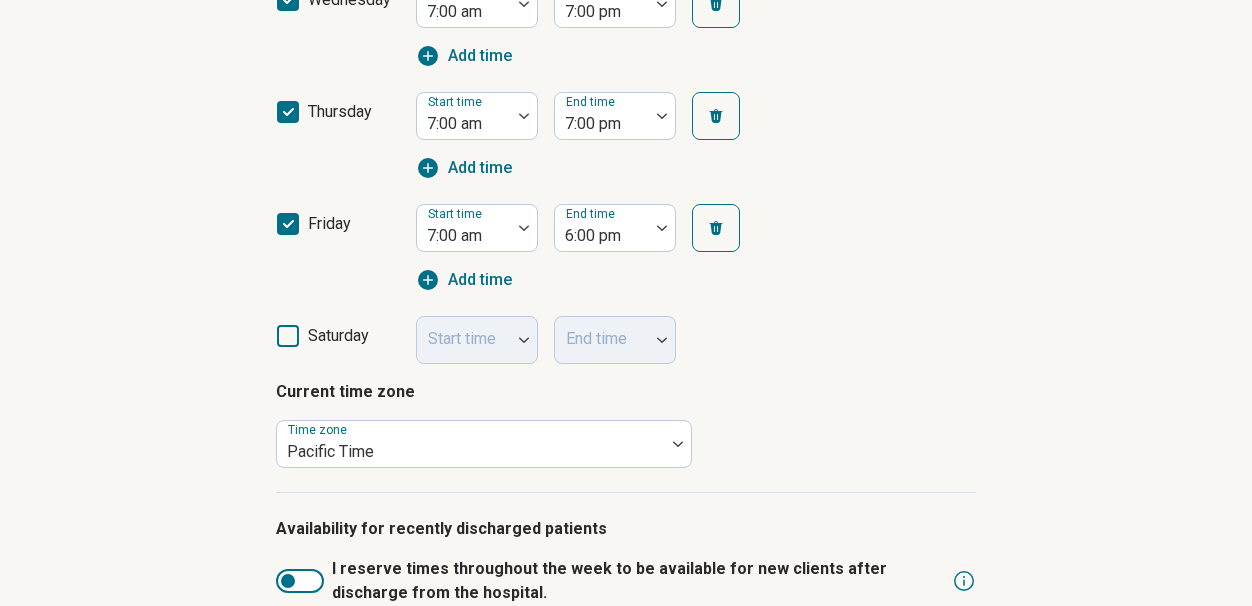scroll, scrollTop: 1094, scrollLeft: 0, axis: vertical 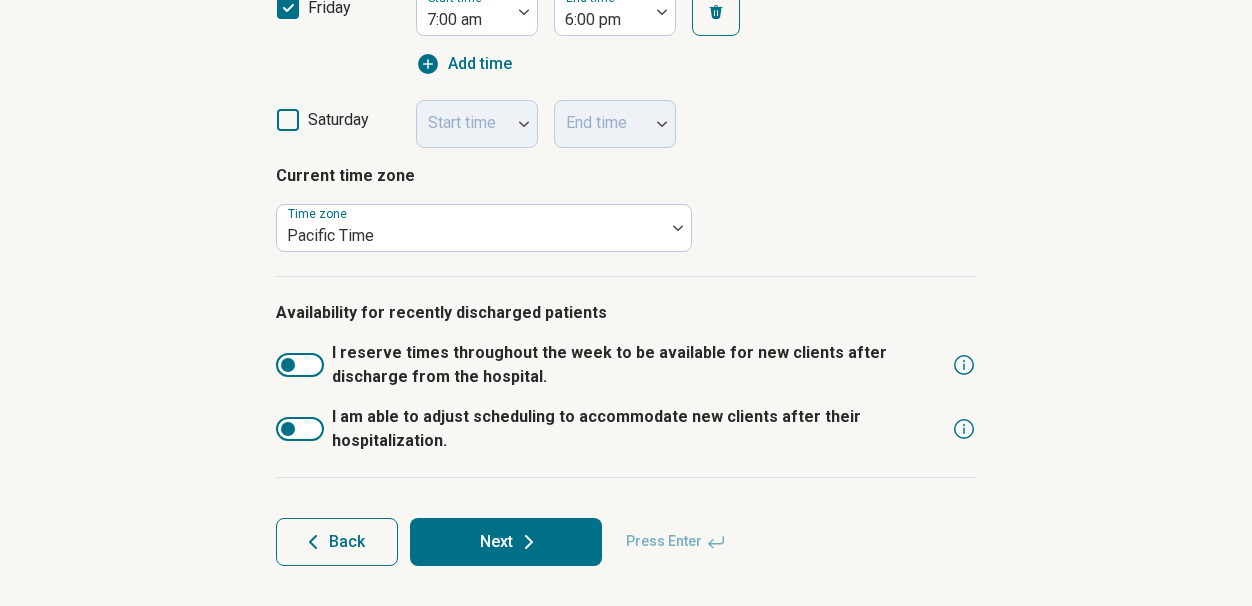 click at bounding box center [300, 429] 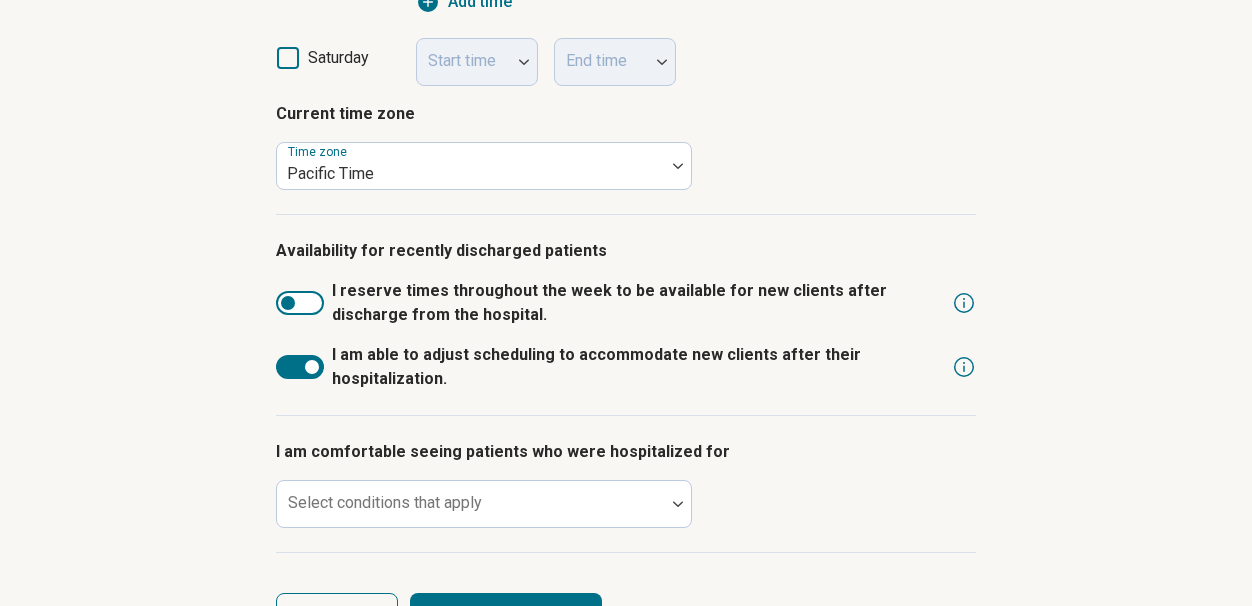 scroll, scrollTop: 1158, scrollLeft: 0, axis: vertical 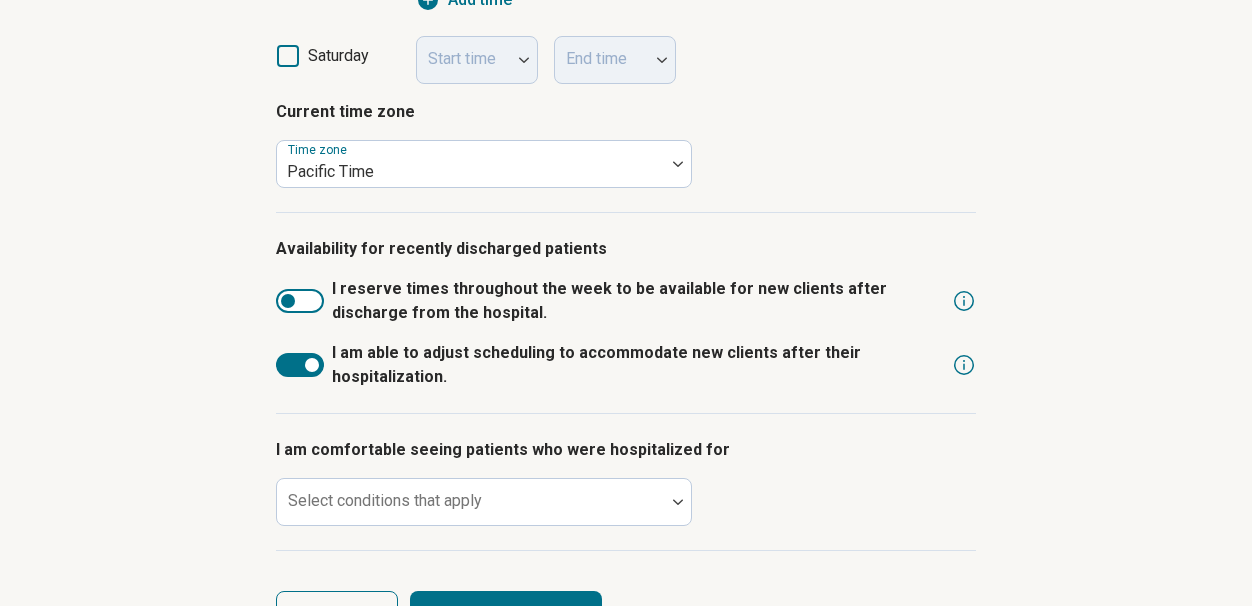 click at bounding box center [312, 365] 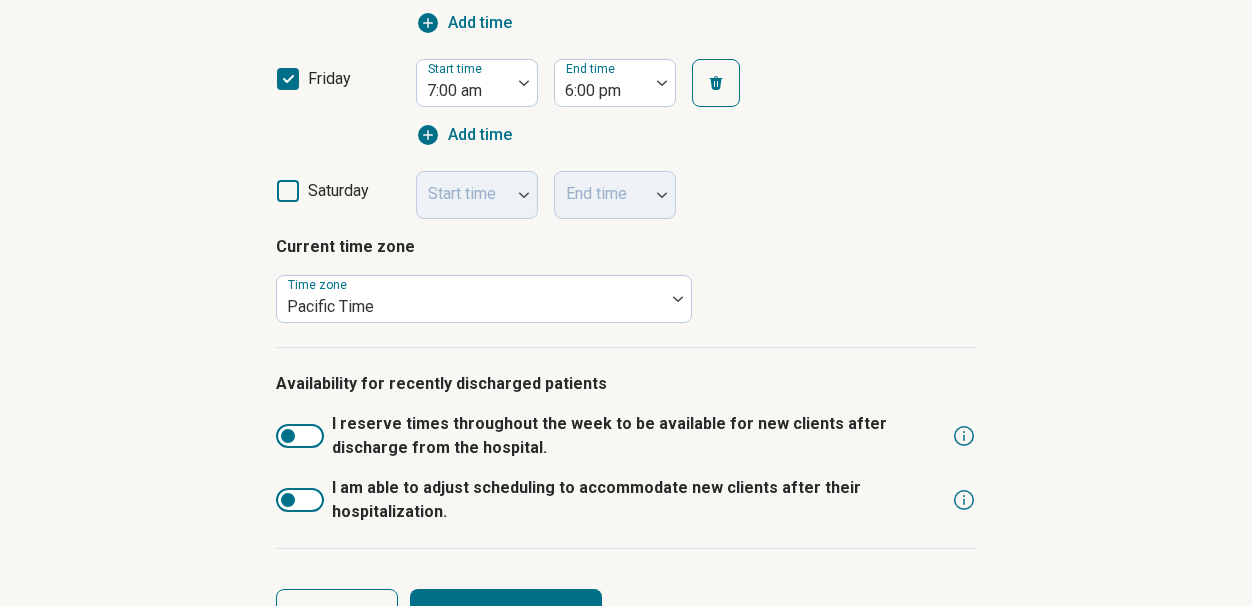 scroll, scrollTop: 1094, scrollLeft: 0, axis: vertical 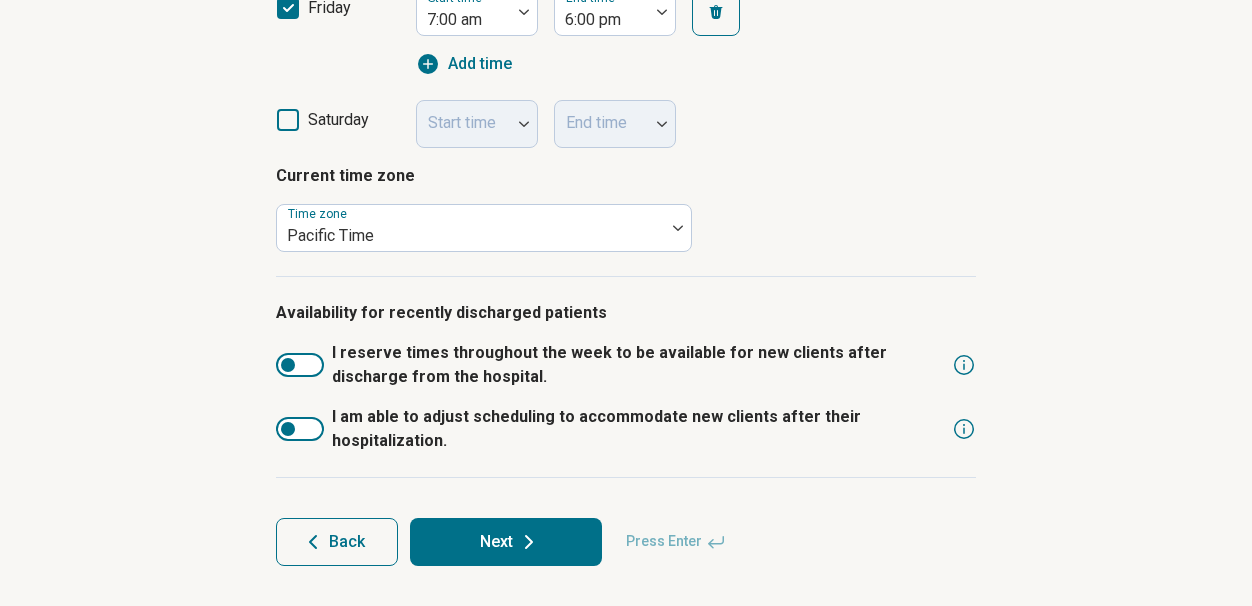 click at bounding box center (288, 365) 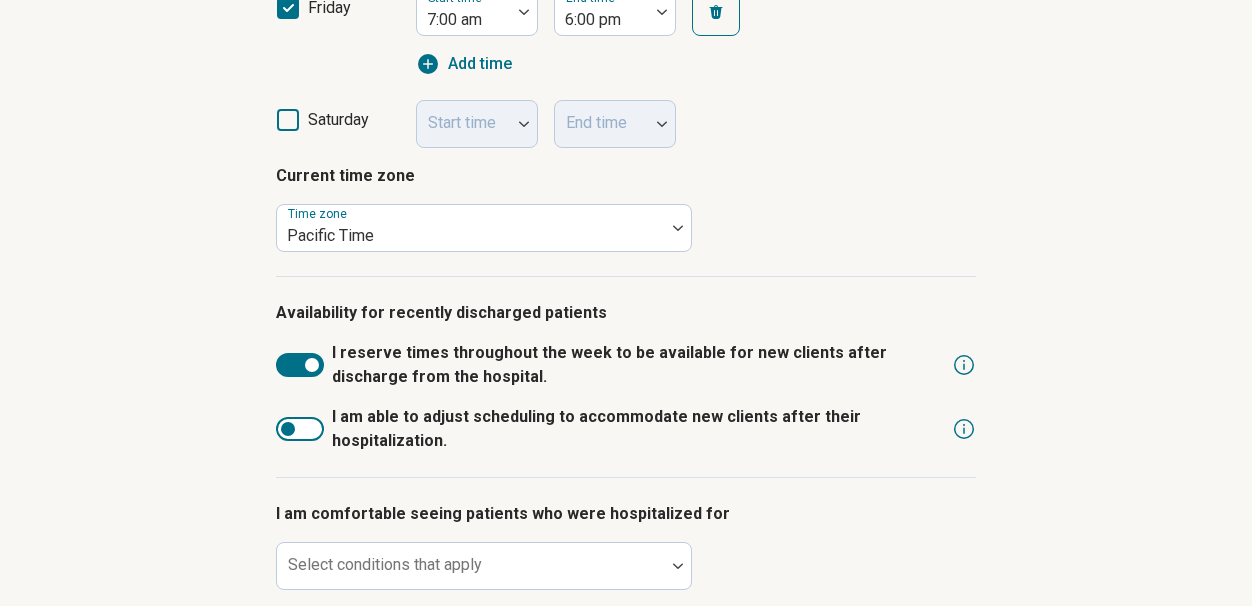 scroll, scrollTop: 10, scrollLeft: 0, axis: vertical 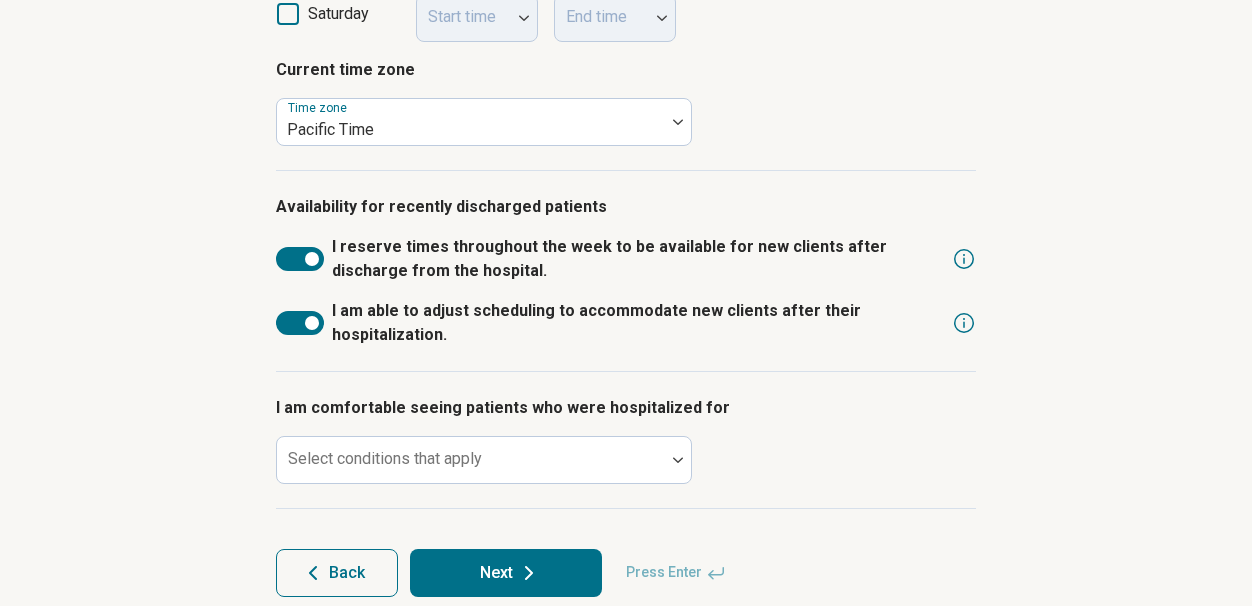 click at bounding box center [312, 323] 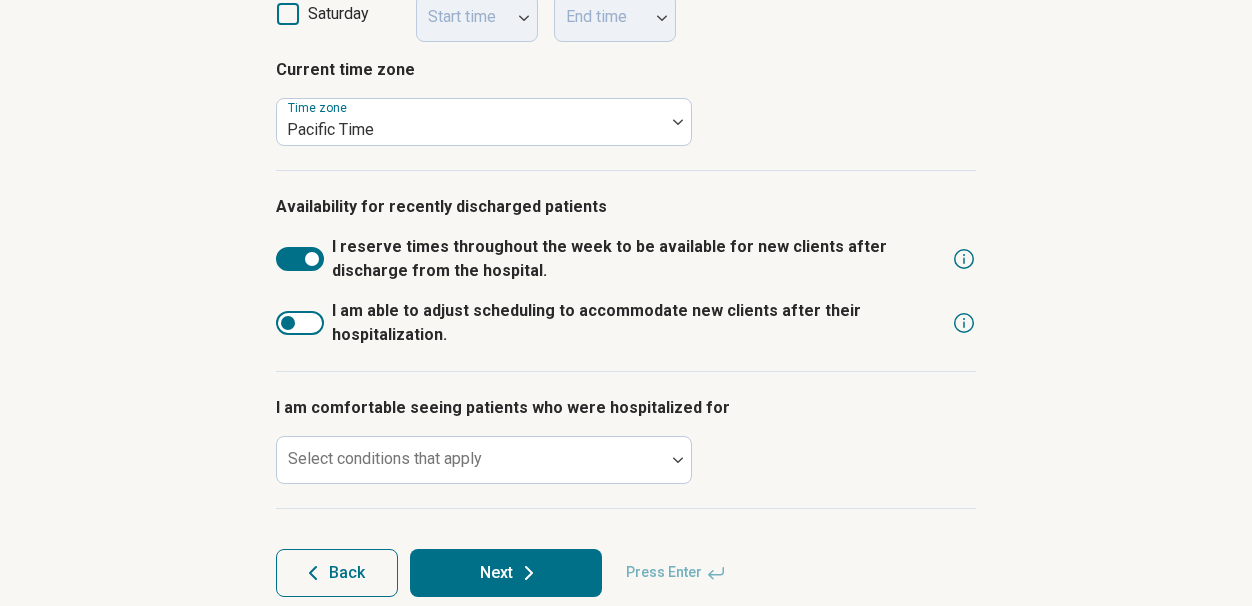 click at bounding box center (312, 259) 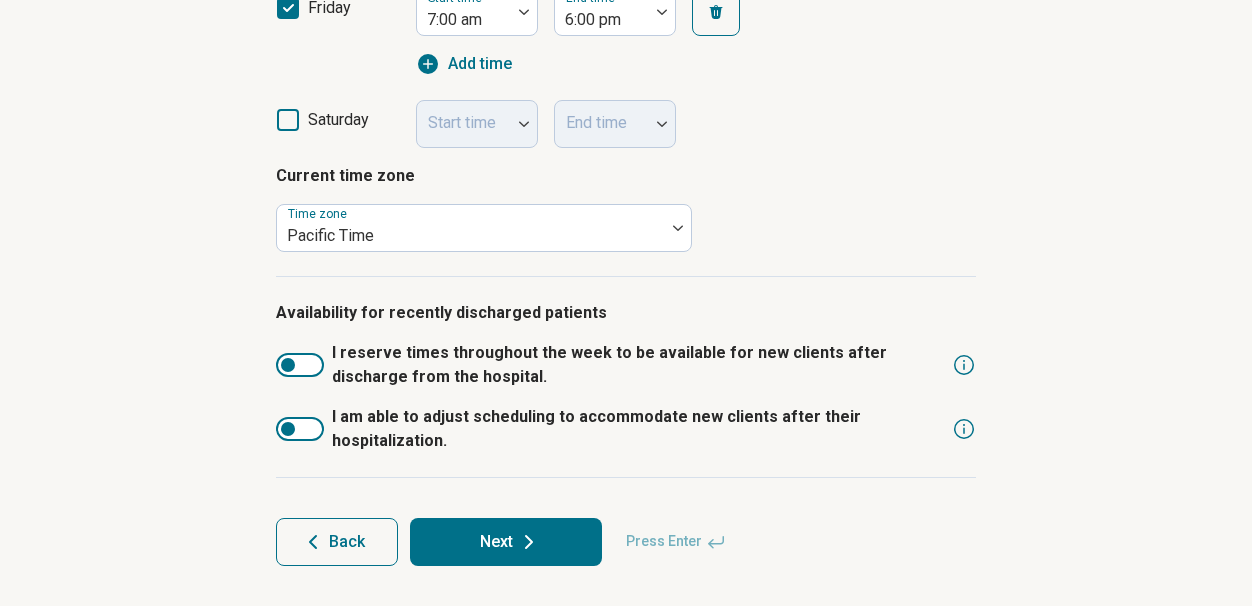 scroll, scrollTop: 1094, scrollLeft: 0, axis: vertical 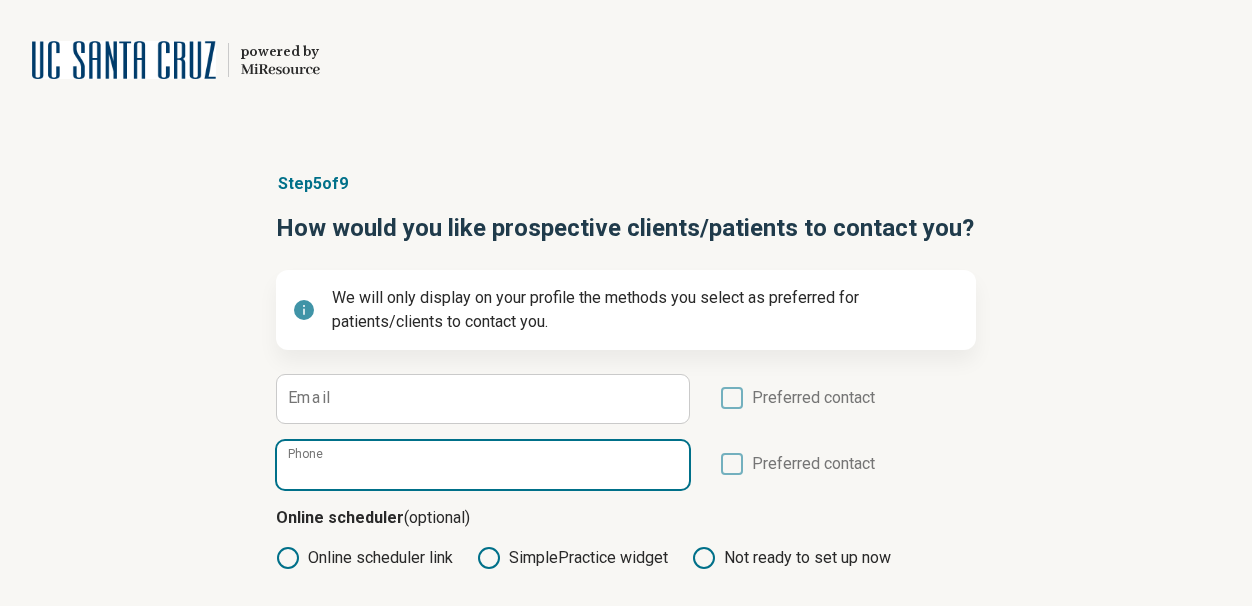 click on "Phone" at bounding box center [483, 465] 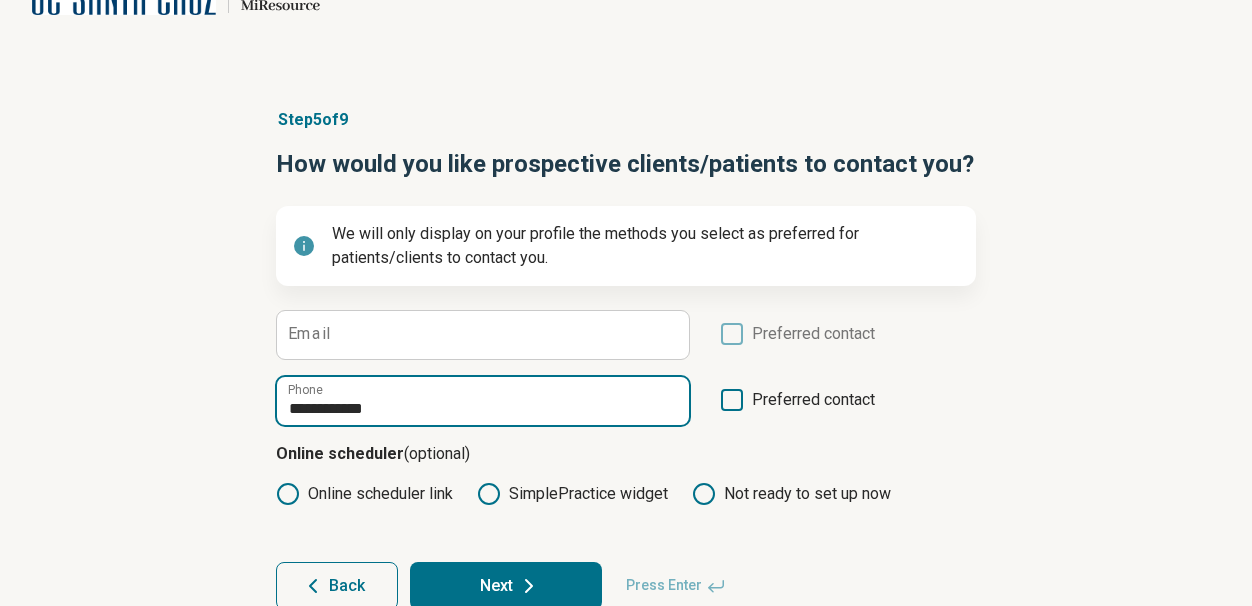 scroll, scrollTop: 108, scrollLeft: 0, axis: vertical 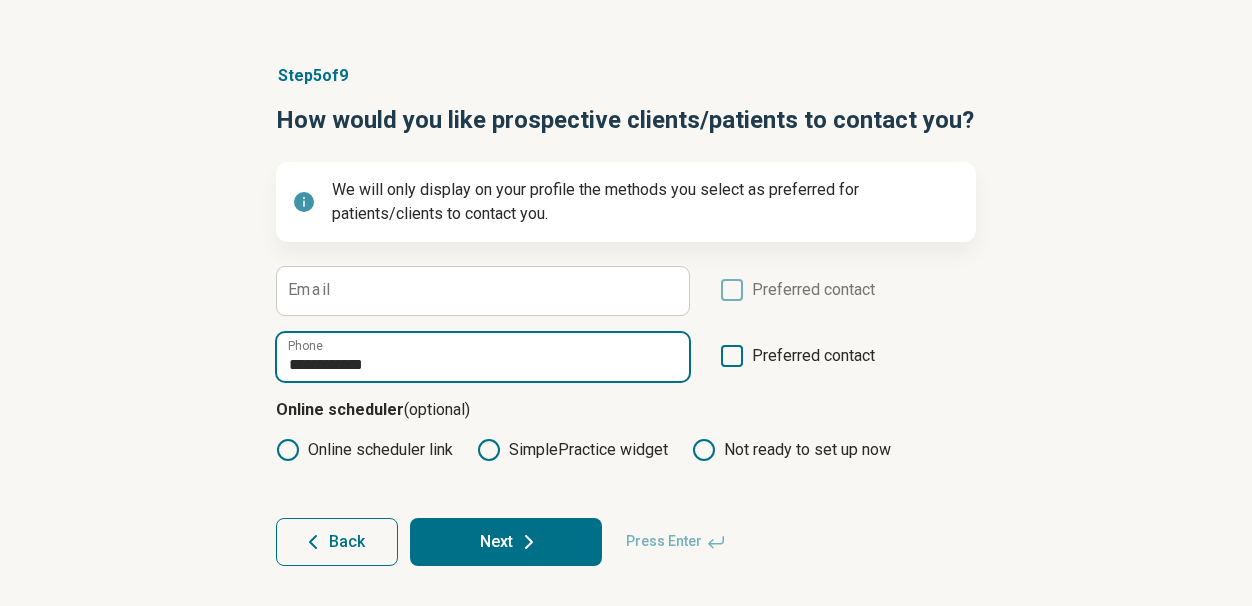 type on "**********" 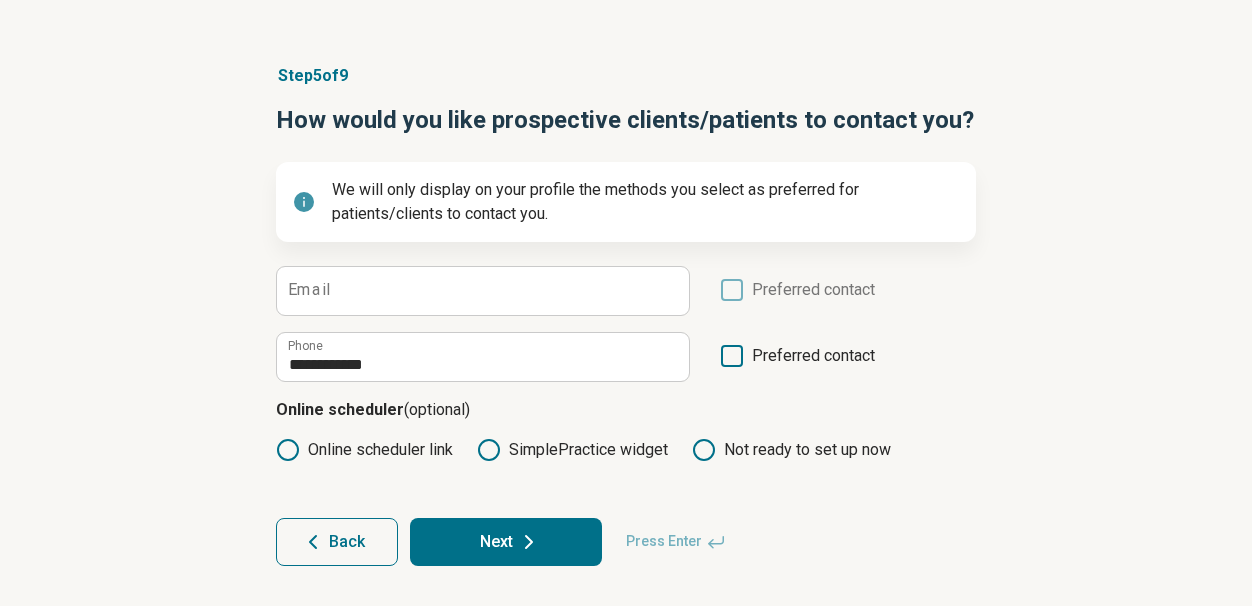 click 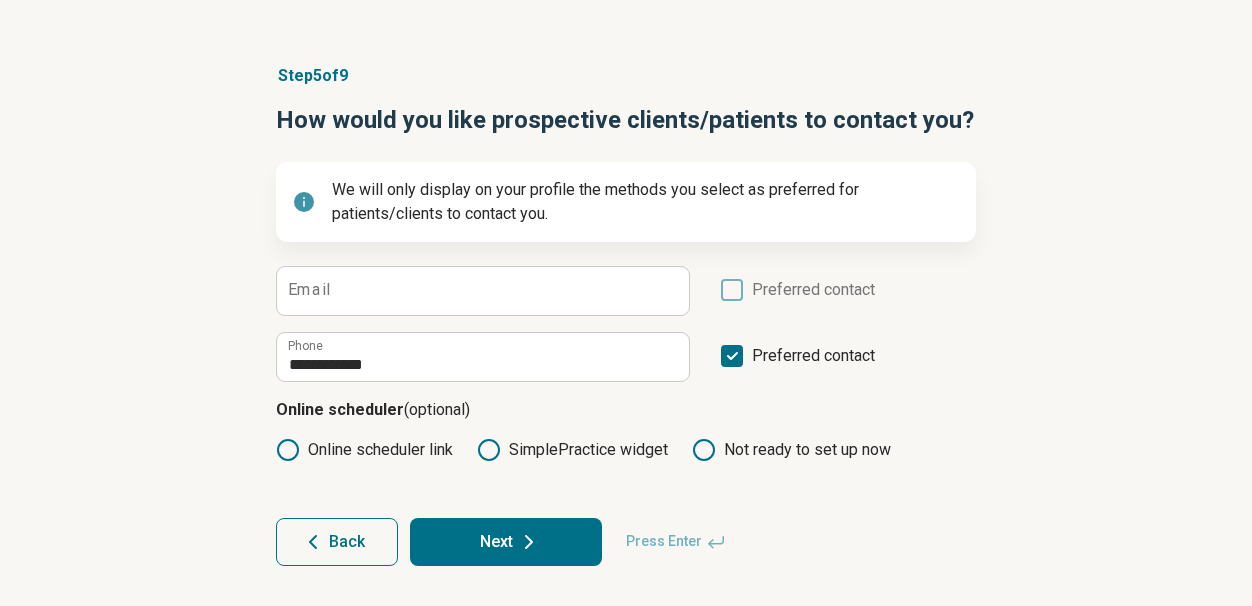 scroll, scrollTop: 10, scrollLeft: 0, axis: vertical 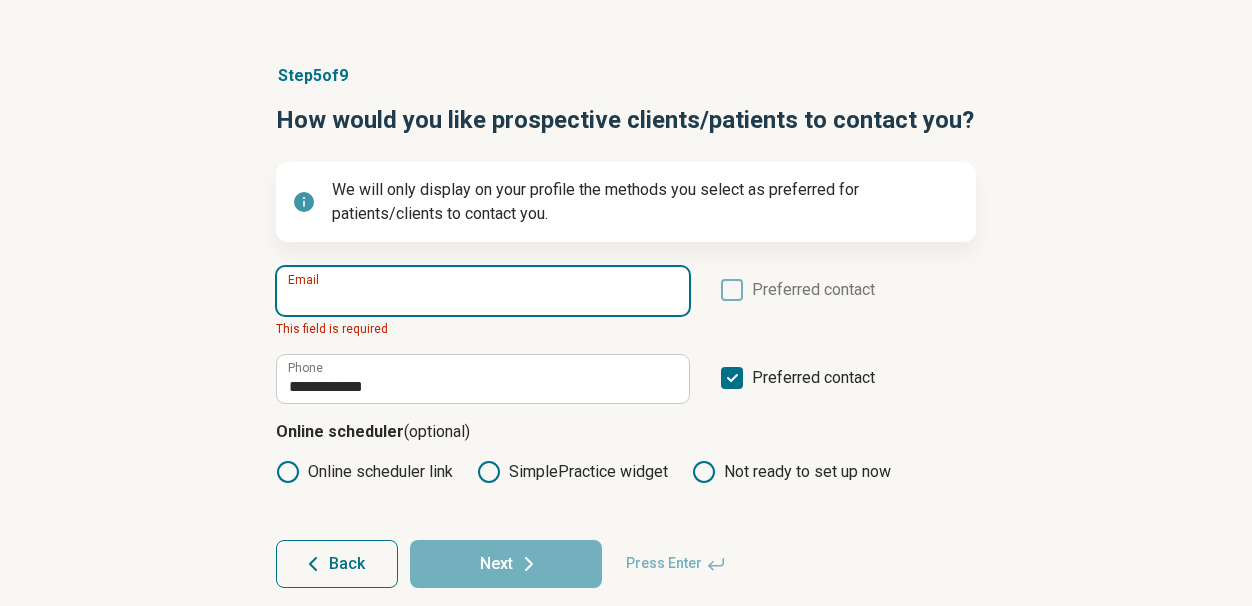 click on "Email" at bounding box center [483, 291] 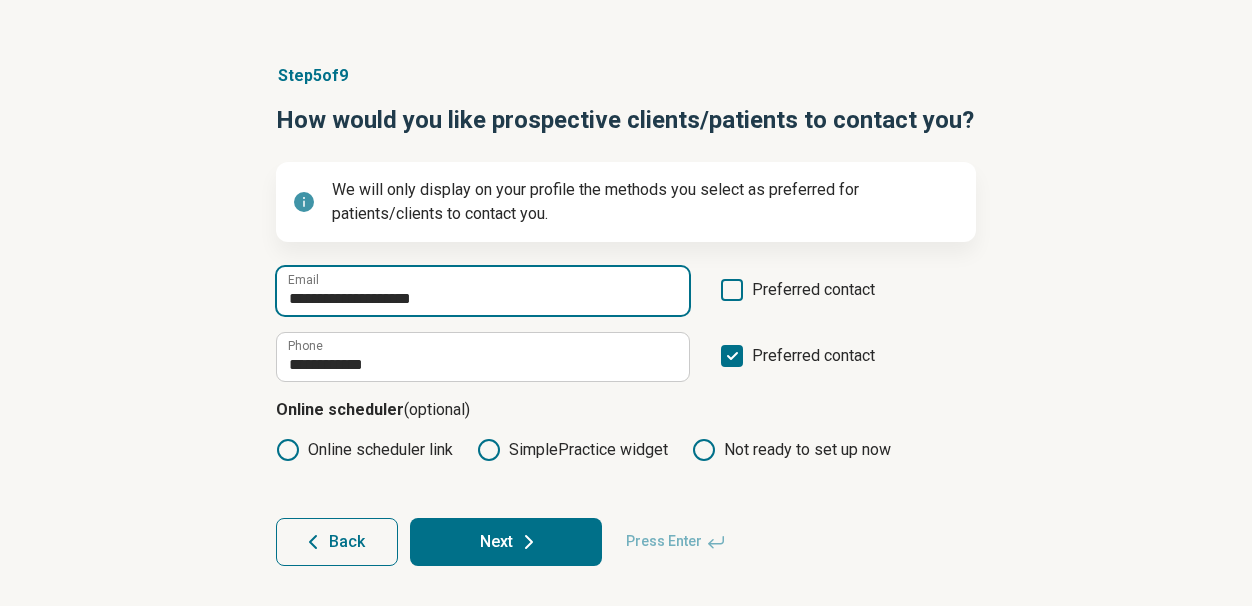 type on "**********" 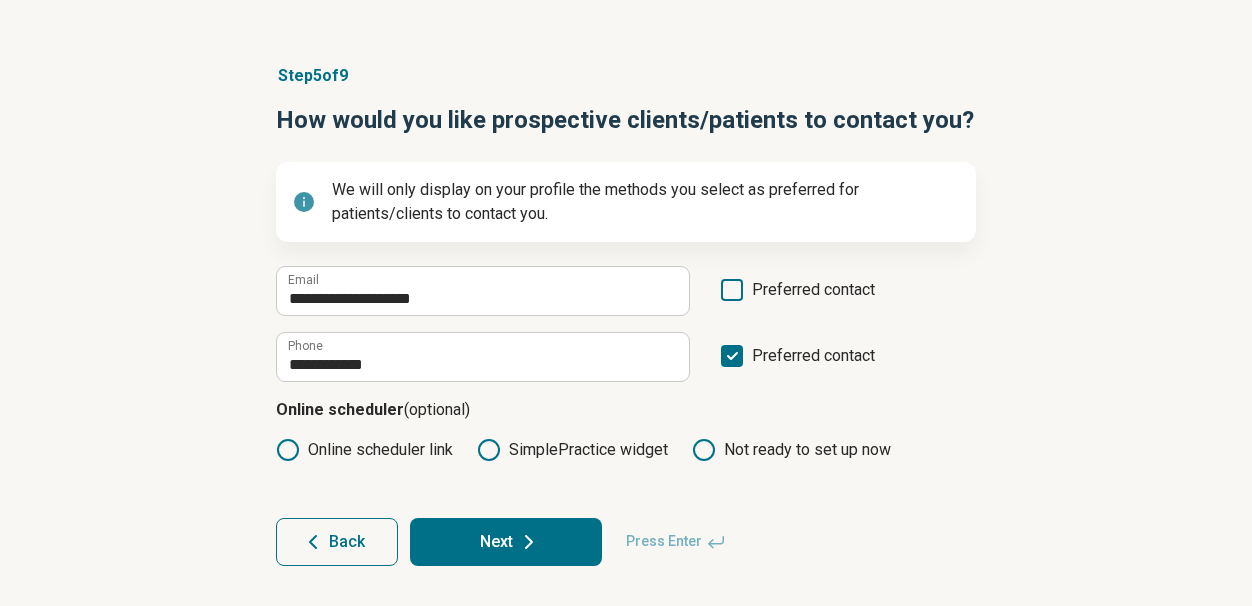 click on "Next" at bounding box center [506, 542] 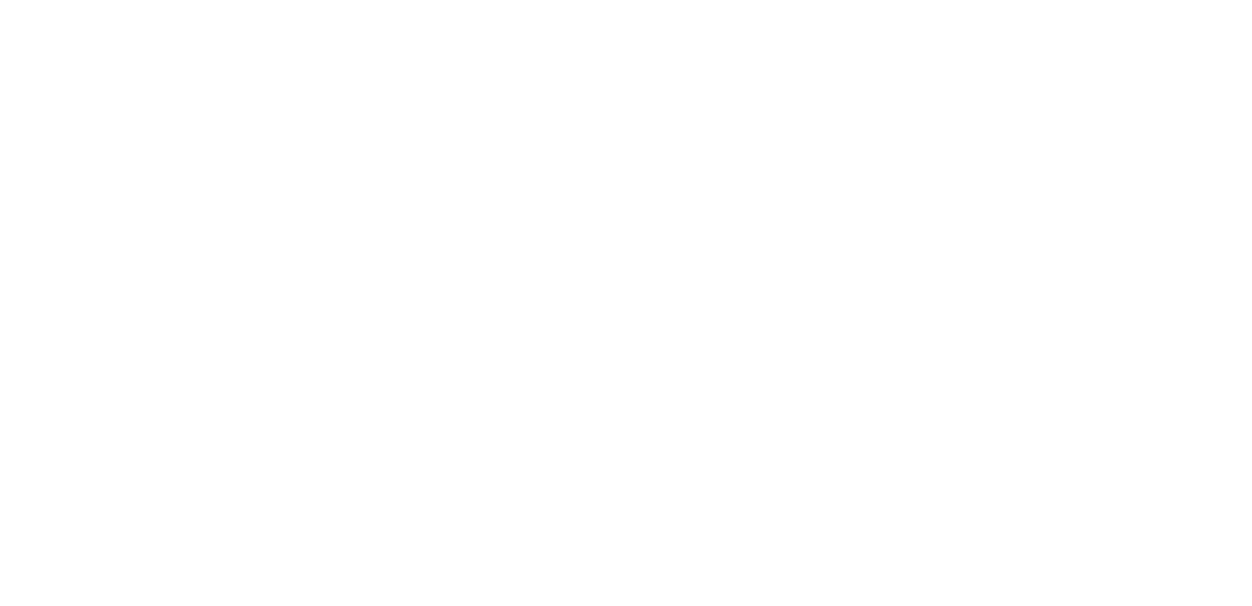 scroll, scrollTop: 0, scrollLeft: 0, axis: both 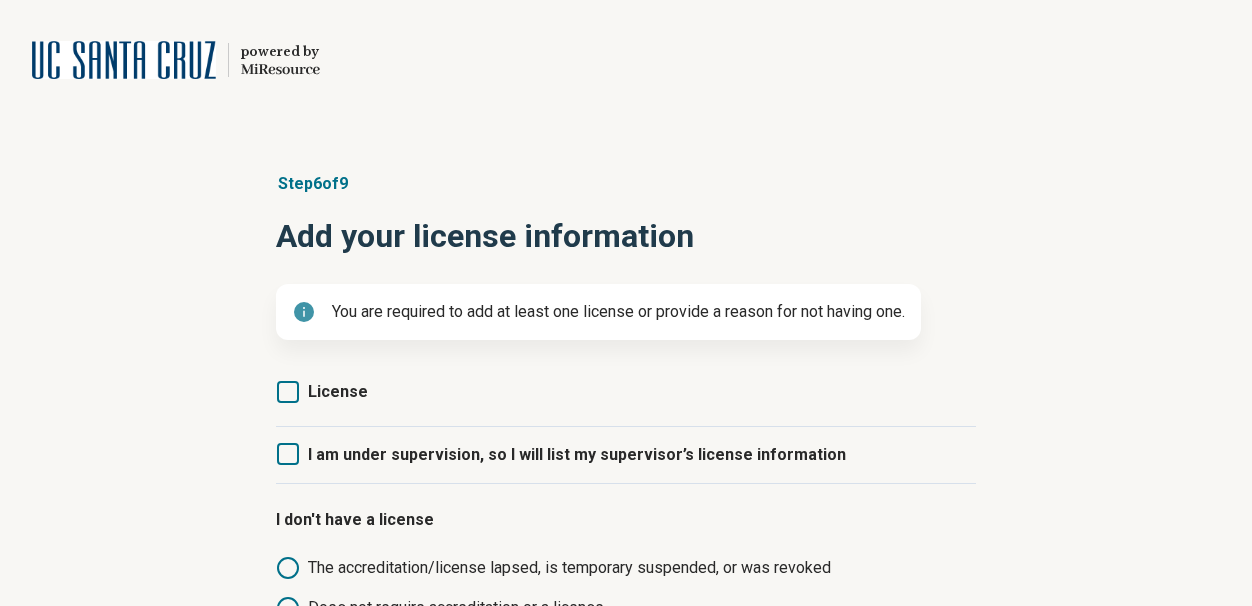 click 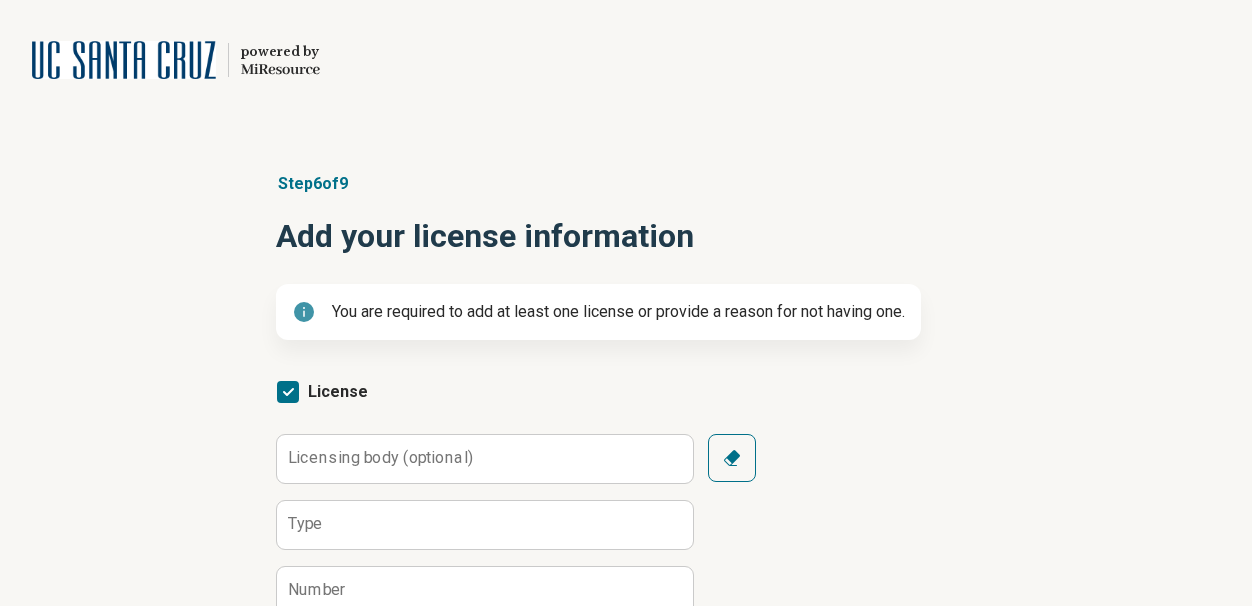 scroll, scrollTop: 10, scrollLeft: 0, axis: vertical 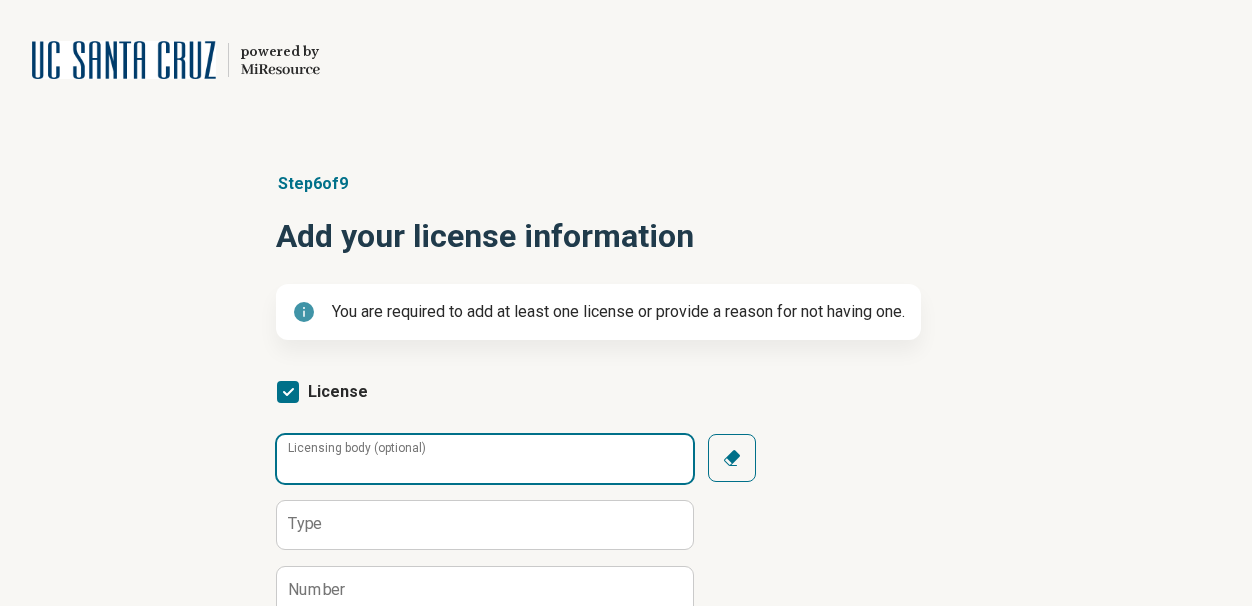 click on "Licensing body (optional)" at bounding box center (485, 459) 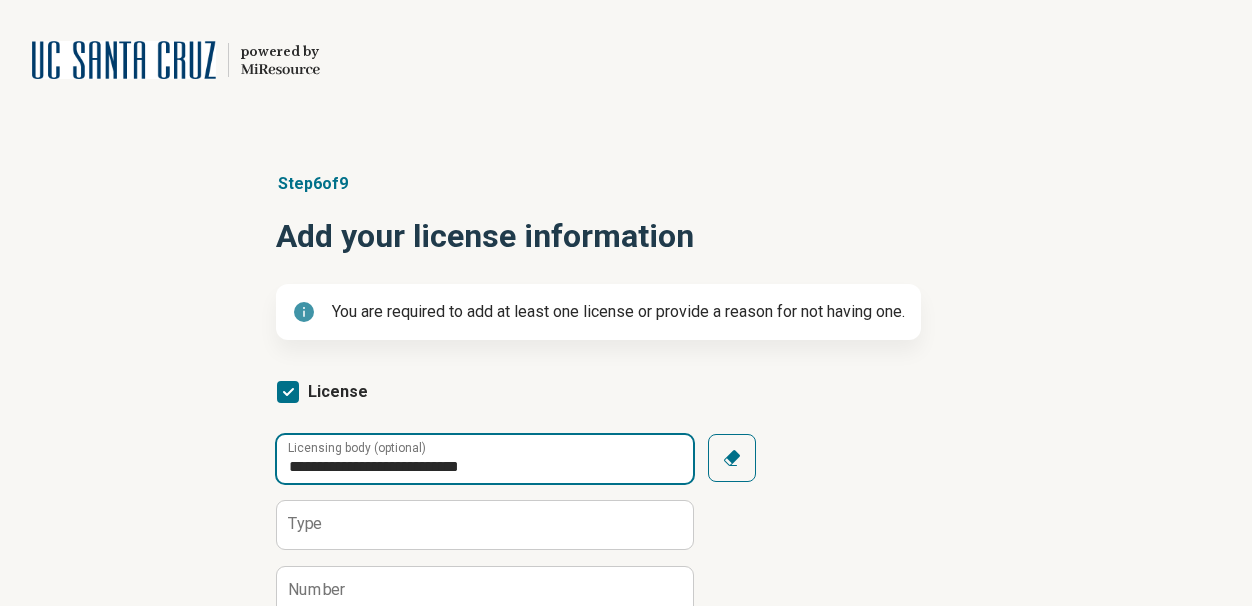 click on "**********" at bounding box center [485, 459] 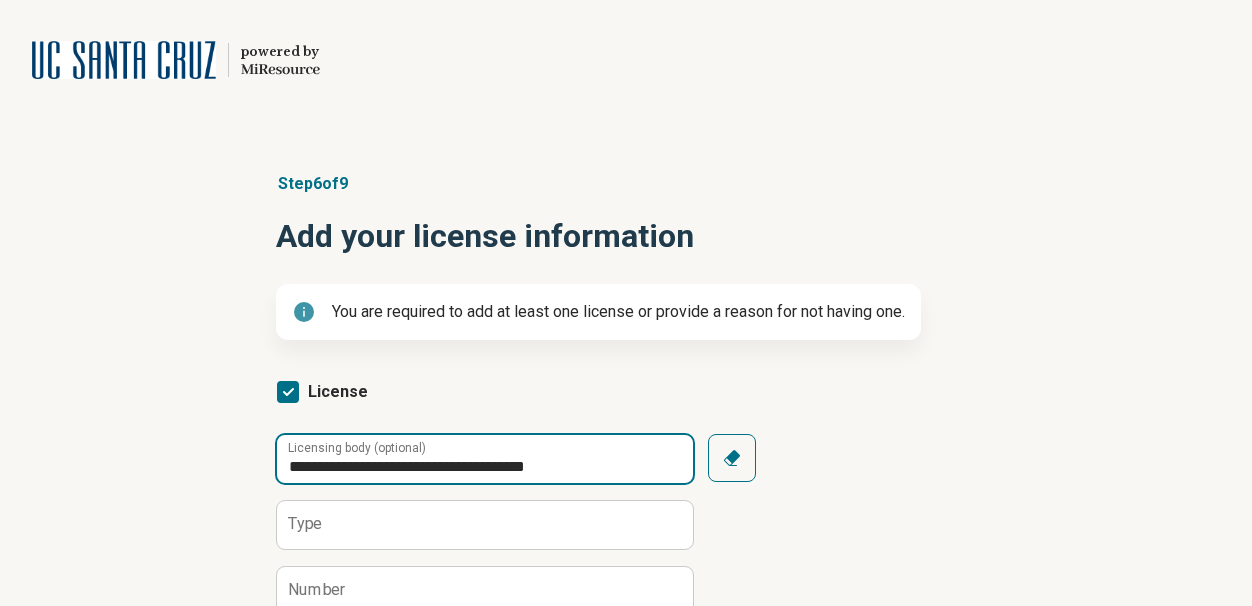 type on "**********" 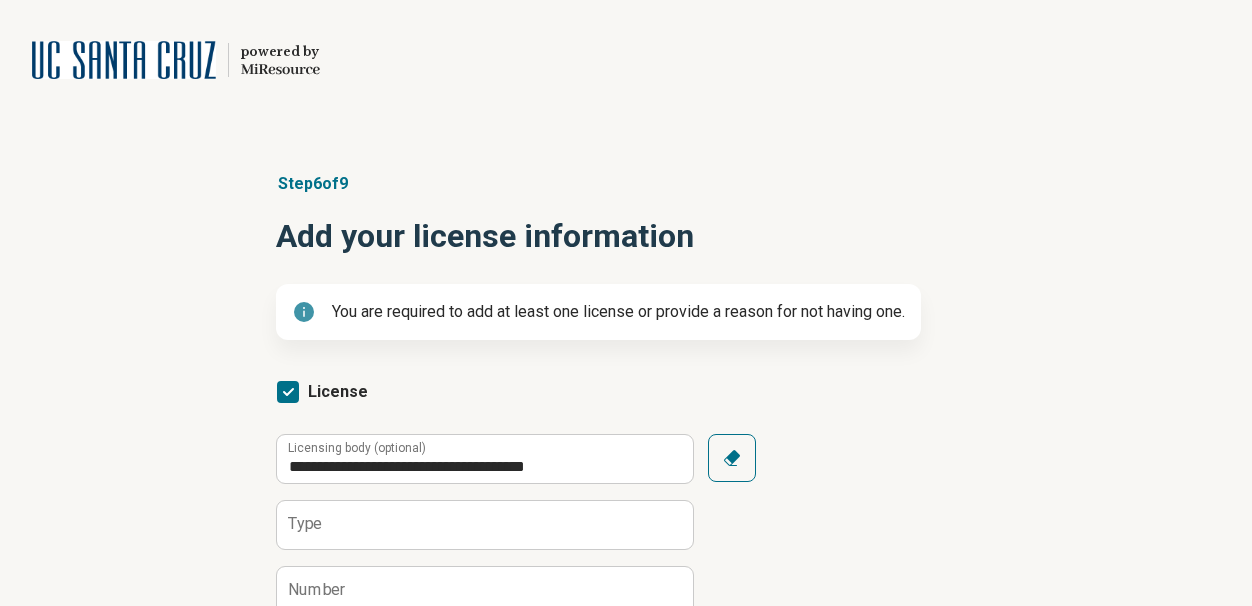 click on "Type" at bounding box center (305, 524) 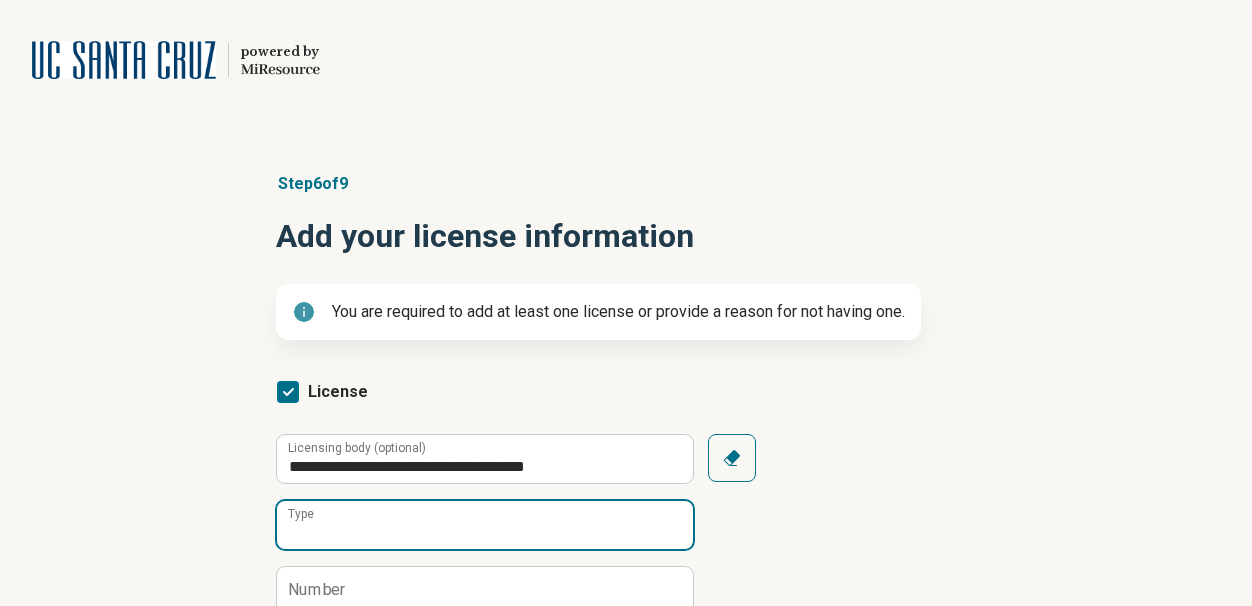 click on "Type" at bounding box center (485, 525) 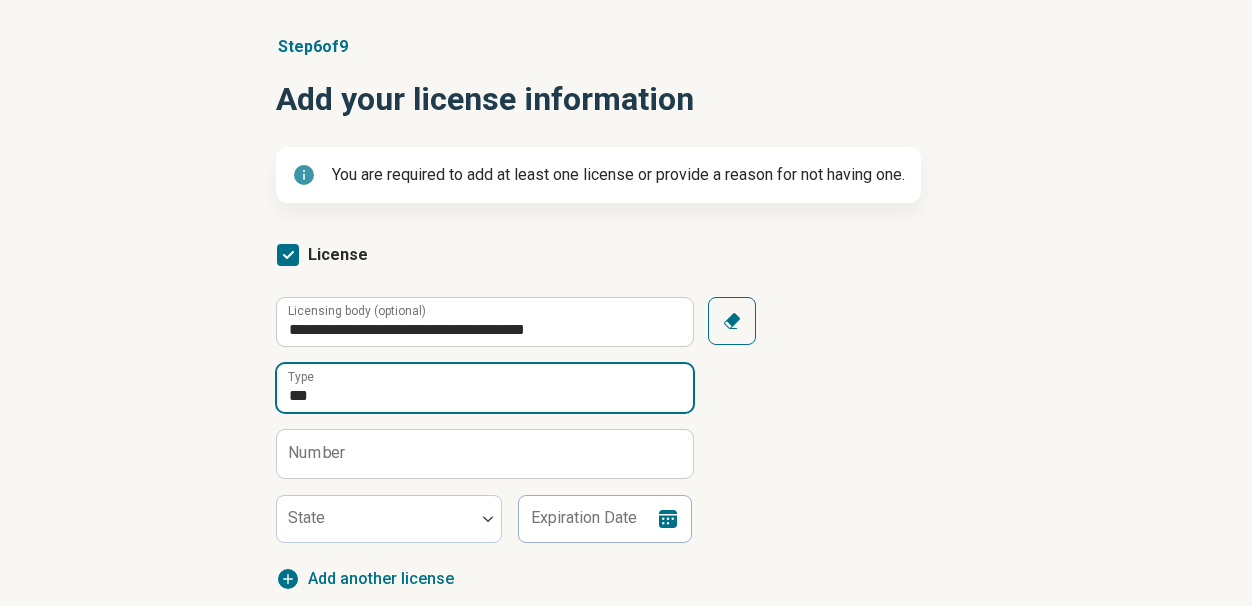 scroll, scrollTop: 184, scrollLeft: 0, axis: vertical 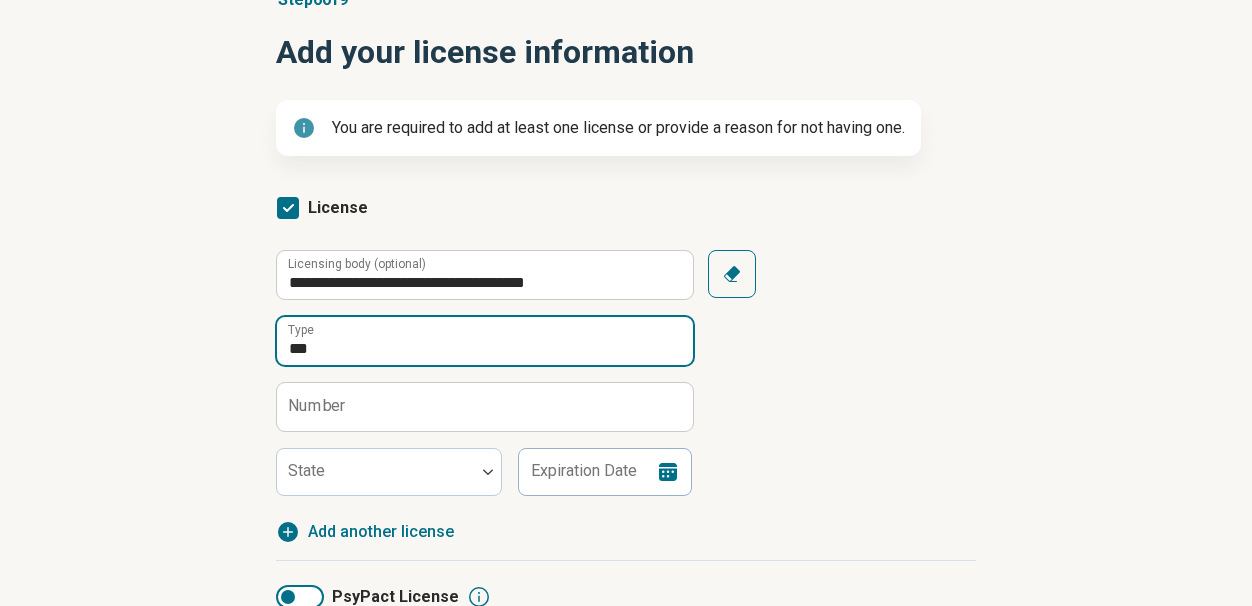 type on "***" 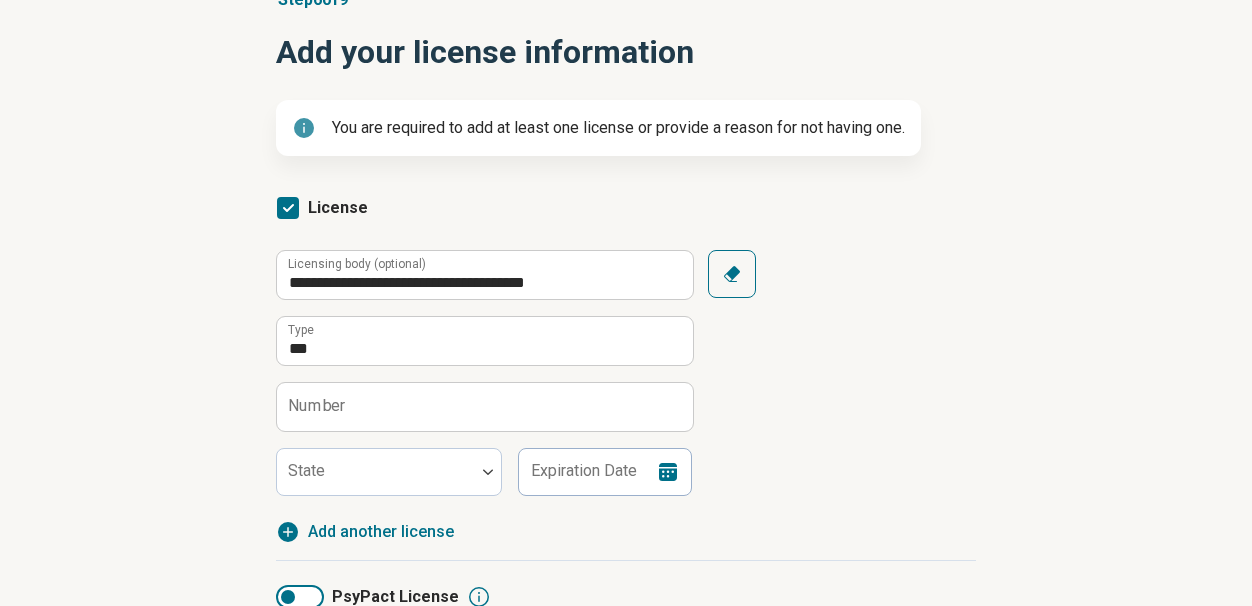 click on "Number" at bounding box center (317, 406) 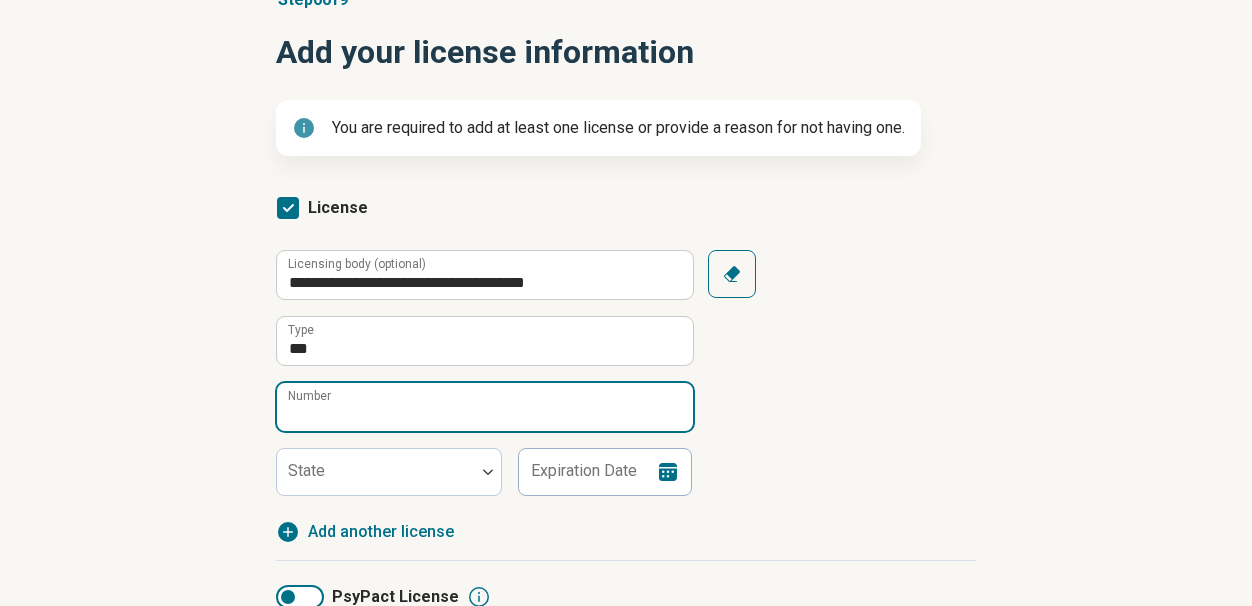 click on "Number" at bounding box center [485, 407] 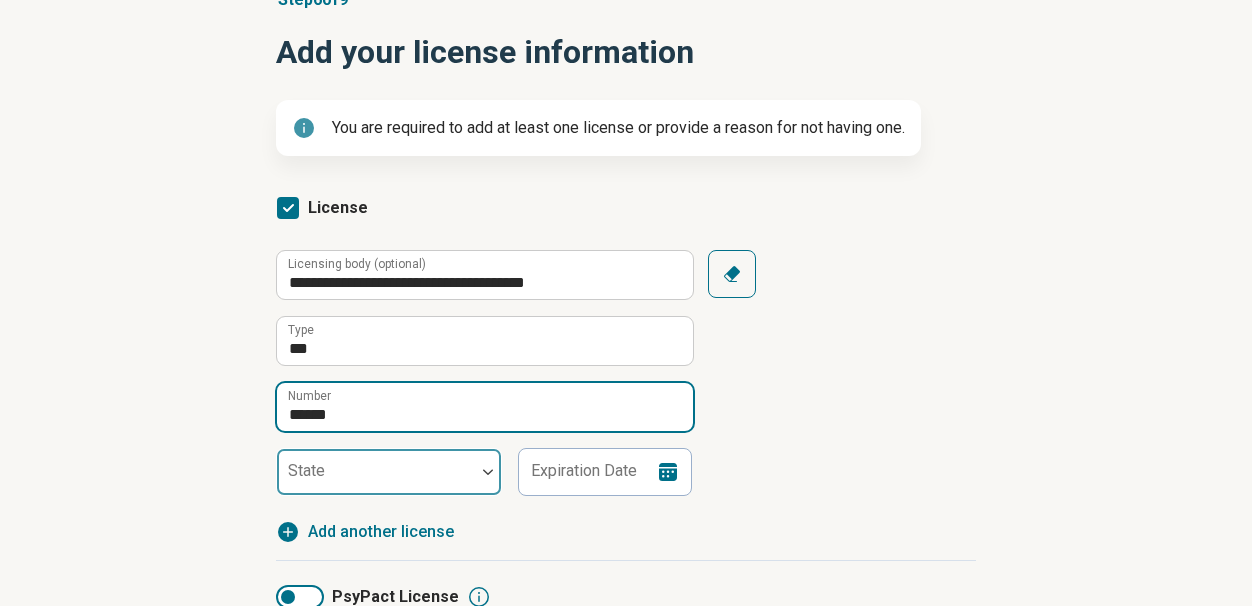 type on "******" 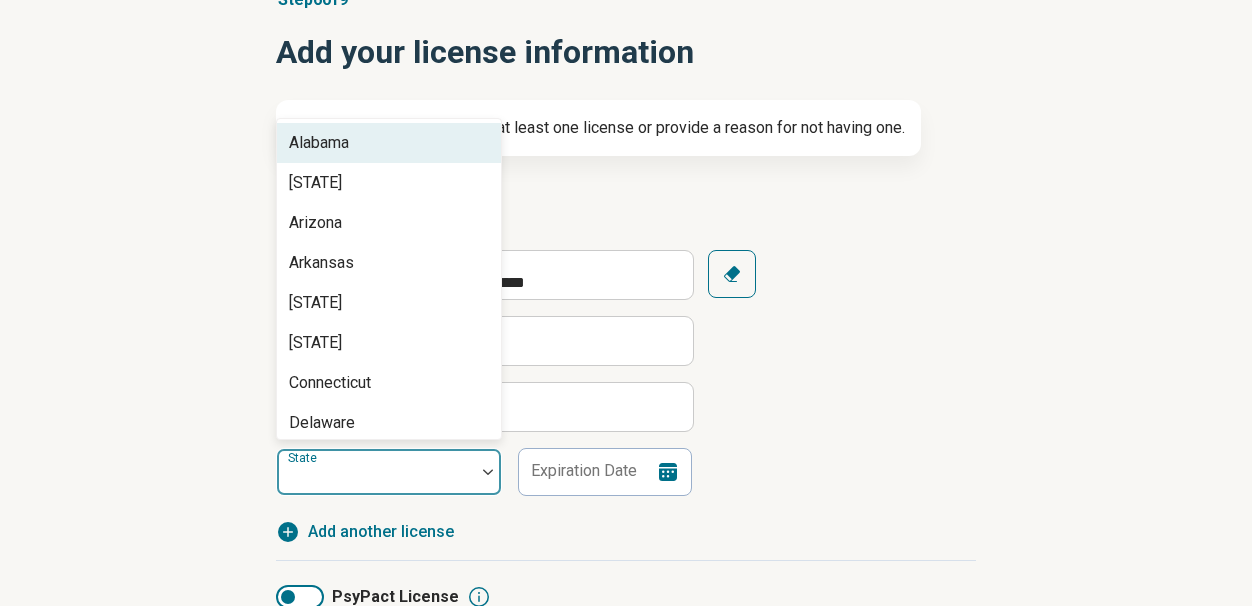 click at bounding box center (488, 472) 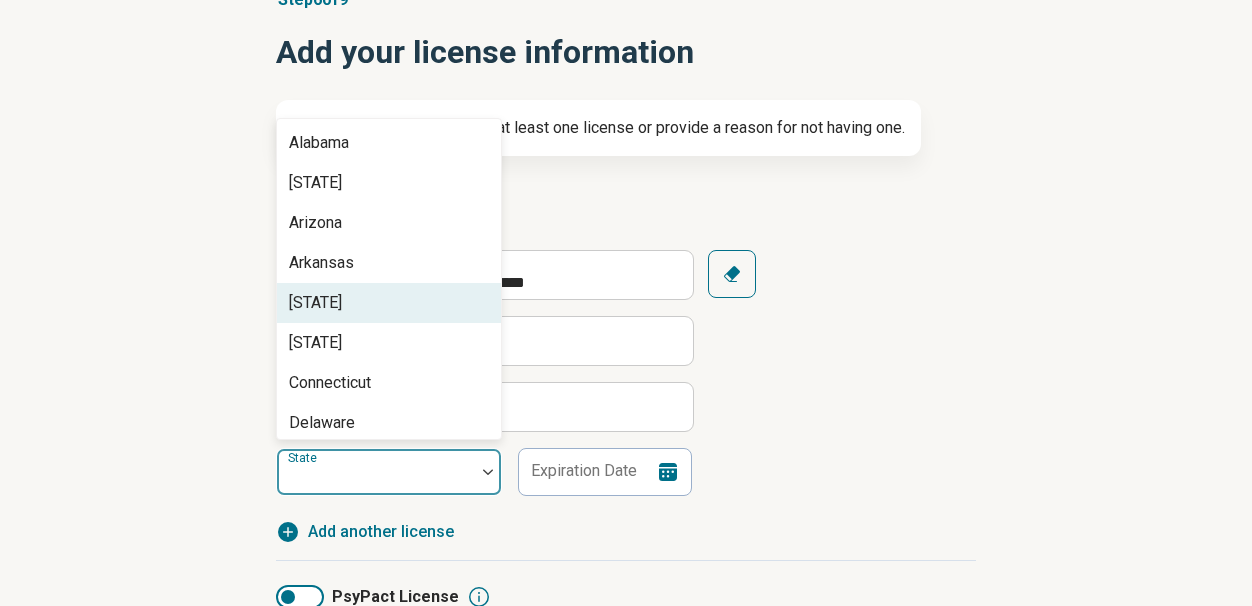 click on "[STATE]" at bounding box center (389, 303) 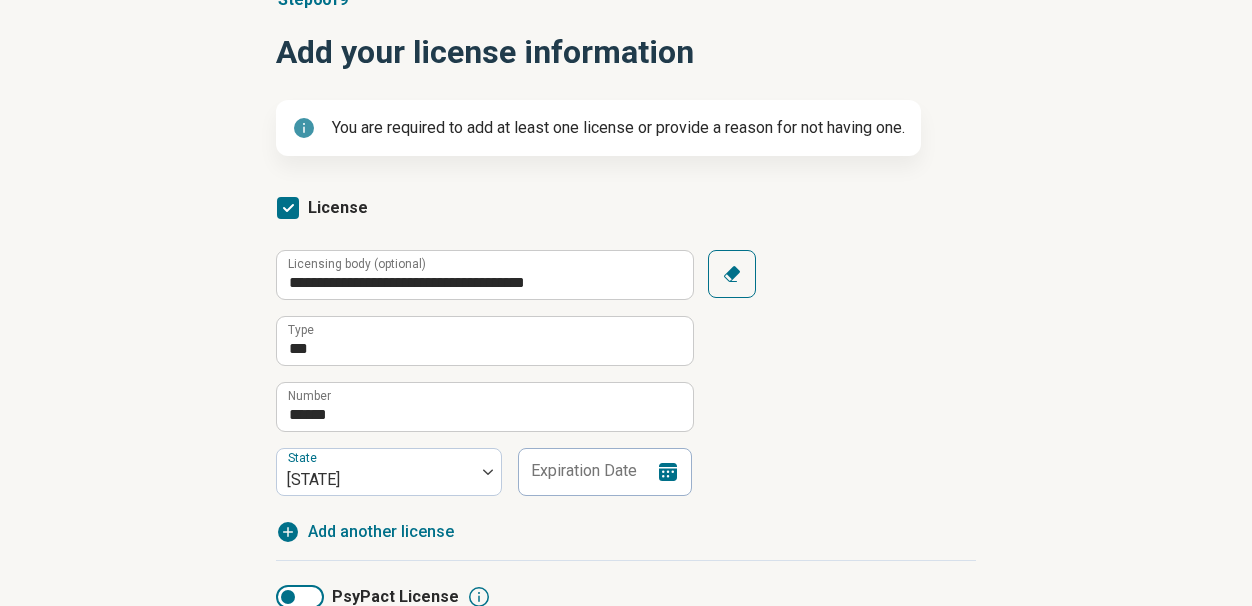 click 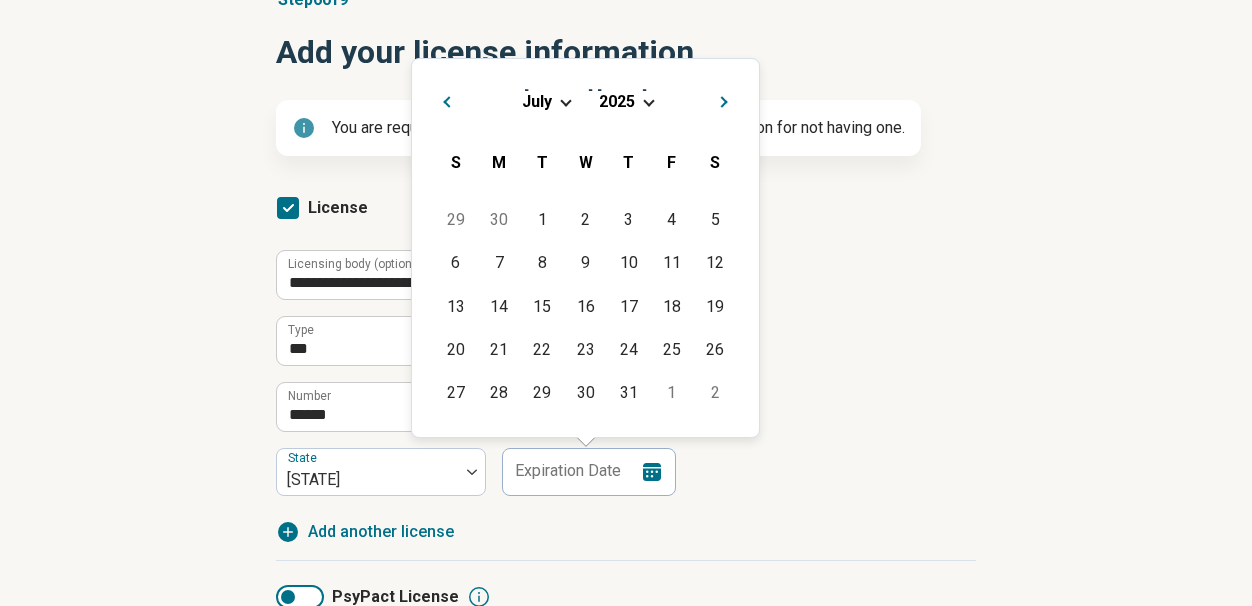 click at bounding box center [648, 100] 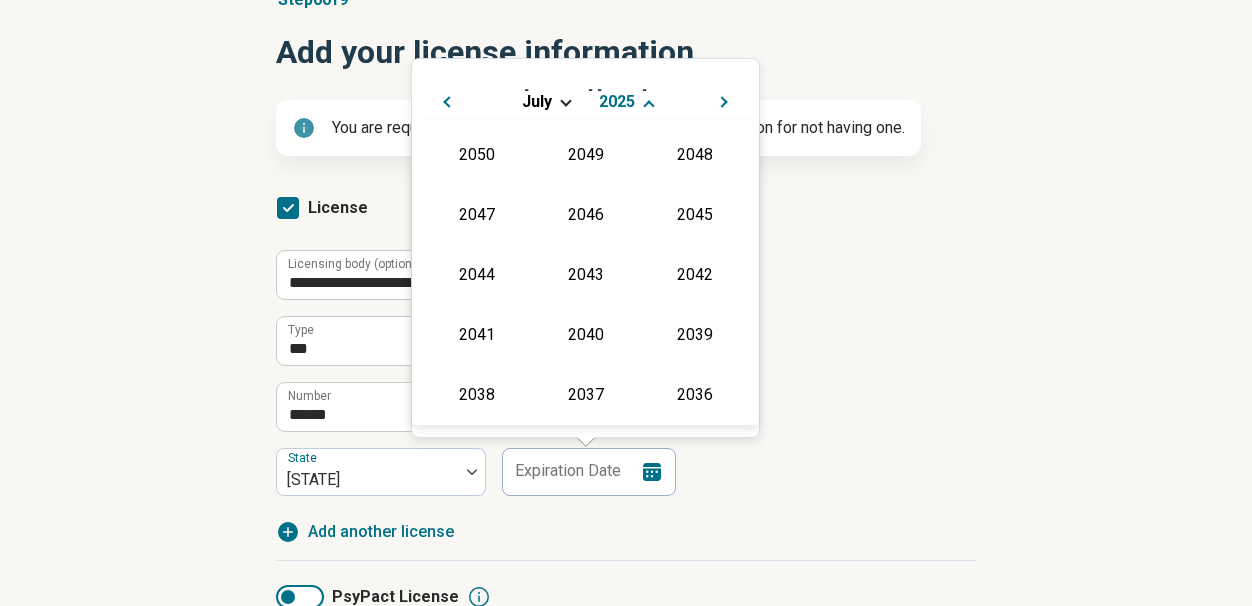 scroll, scrollTop: 362, scrollLeft: 0, axis: vertical 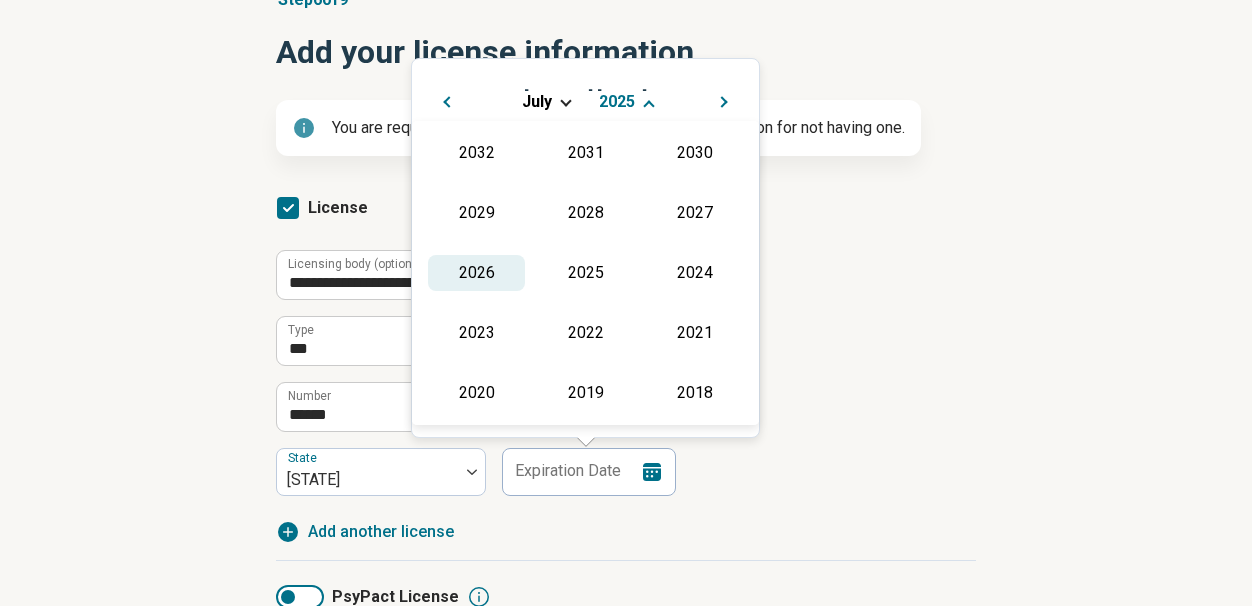 click on "2026" at bounding box center (476, 273) 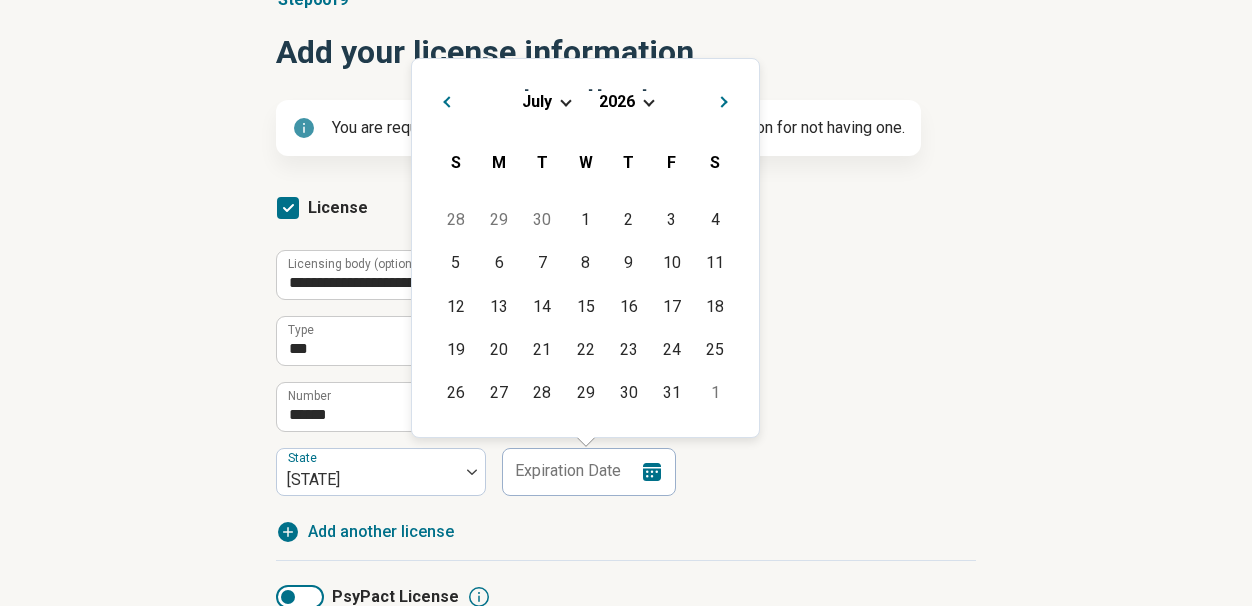 click at bounding box center (565, 100) 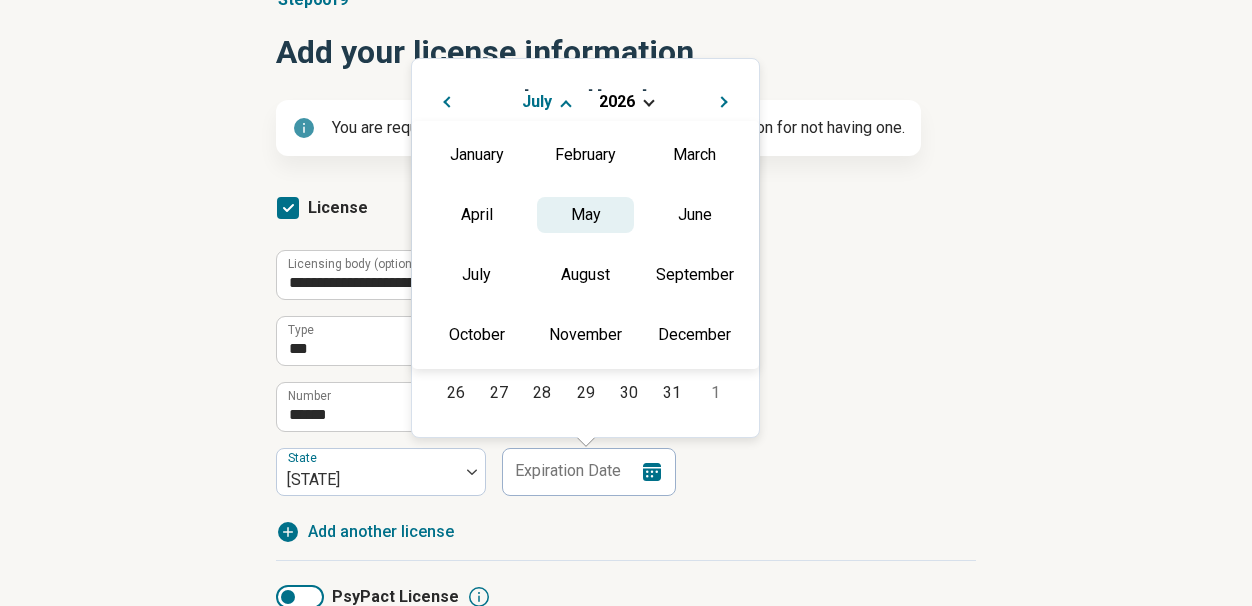 click on "May" at bounding box center (585, 215) 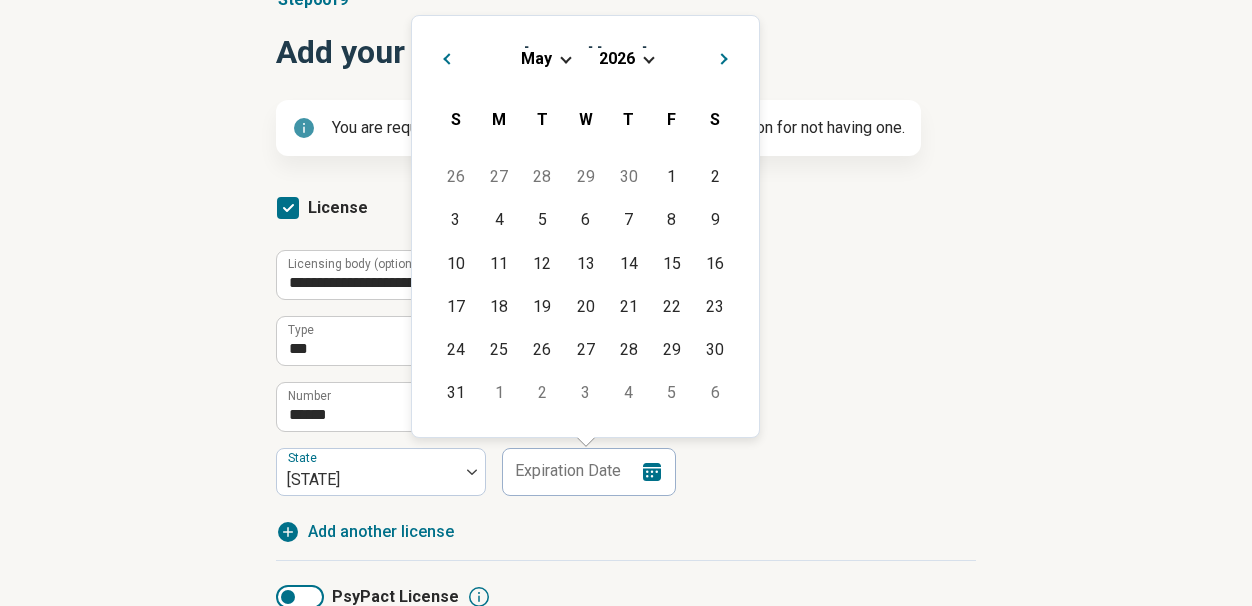 click on "**********" at bounding box center [626, 370] 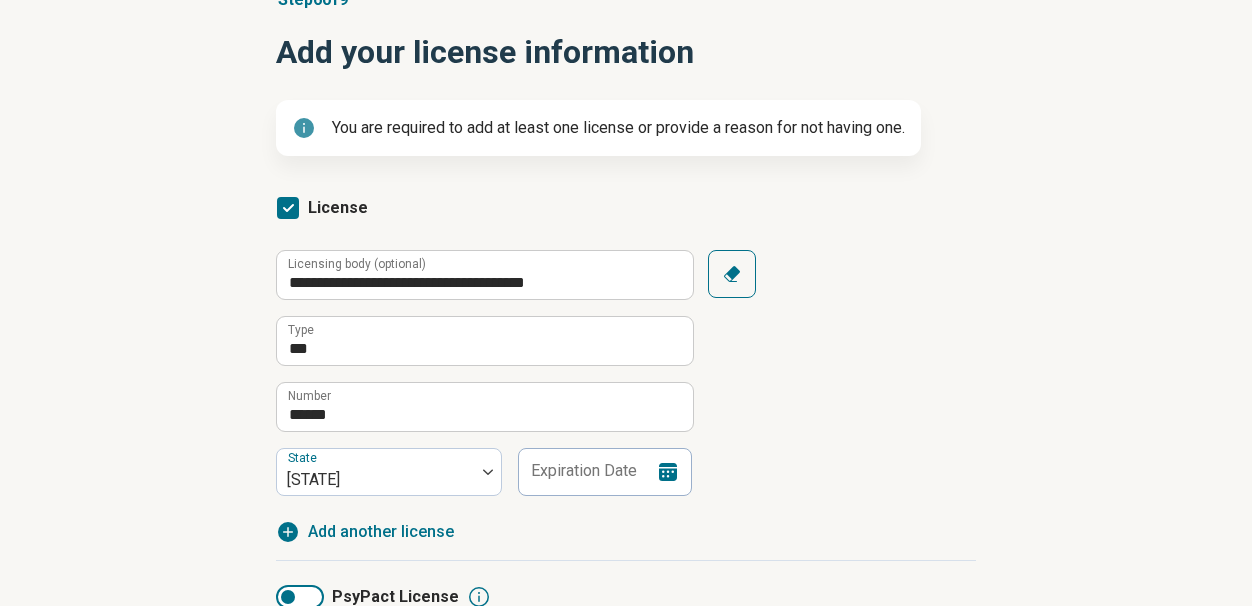 click 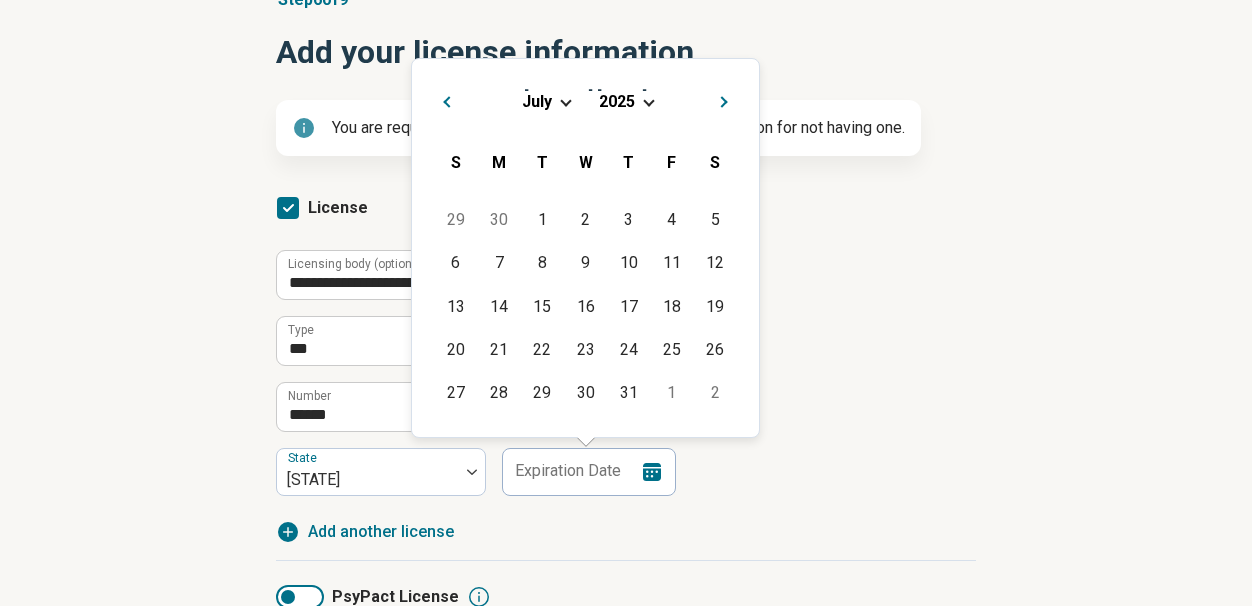 click on "Next Month" at bounding box center [725, 104] 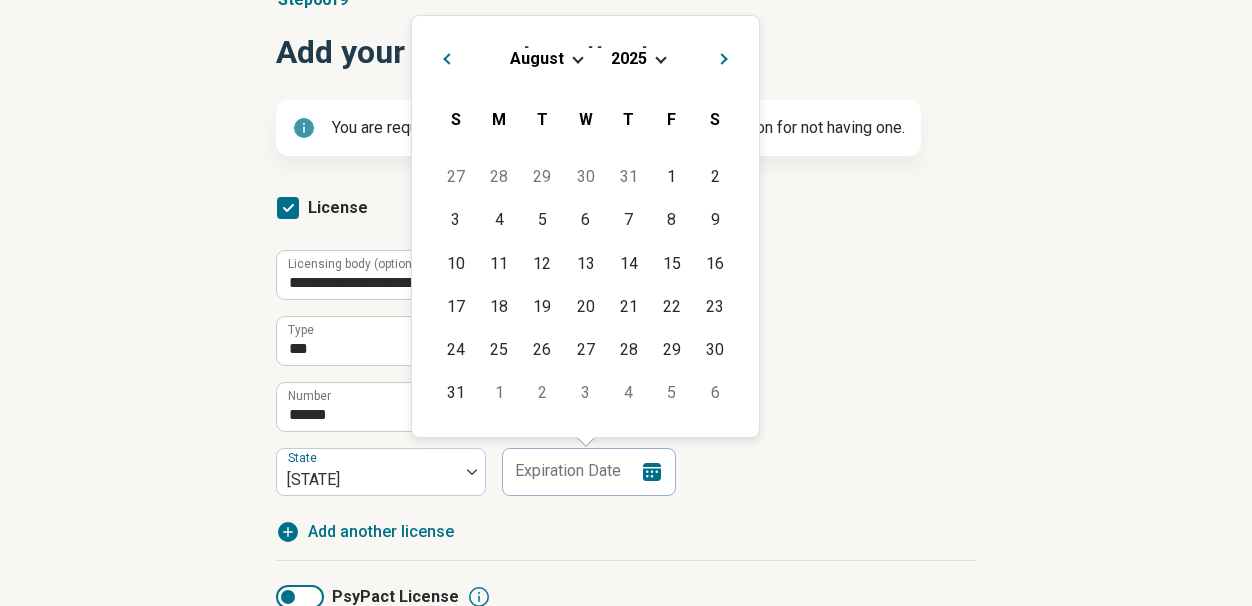click on "S" at bounding box center [715, 119] 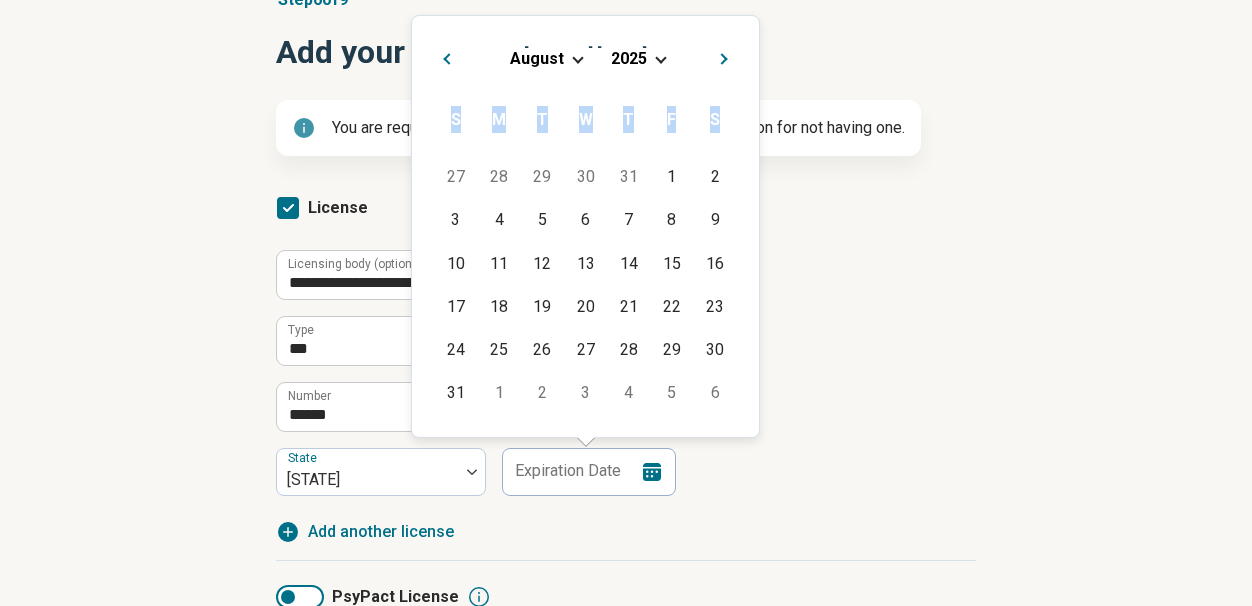 click on "S" at bounding box center [715, 119] 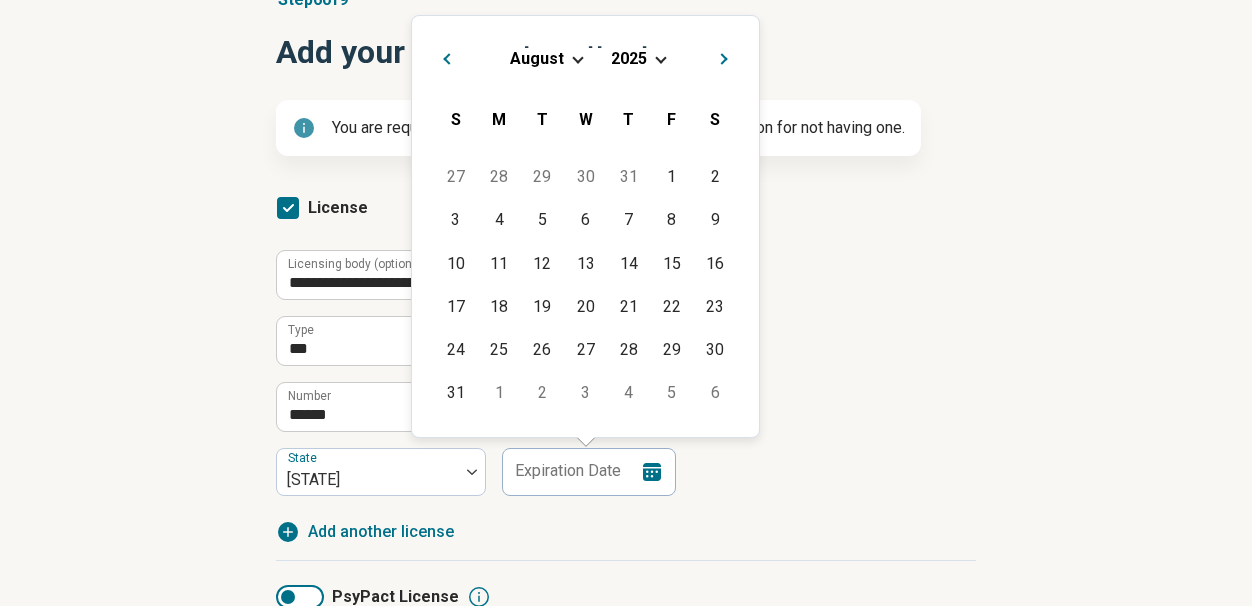 click on "Next Month" at bounding box center [725, 61] 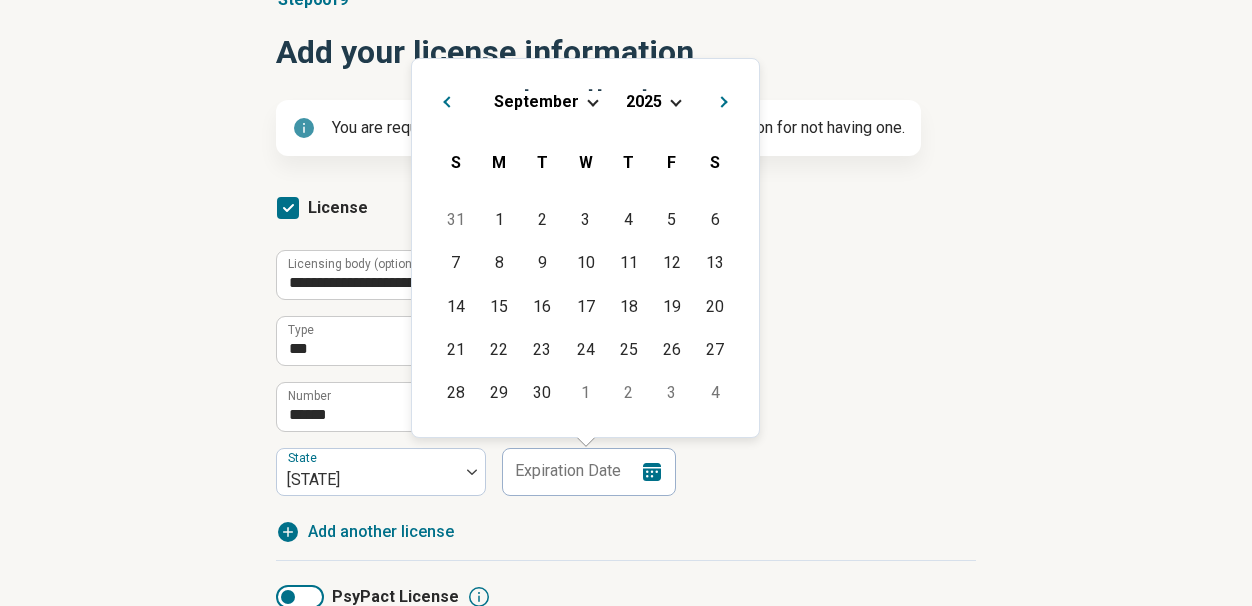 click on "[MONTH] [YEAR] Previous Month Next Month [MONTH] [YEAR] [MONTH] [YEAR] S M T W T F S 31 1 2 3 4 5 6 7 8 9 10 11 12 13 14 15 16 17 18 19 20 21 22 23 24 25 26 27 28 29 30 1 2 3 4" at bounding box center [585, 248] 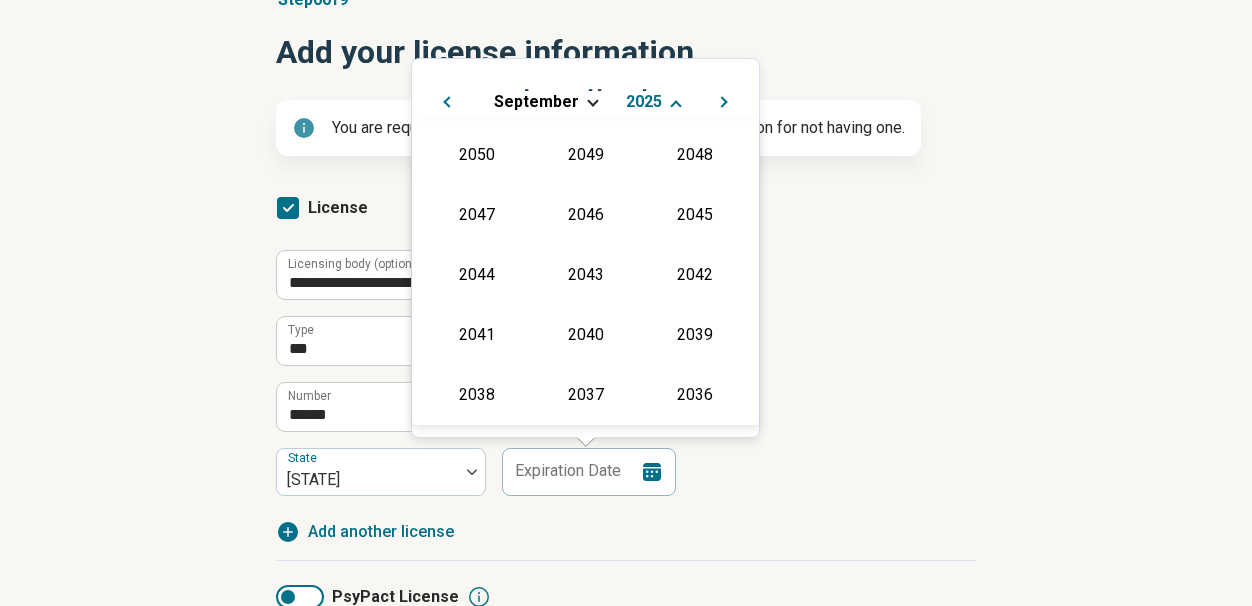 scroll, scrollTop: 362, scrollLeft: 0, axis: vertical 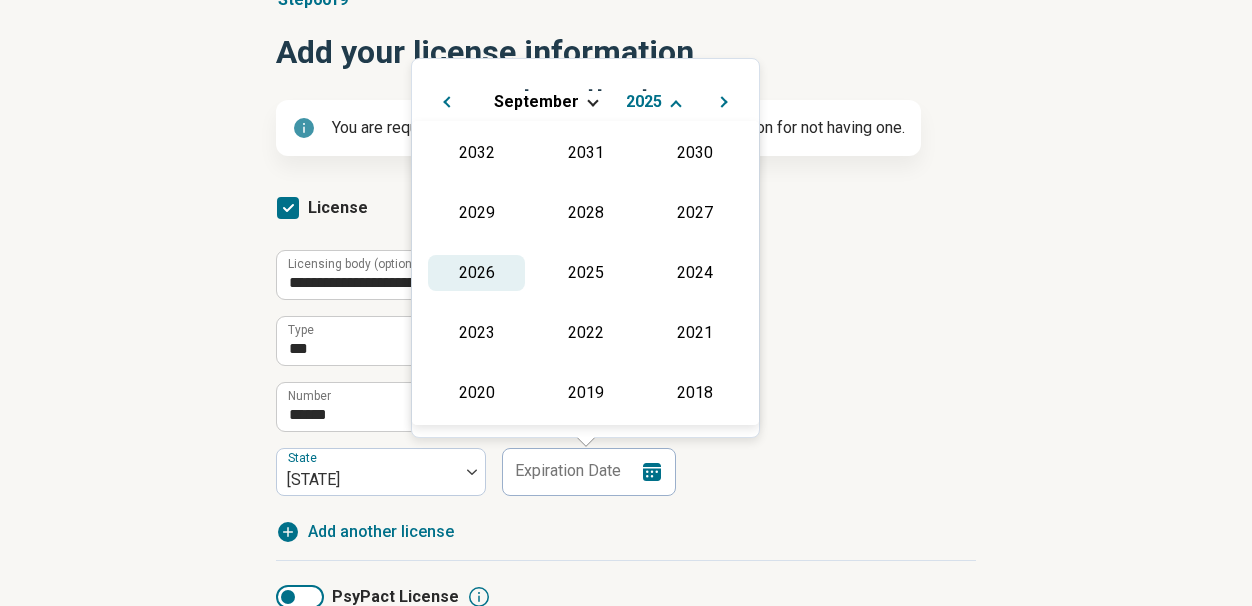 click on "2026" at bounding box center (476, 273) 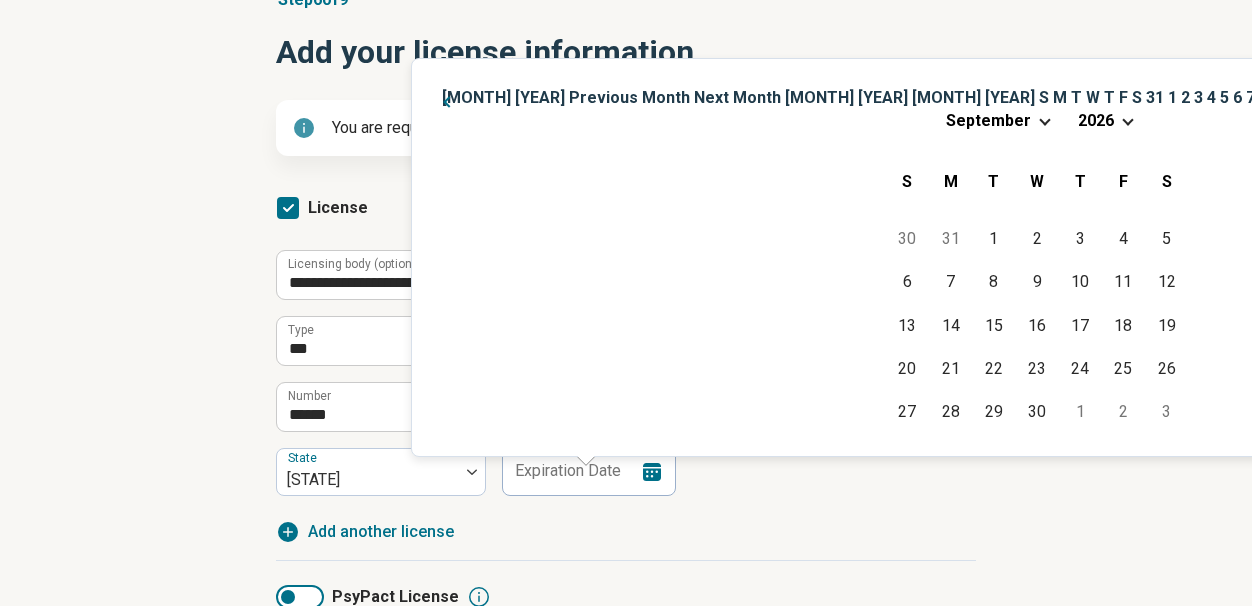 click on "[MONTH] [YEAR] Previous Month Next Month [MONTH] [YEAR] [MONTH] [YEAR] S M T W T F S 31 1 2 3 4 5 6 7 8 9 10 11 12 13 14 15 16 17 18 19 20 21 22 23 24 25 26 27 28 29 30 1 2 3 4" at bounding box center (1037, 120) 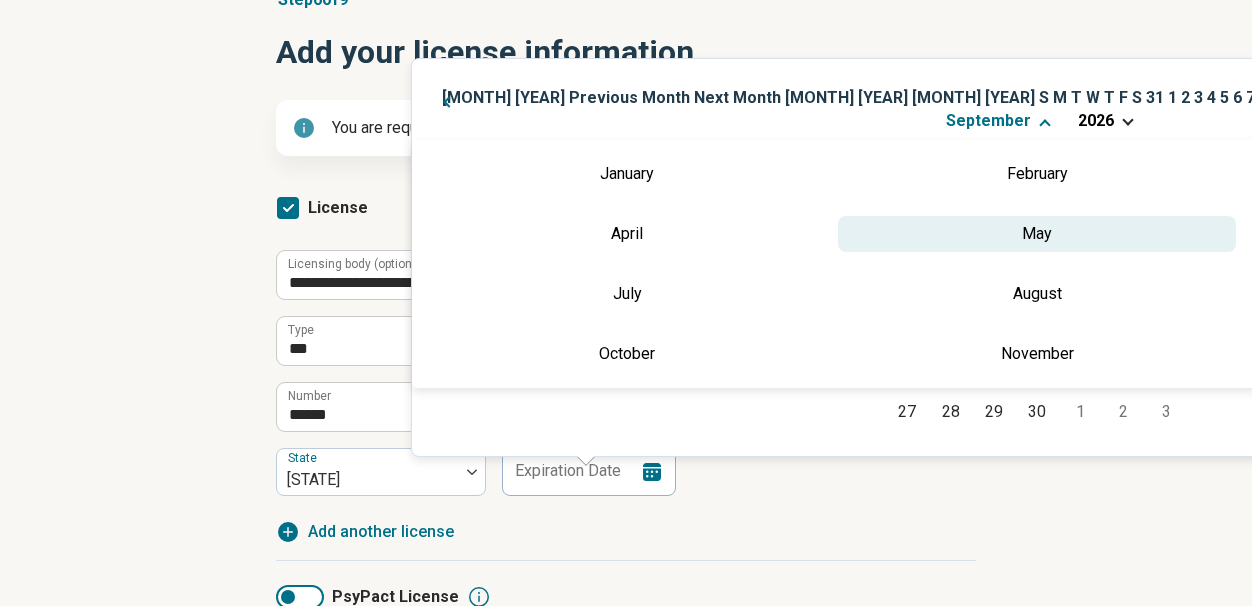 click on "May" at bounding box center (1037, 234) 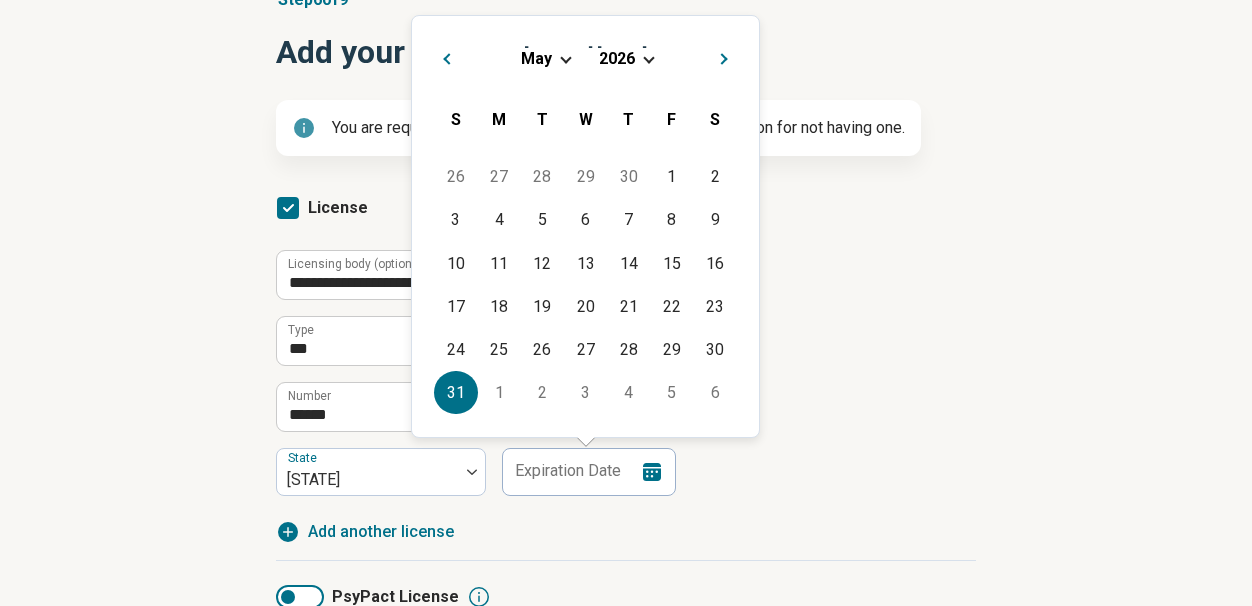 click on "31" at bounding box center [455, 392] 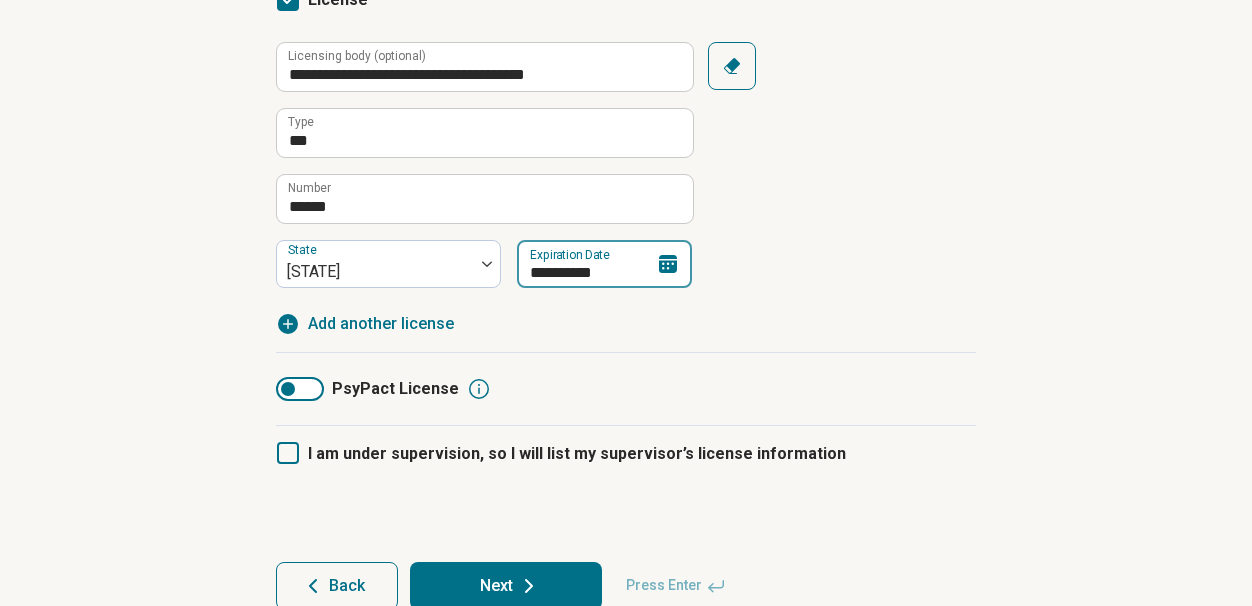 scroll, scrollTop: 436, scrollLeft: 0, axis: vertical 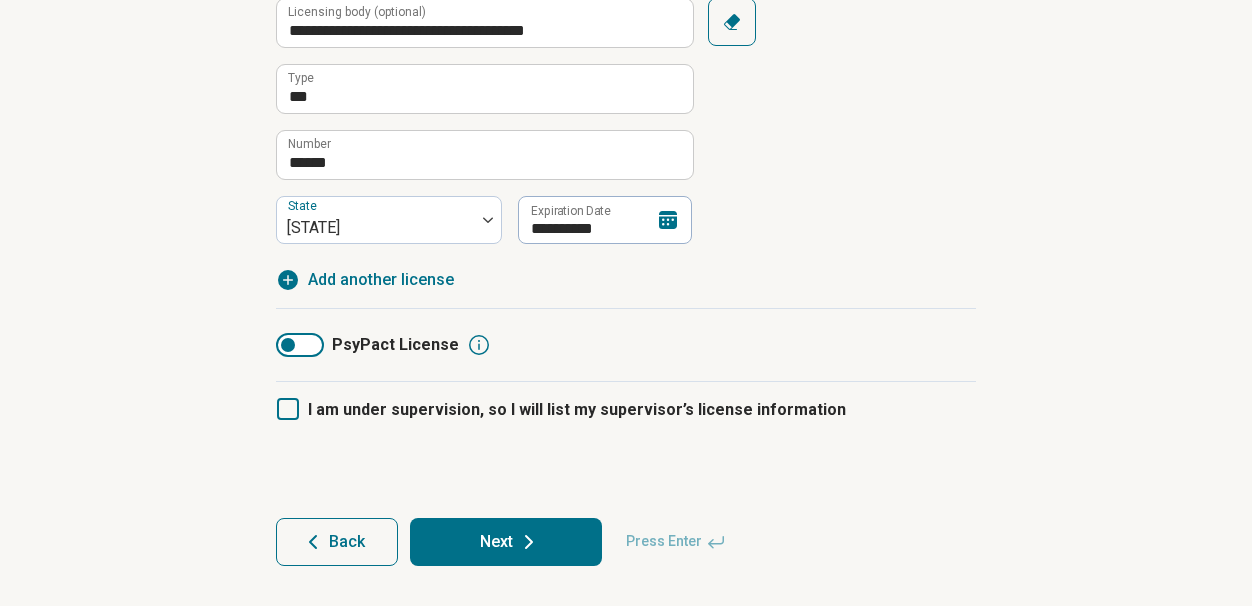 click on "Next" at bounding box center (506, 542) 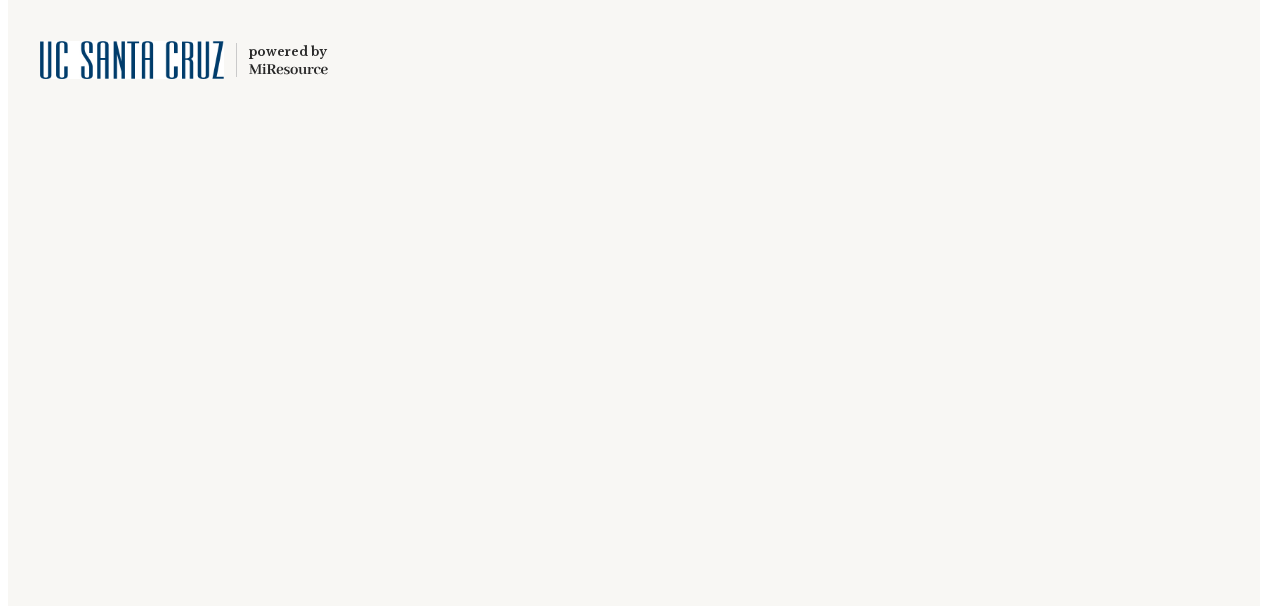 scroll, scrollTop: 0, scrollLeft: 0, axis: both 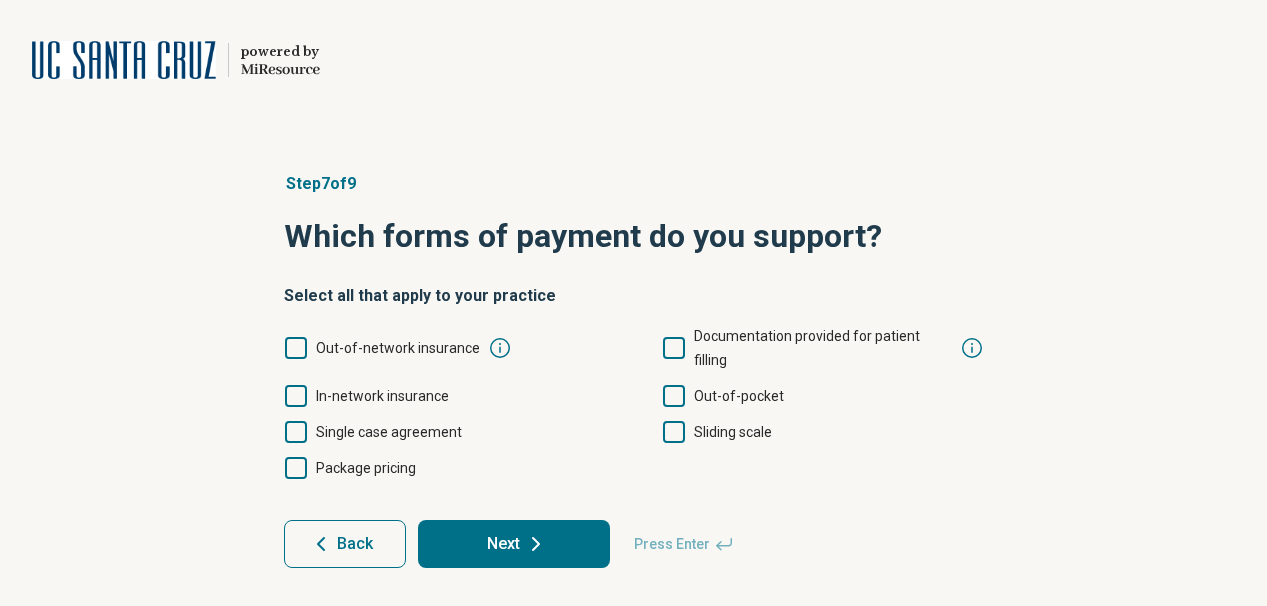 click 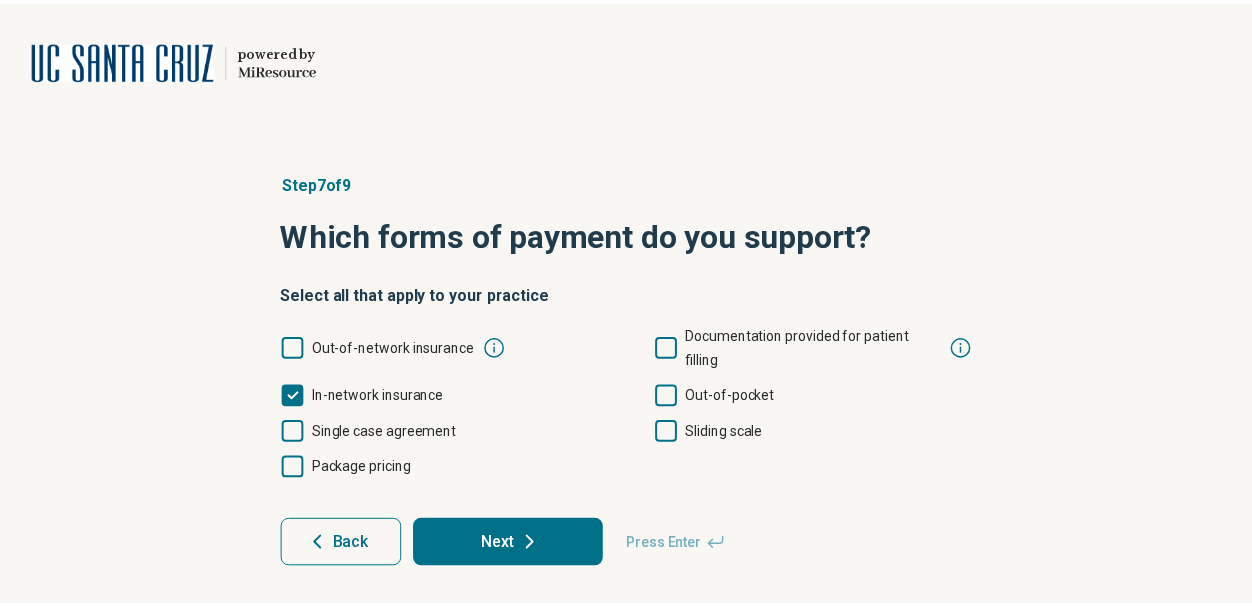 scroll, scrollTop: 10, scrollLeft: 0, axis: vertical 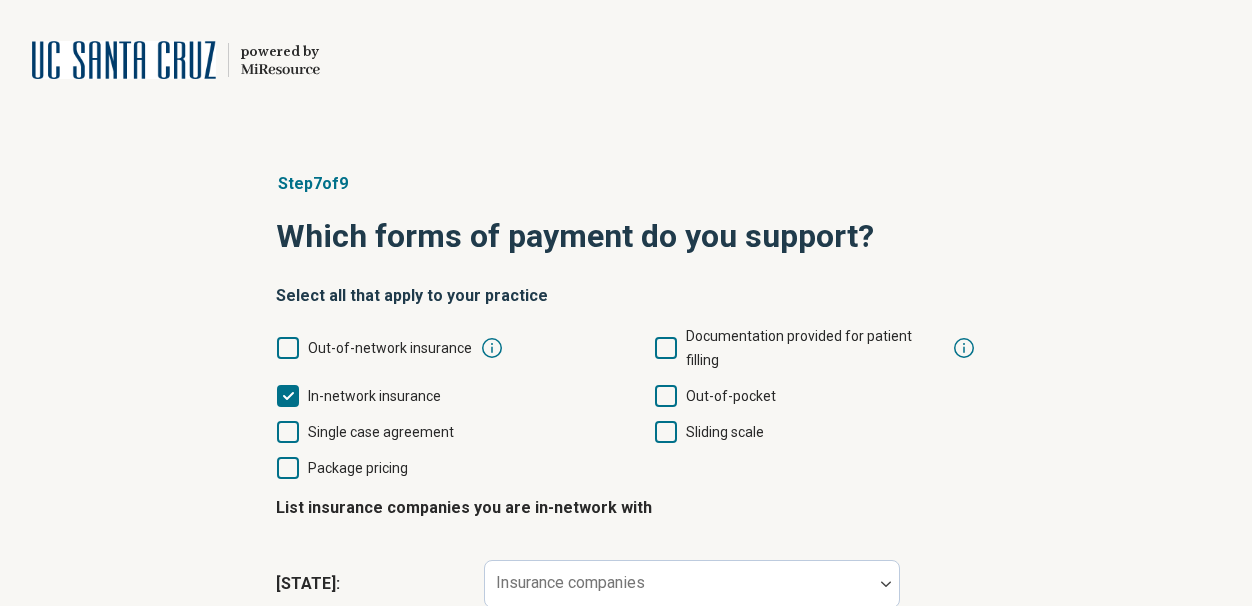click 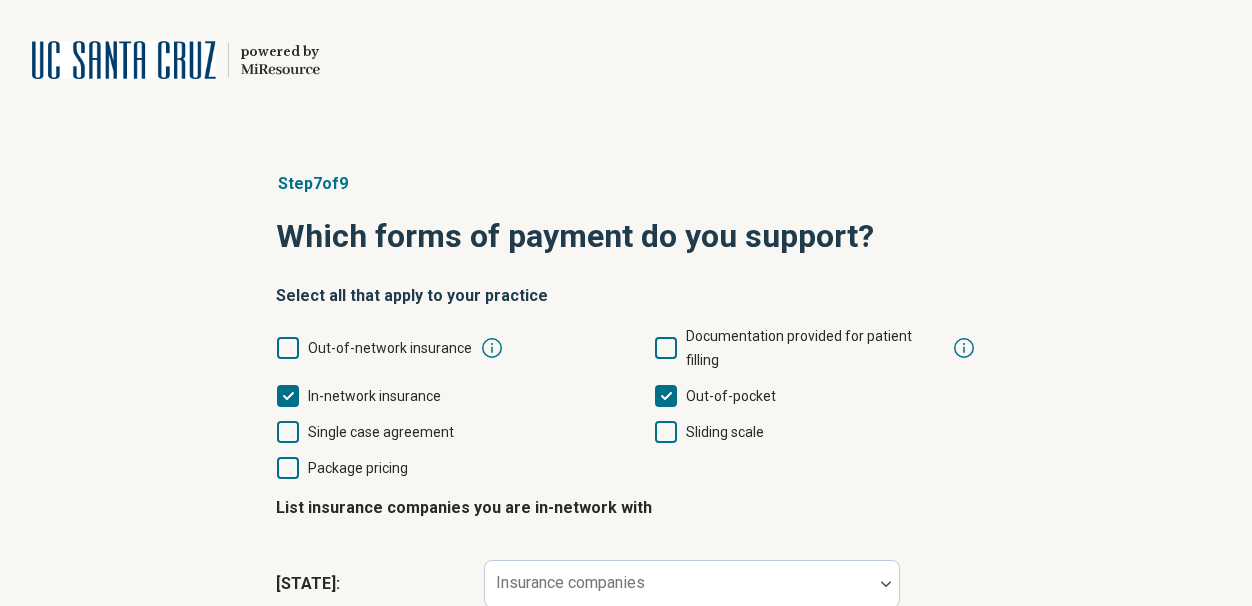 scroll, scrollTop: 10, scrollLeft: 0, axis: vertical 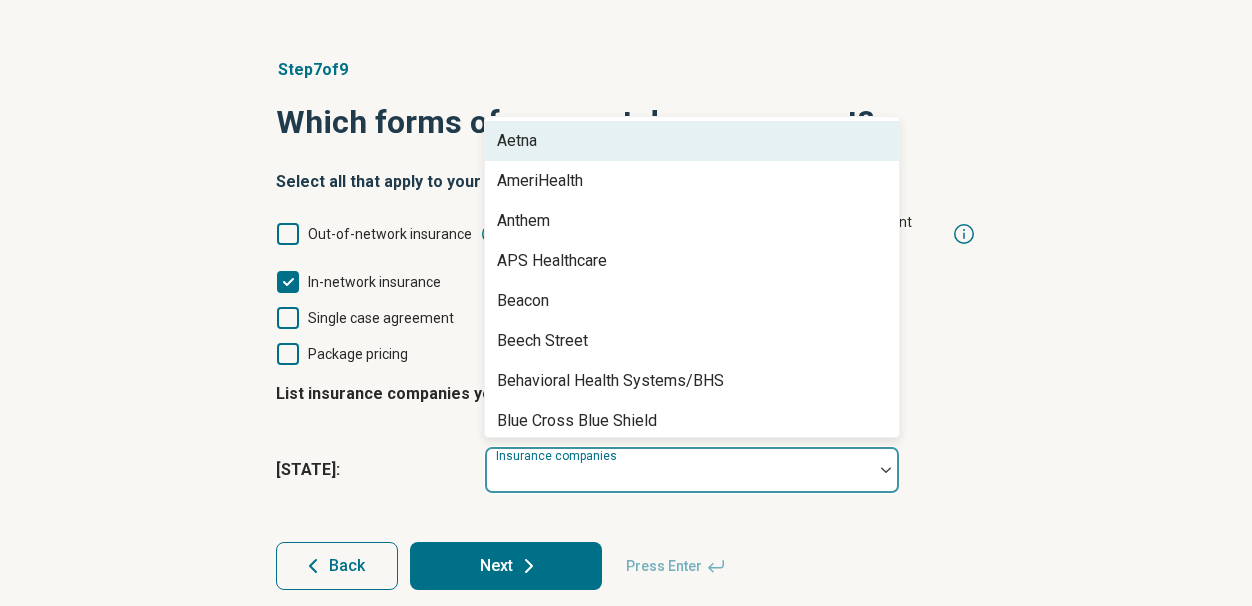 click at bounding box center (886, 470) 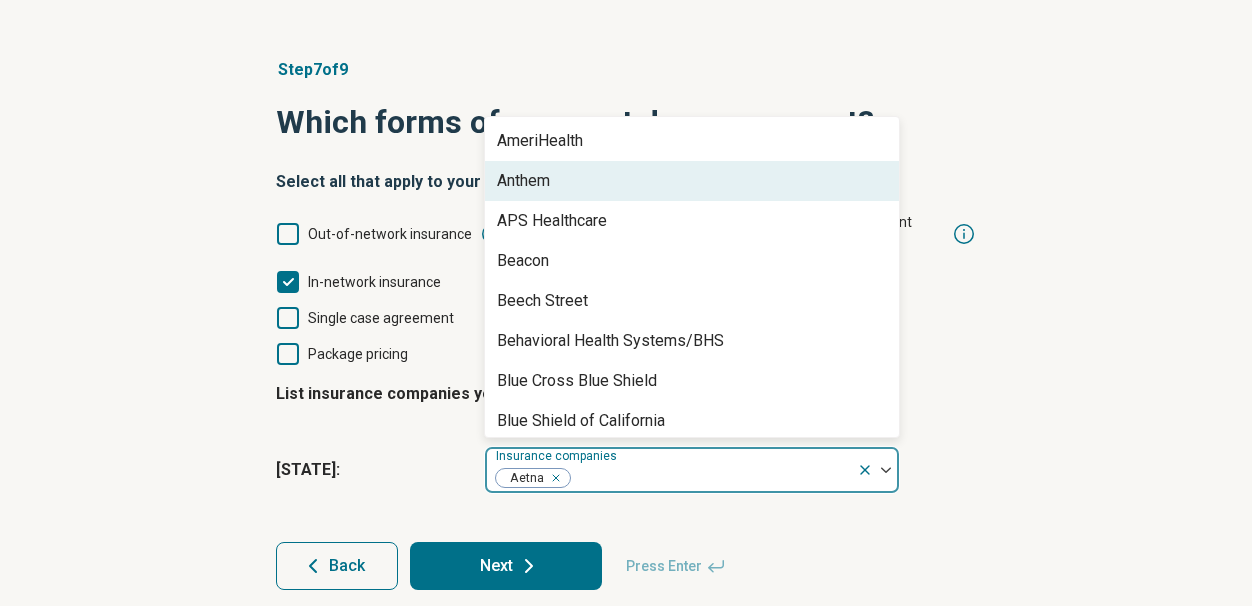 click on "Anthem" at bounding box center [523, 181] 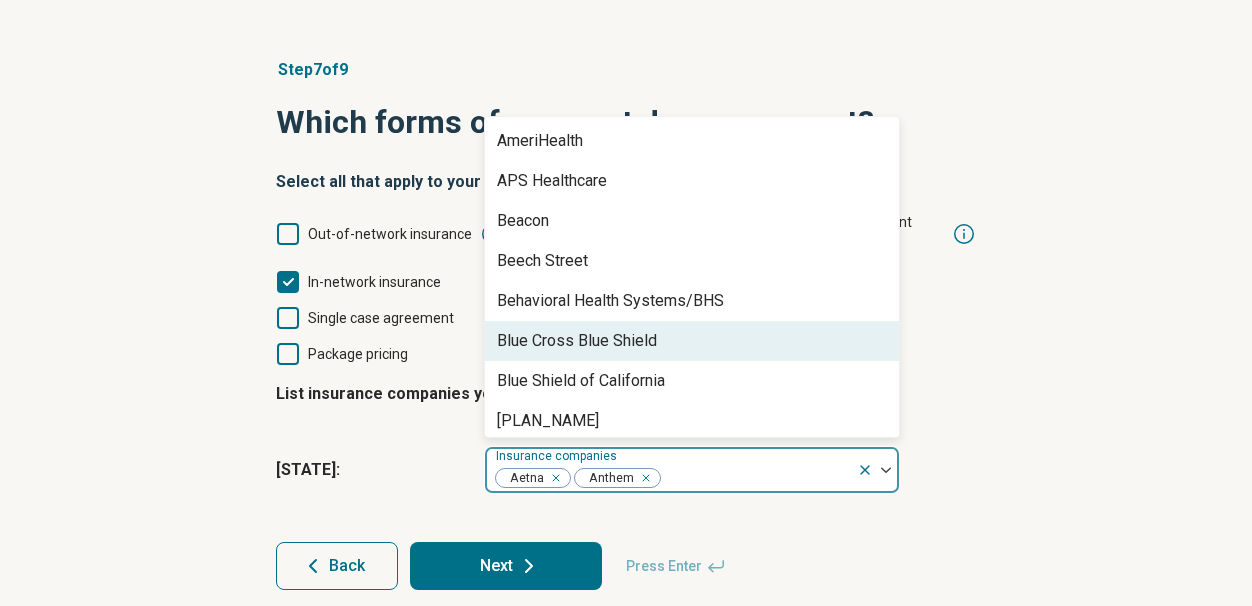 click on "Blue Cross Blue Shield" at bounding box center (577, 341) 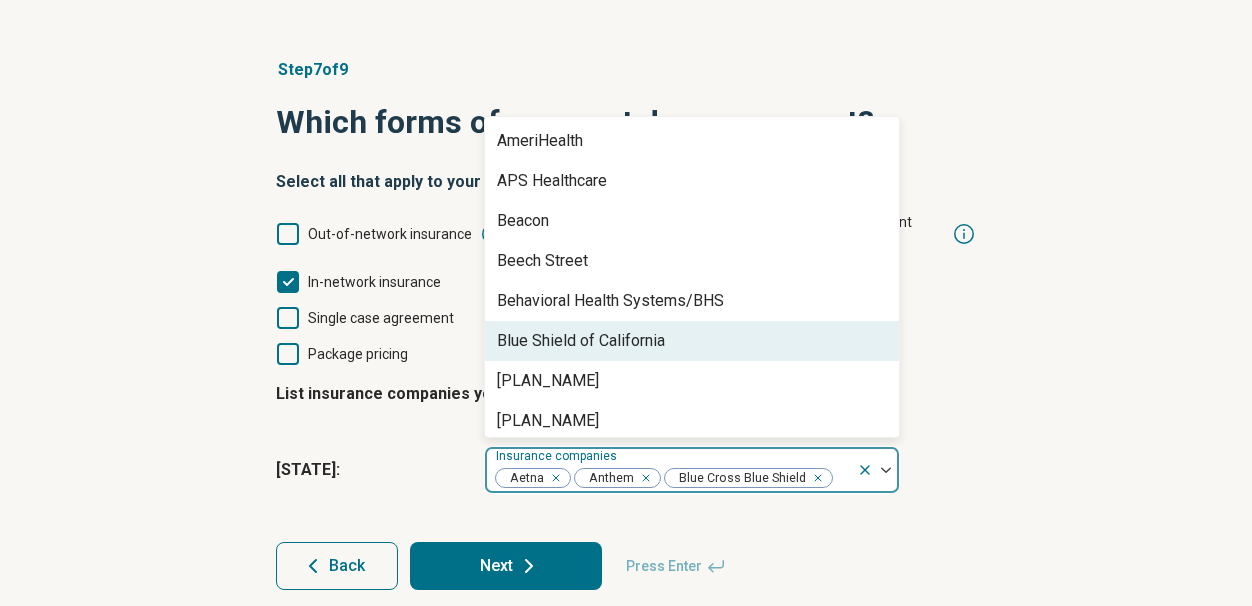 click on "Blue Shield of California" at bounding box center [581, 341] 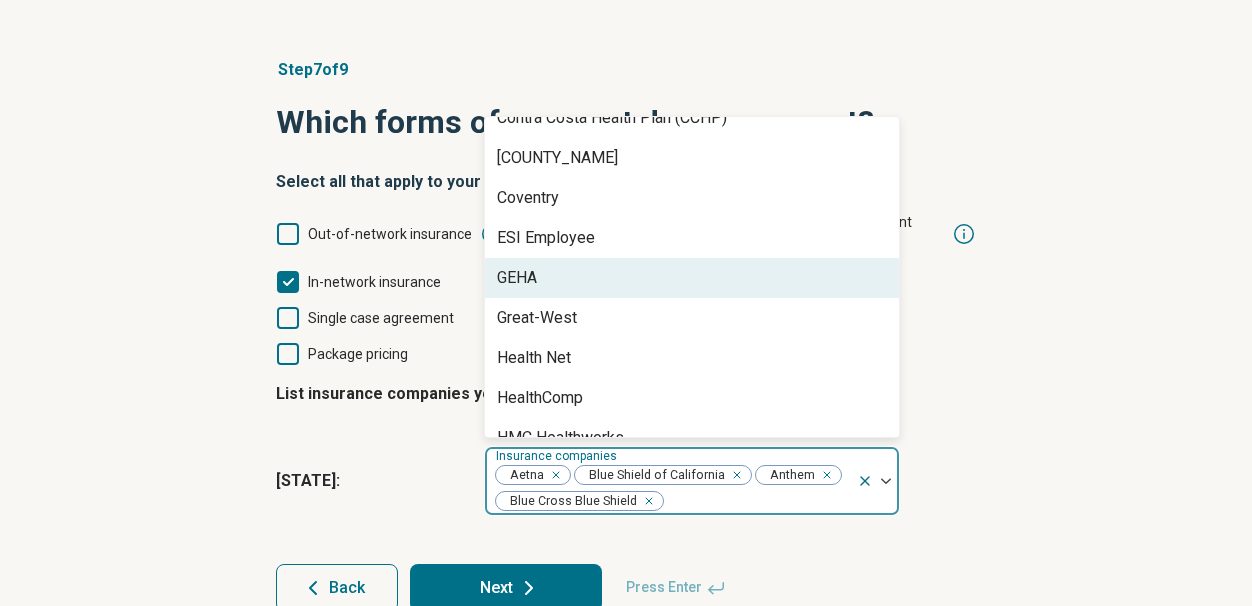 scroll, scrollTop: 519, scrollLeft: 0, axis: vertical 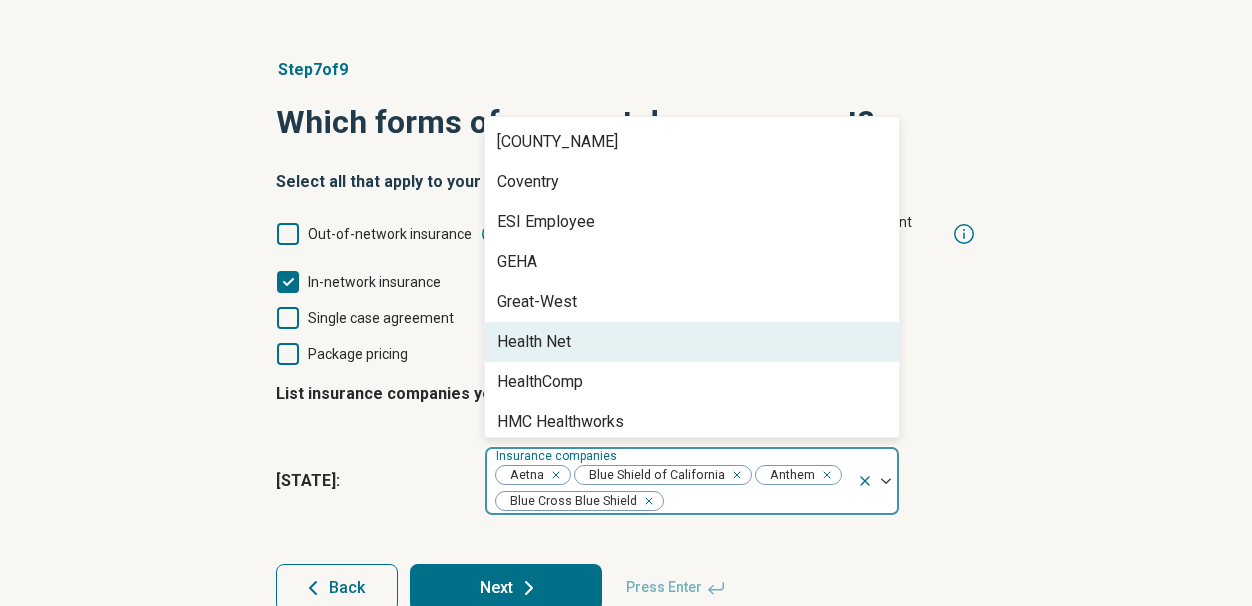 click on "Health Net" at bounding box center (534, 342) 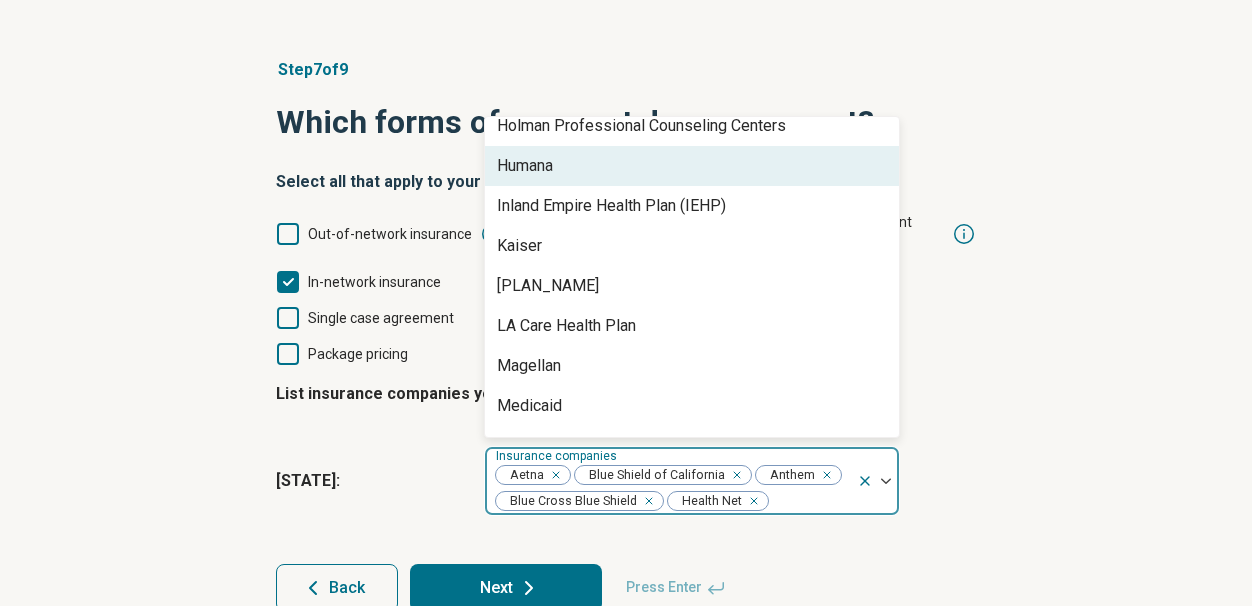 scroll, scrollTop: 812, scrollLeft: 0, axis: vertical 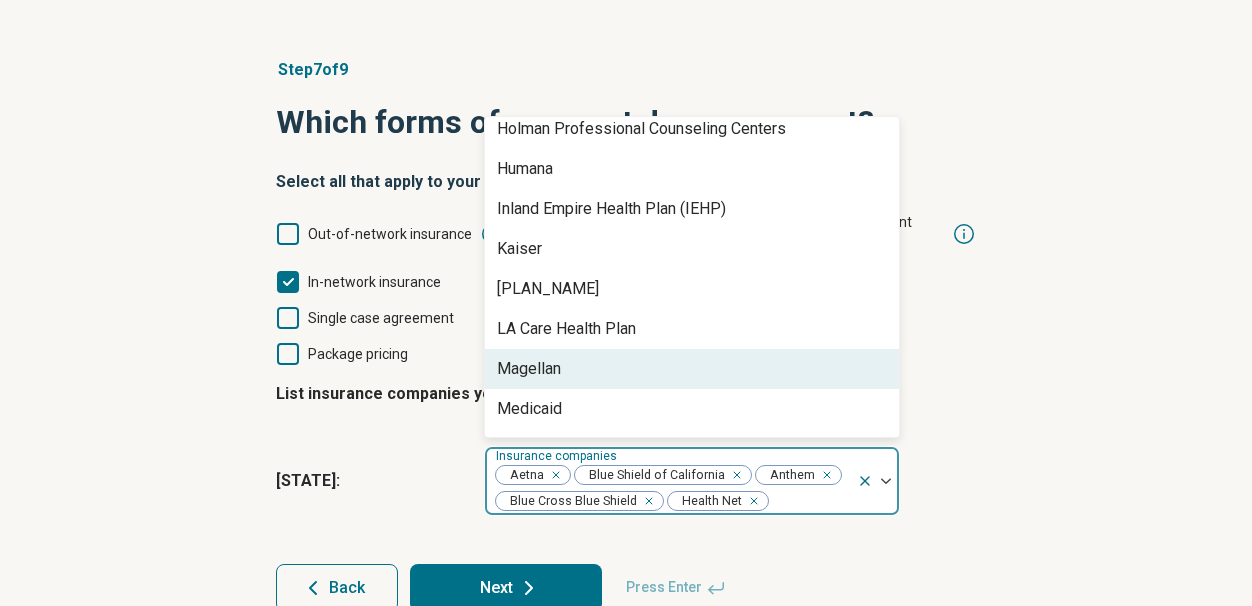 click on "Magellan" at bounding box center (529, 369) 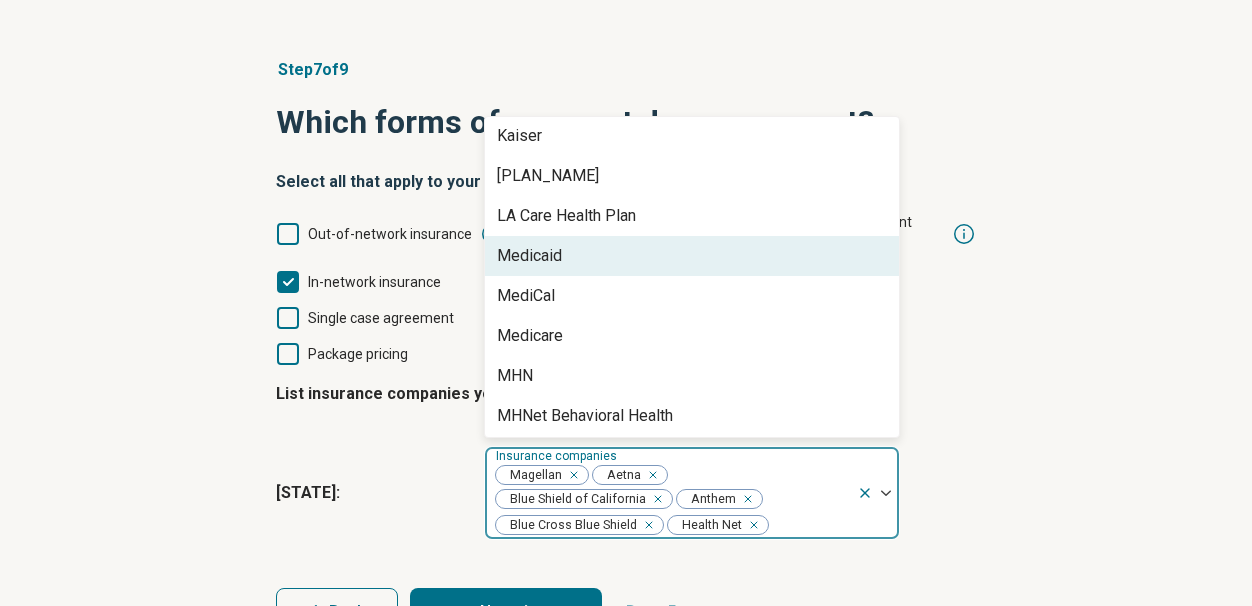 scroll, scrollTop: 927, scrollLeft: 0, axis: vertical 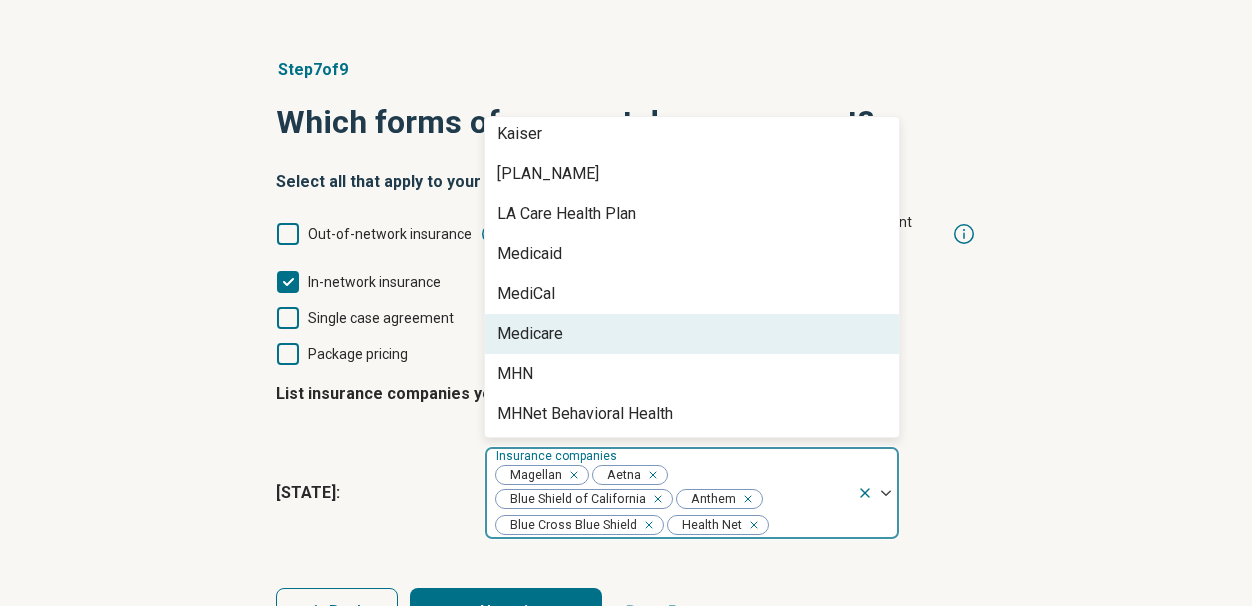 click on "Medicare" at bounding box center (530, 334) 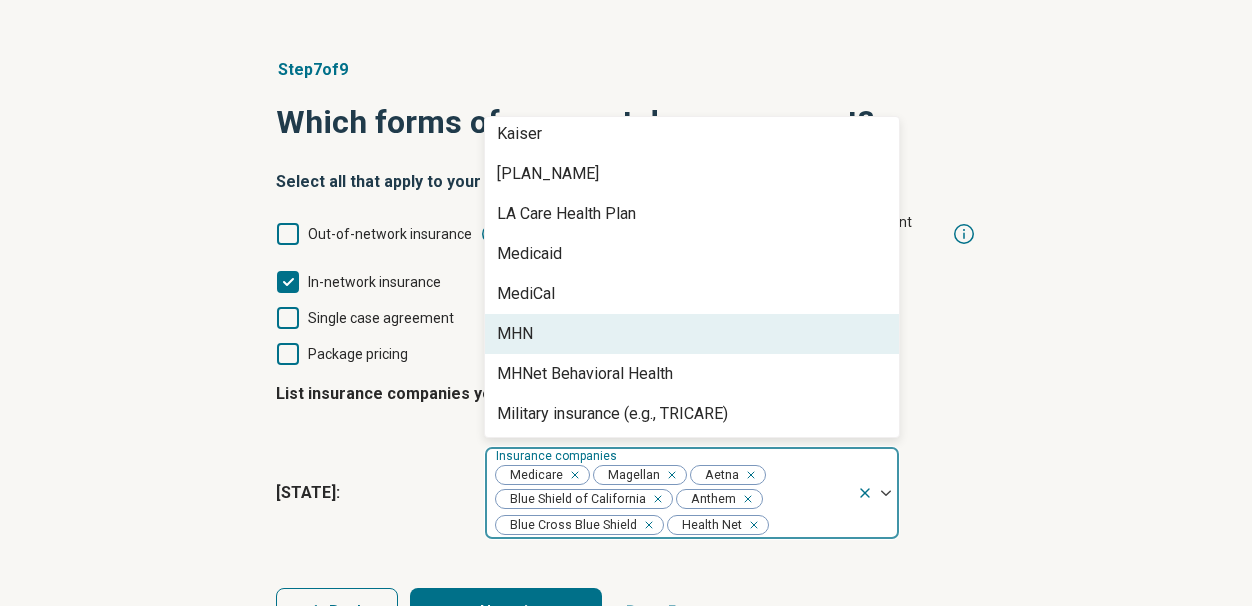 click on "MHN" at bounding box center [515, 334] 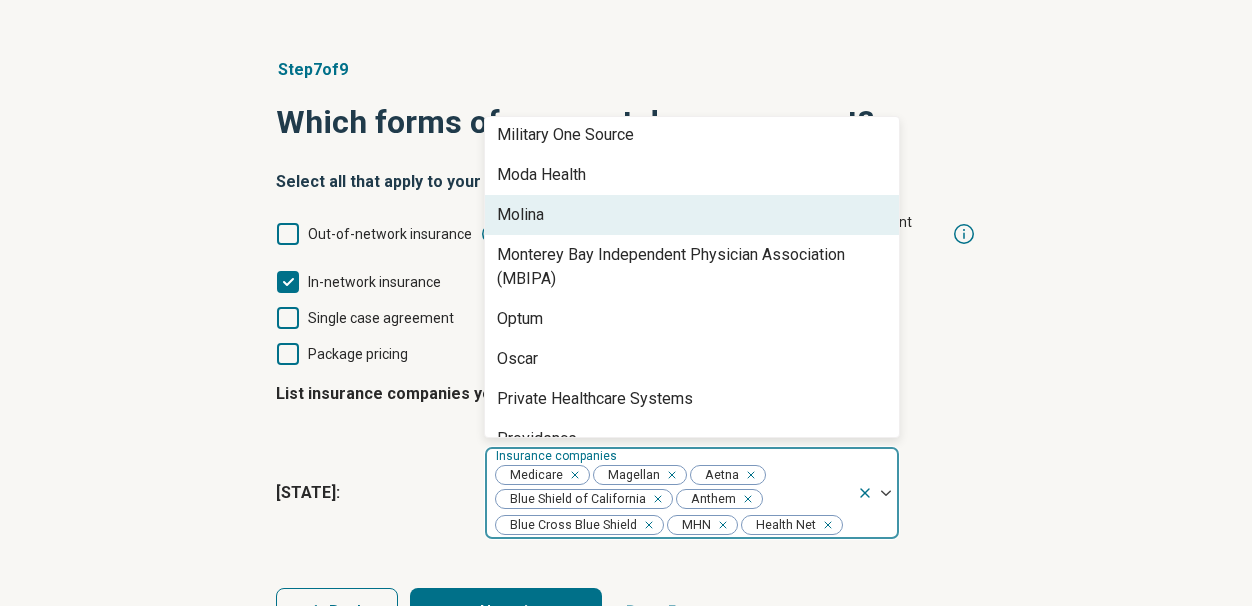 scroll, scrollTop: 1210, scrollLeft: 0, axis: vertical 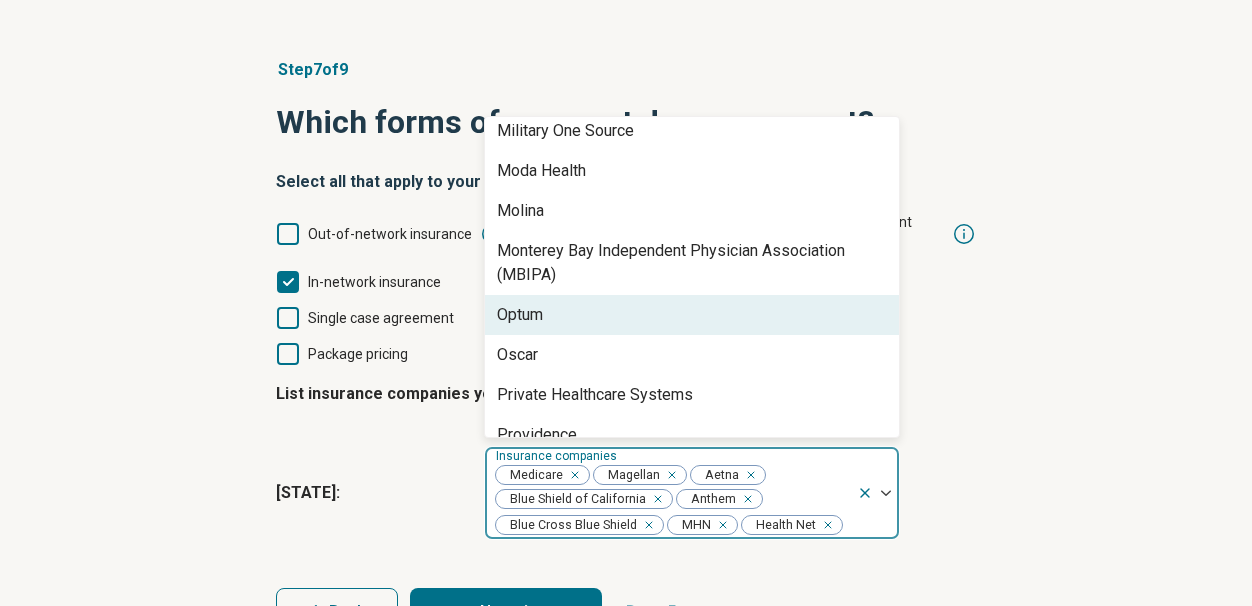 click on "Optum" at bounding box center (520, 315) 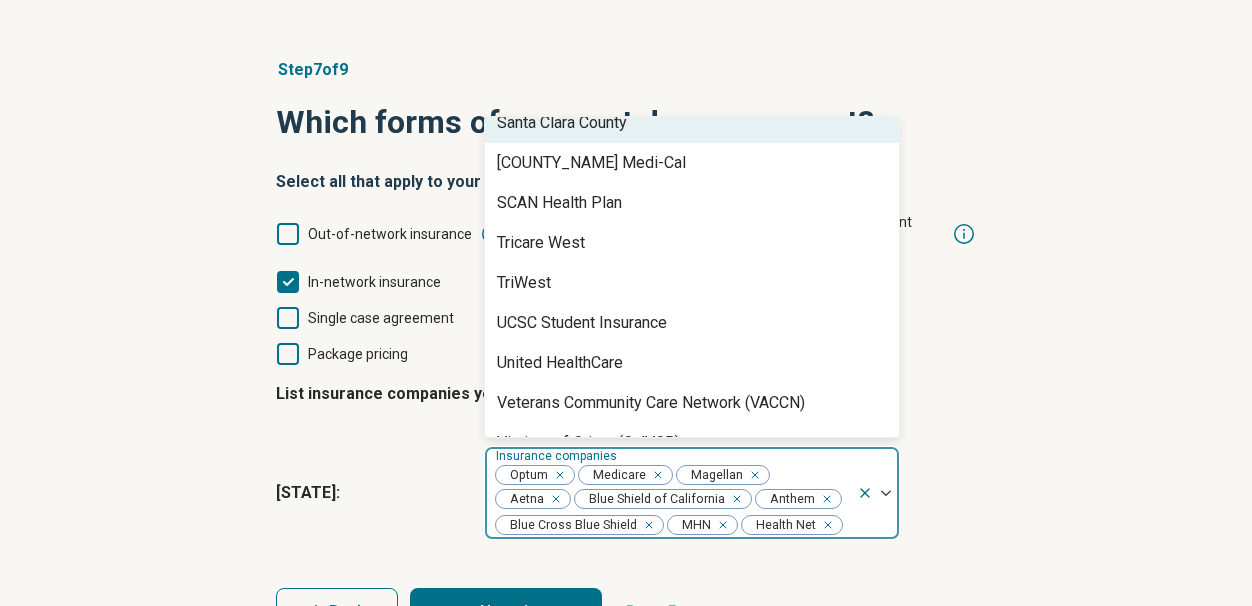 scroll, scrollTop: 1526, scrollLeft: 0, axis: vertical 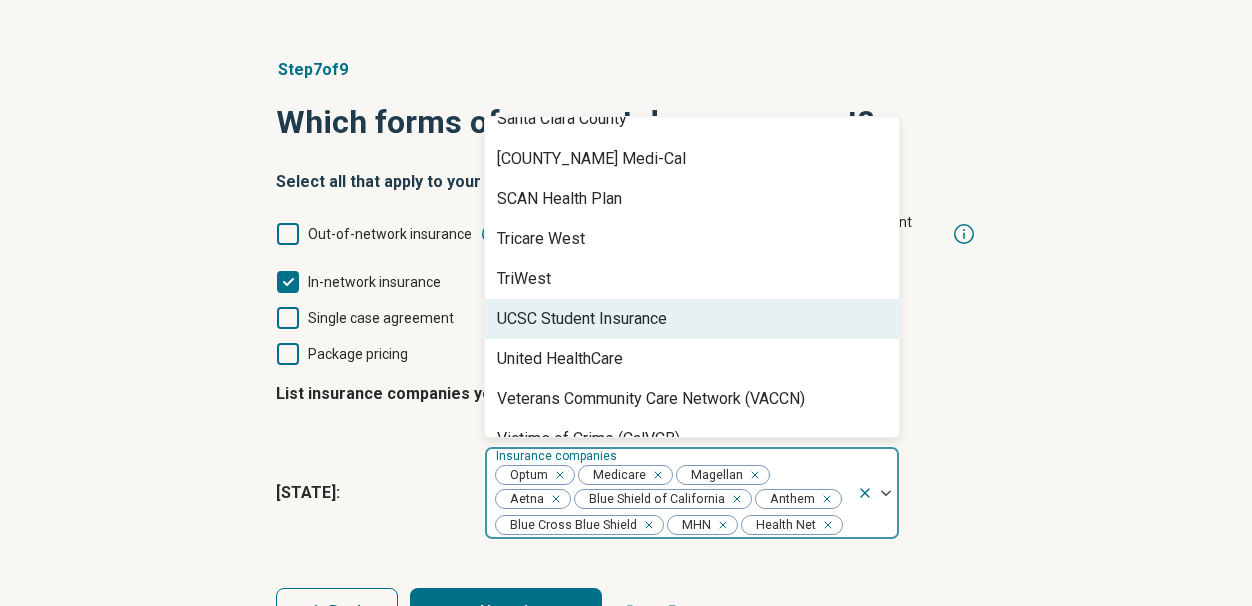 click on "UCSC Student Insurance" at bounding box center [582, 319] 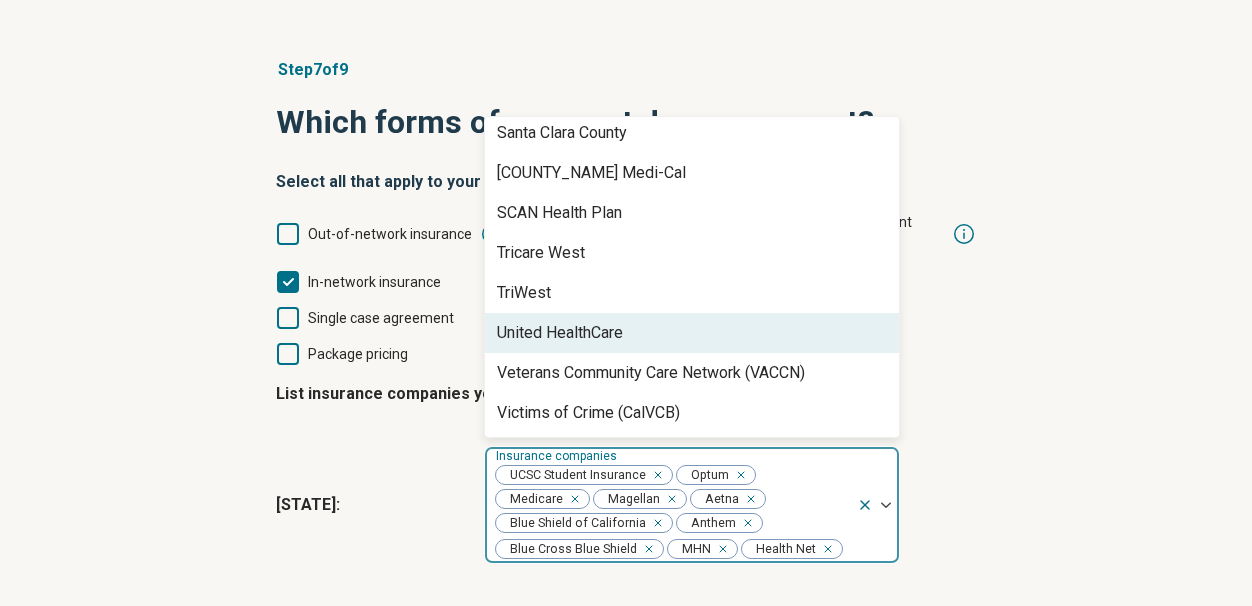 scroll, scrollTop: 1512, scrollLeft: 0, axis: vertical 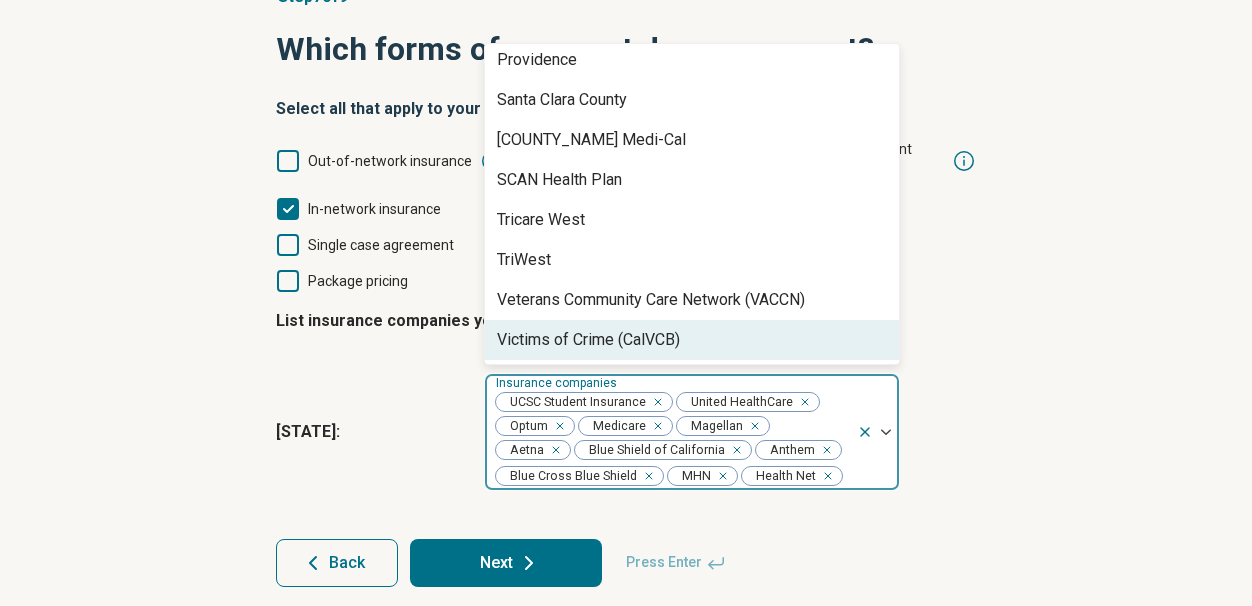 click on "Next" at bounding box center (506, 563) 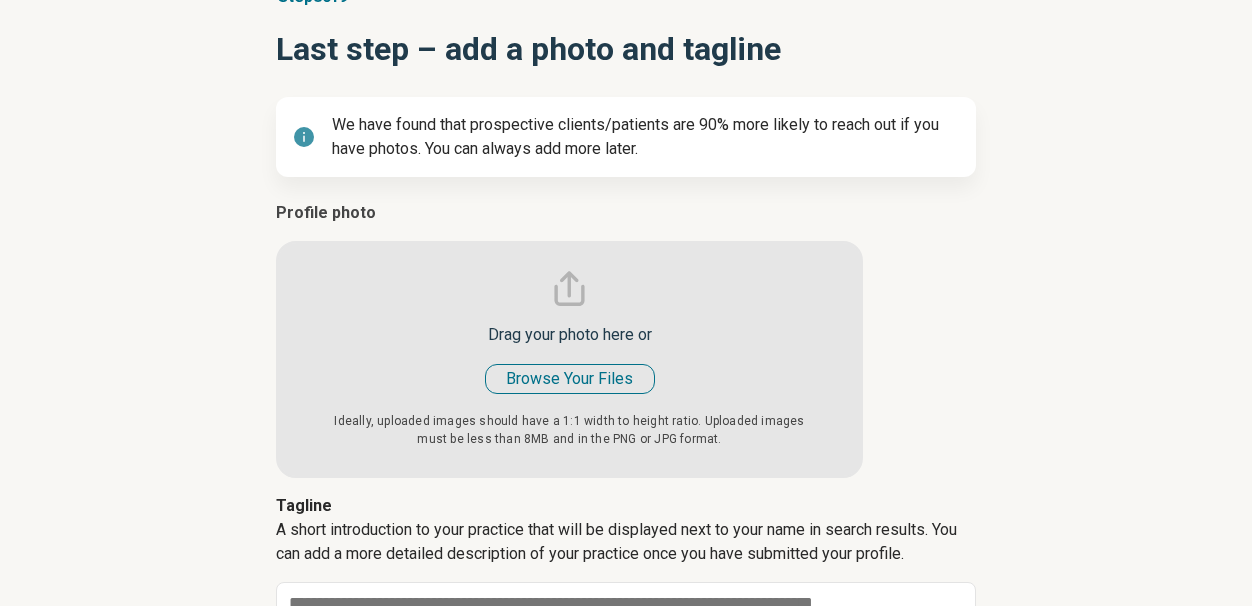 type on "*" 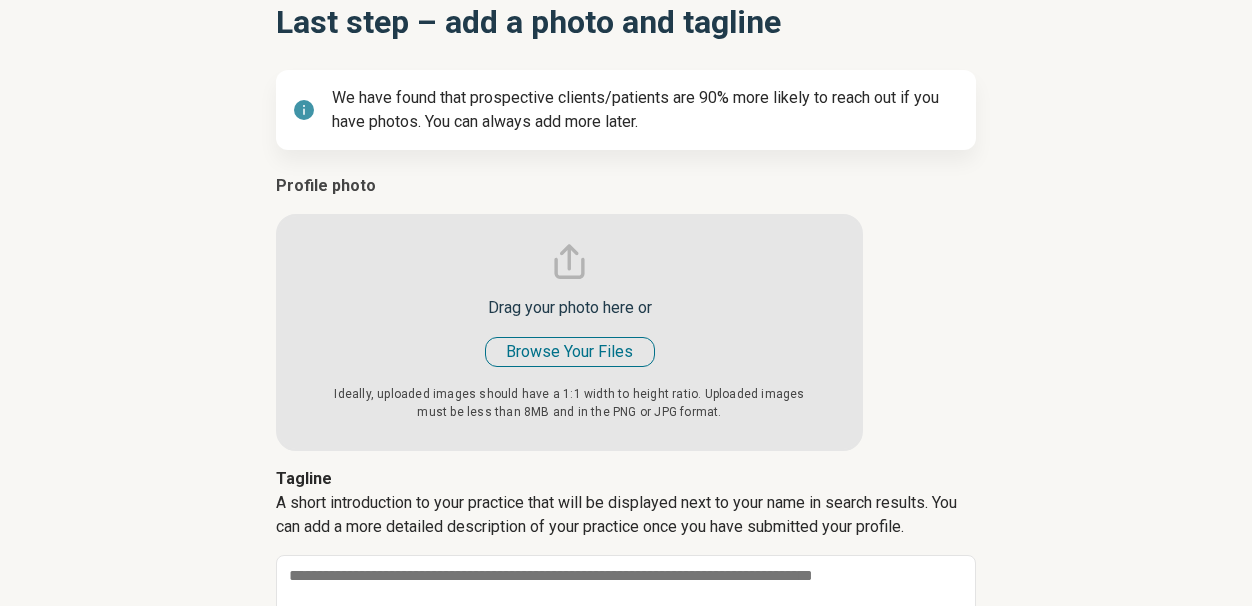 scroll, scrollTop: 0, scrollLeft: 0, axis: both 